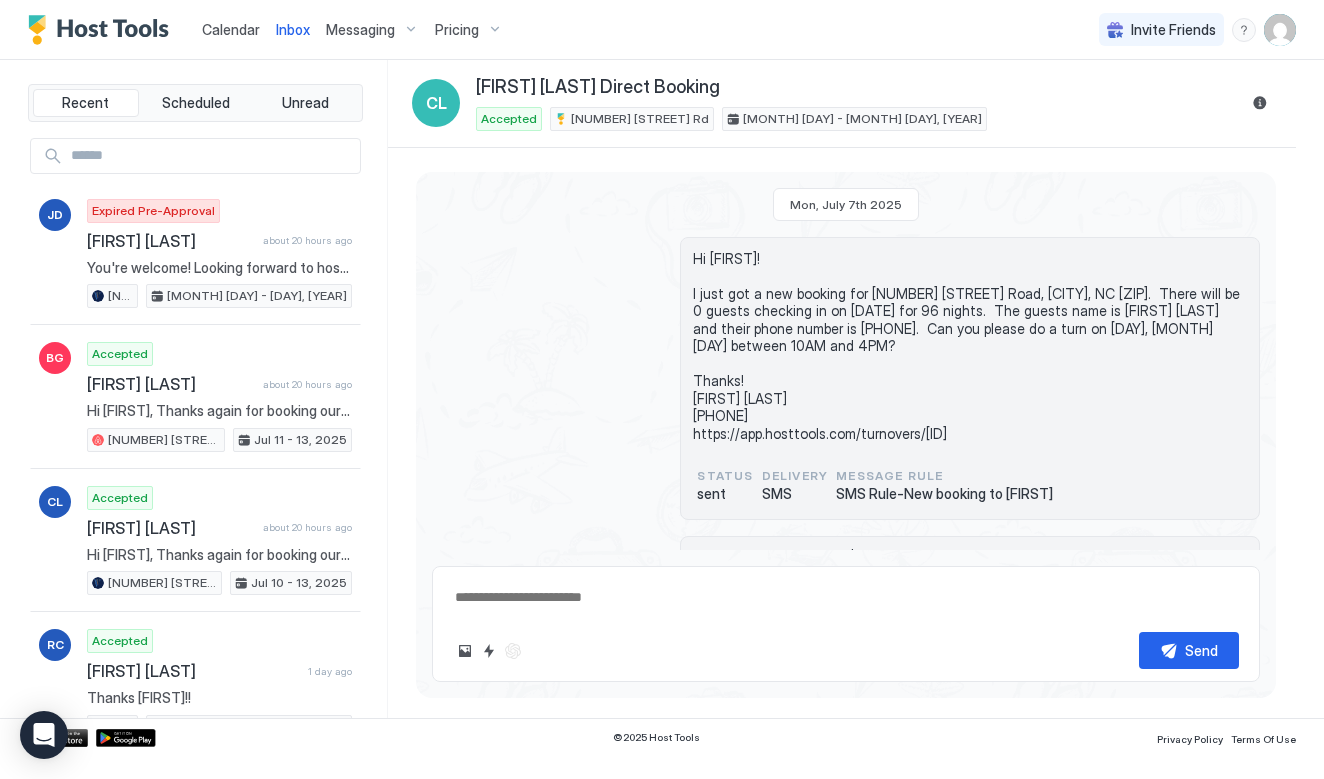 scroll, scrollTop: 0, scrollLeft: 37, axis: horizontal 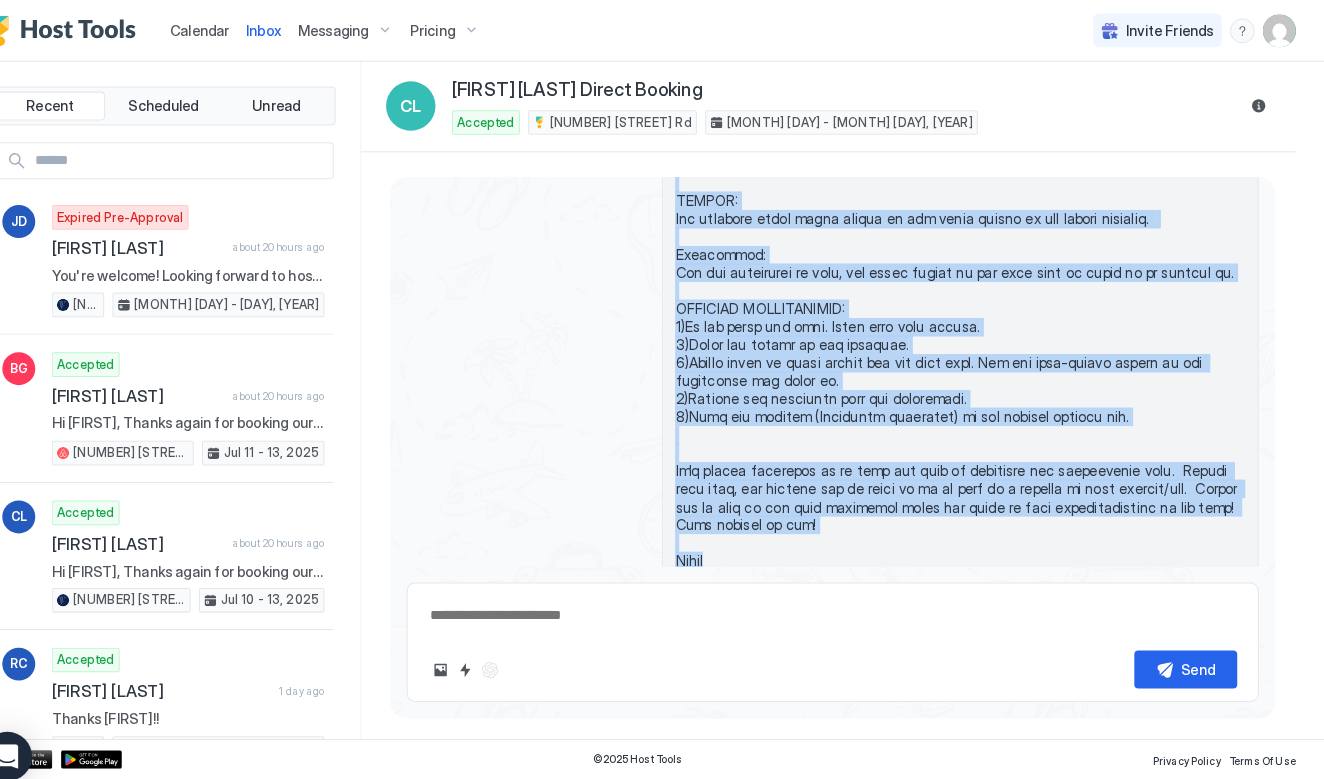 click on "Calendar" at bounding box center [231, 29] 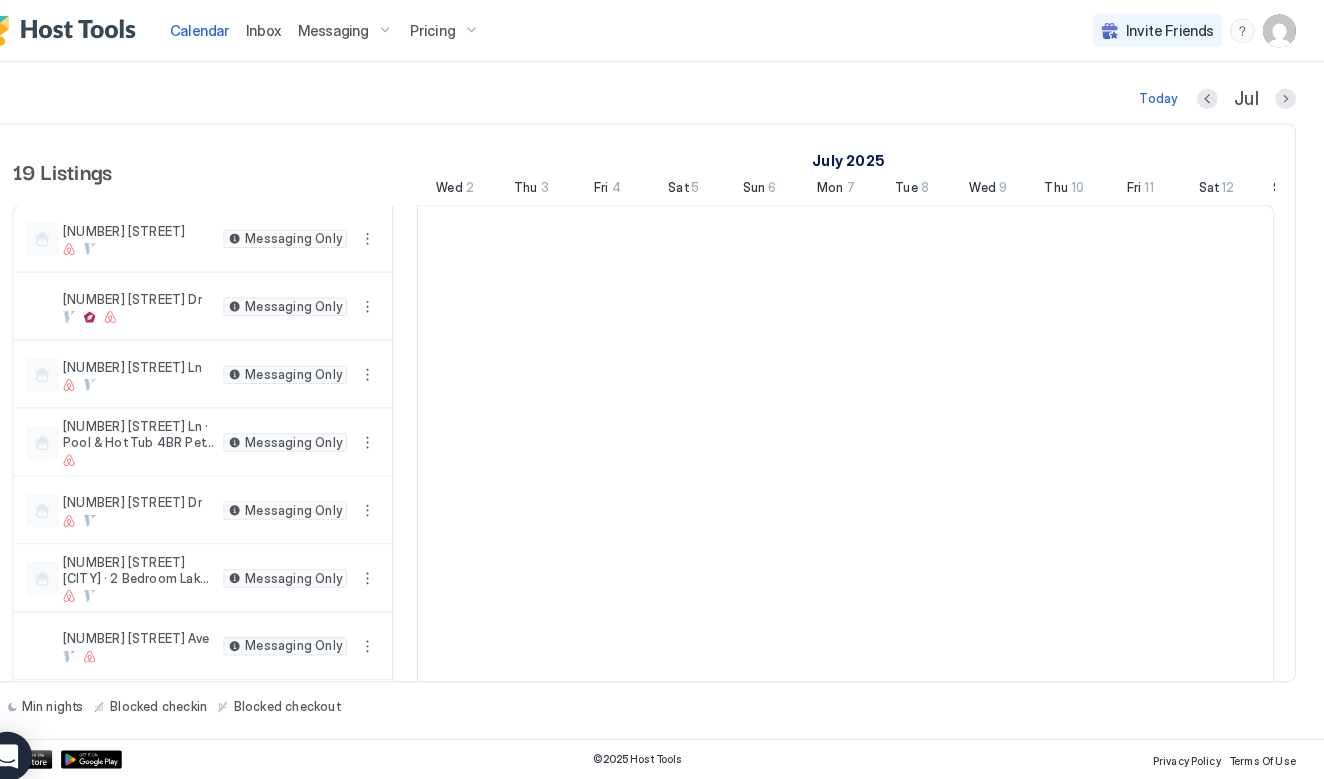 scroll, scrollTop: 0, scrollLeft: 1111, axis: horizontal 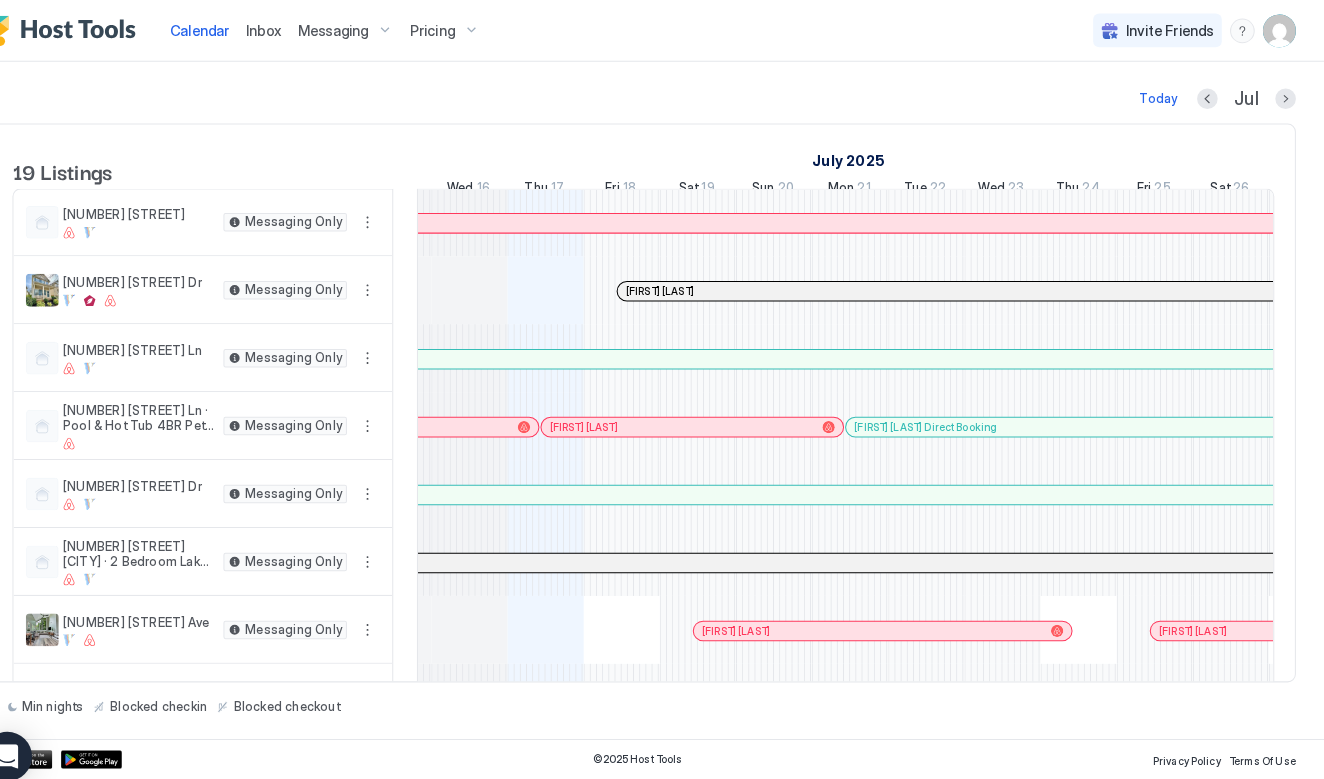 click at bounding box center [599, 415] 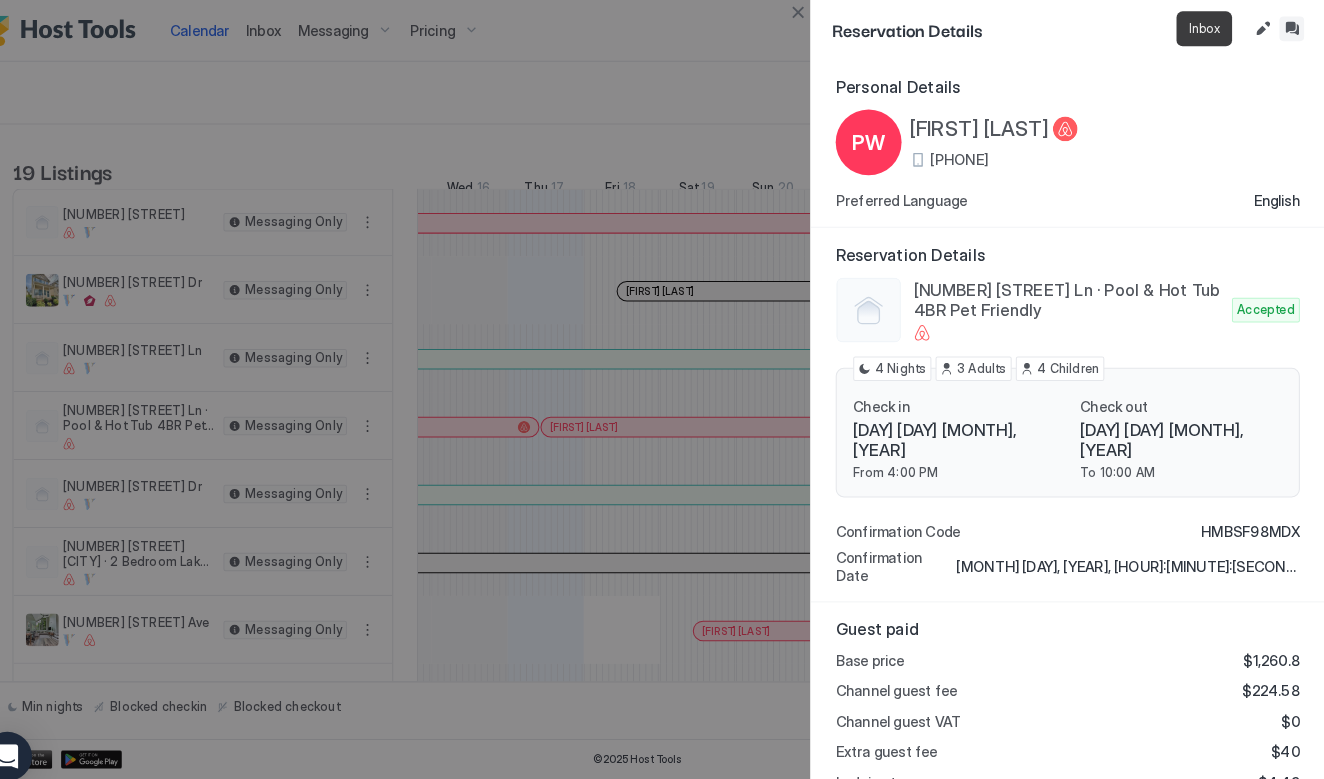 click at bounding box center (1292, 28) 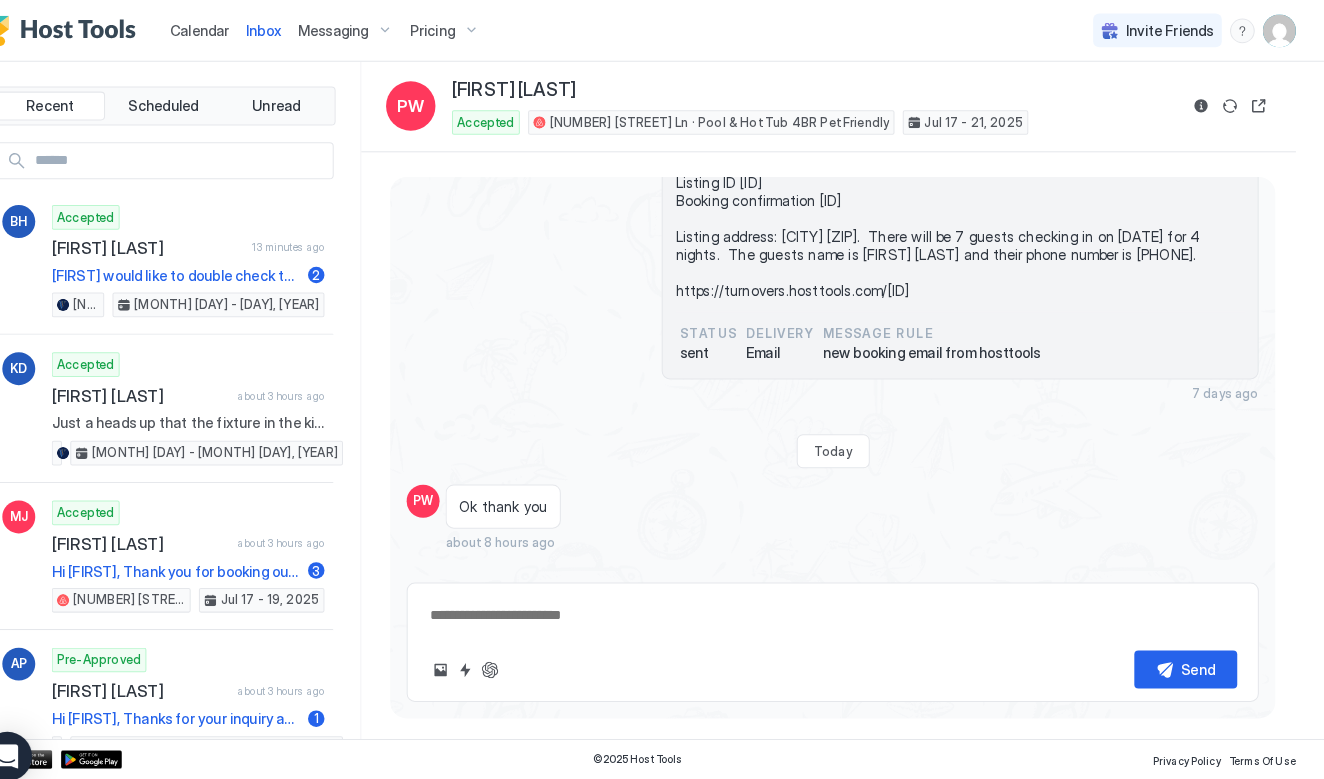 click at bounding box center (211, 156) 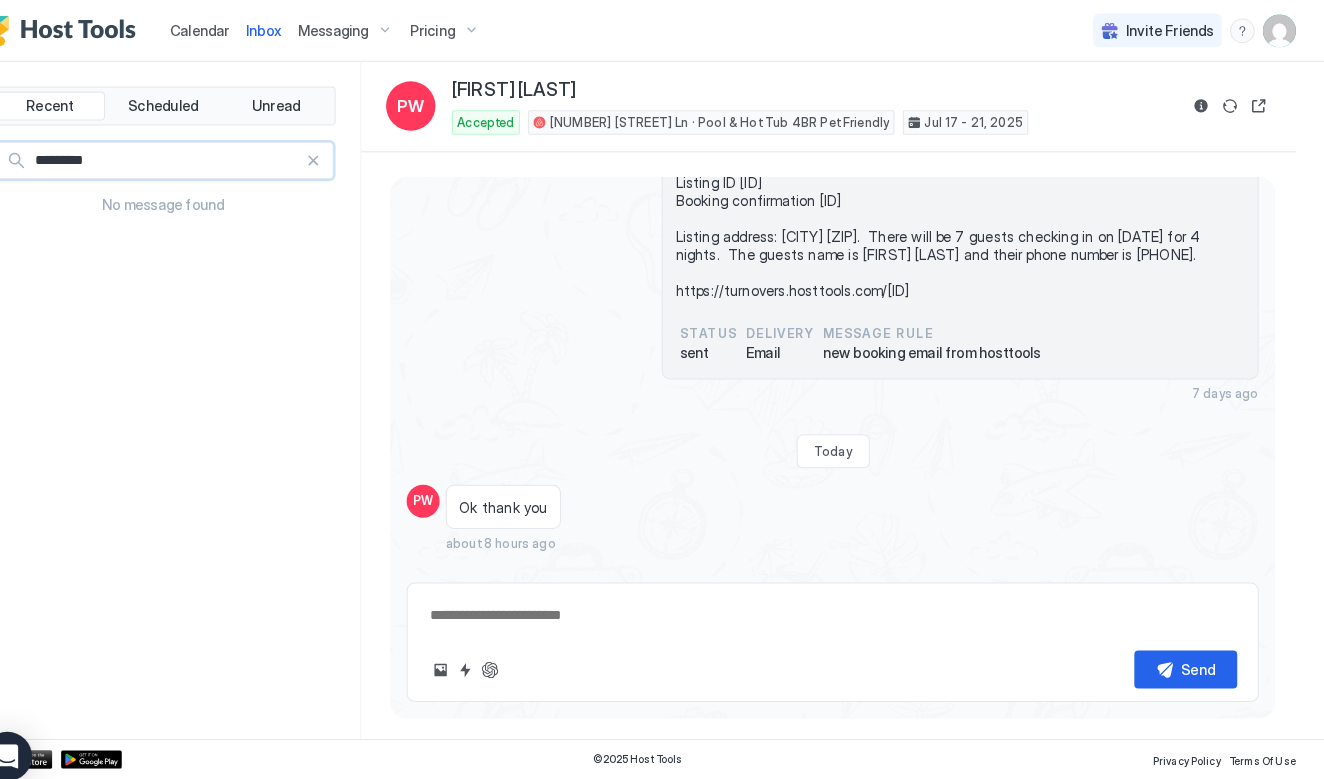 drag, startPoint x: 117, startPoint y: 152, endPoint x: -69, endPoint y: 149, distance: 186.02419 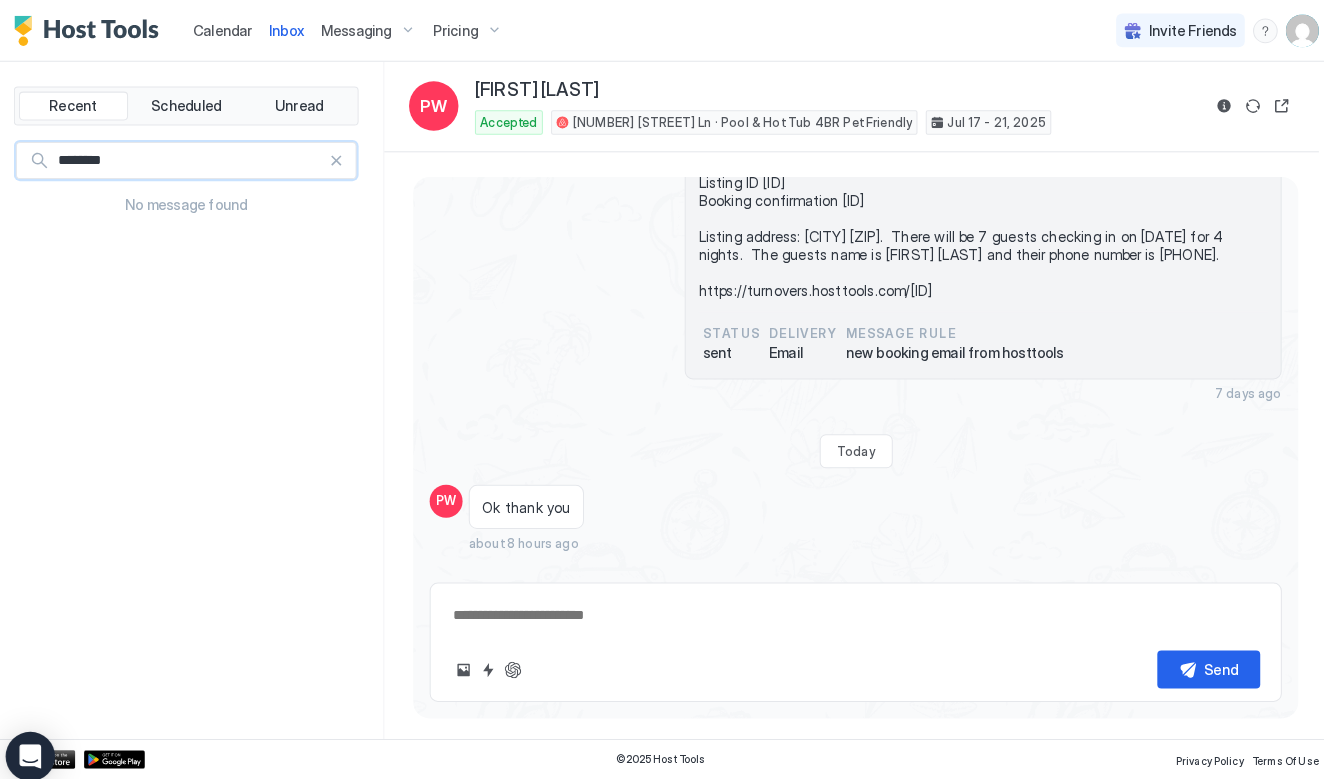 type on "*********" 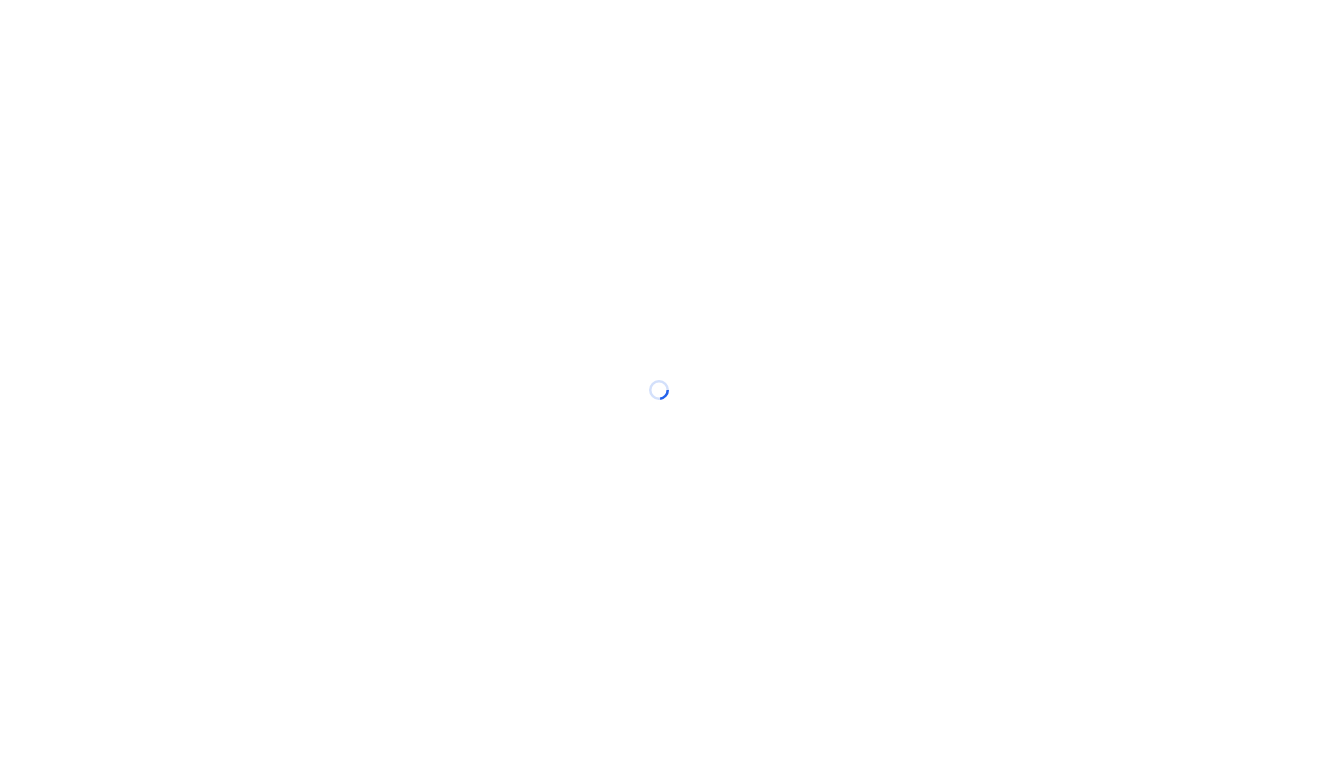 scroll, scrollTop: 0, scrollLeft: 15, axis: horizontal 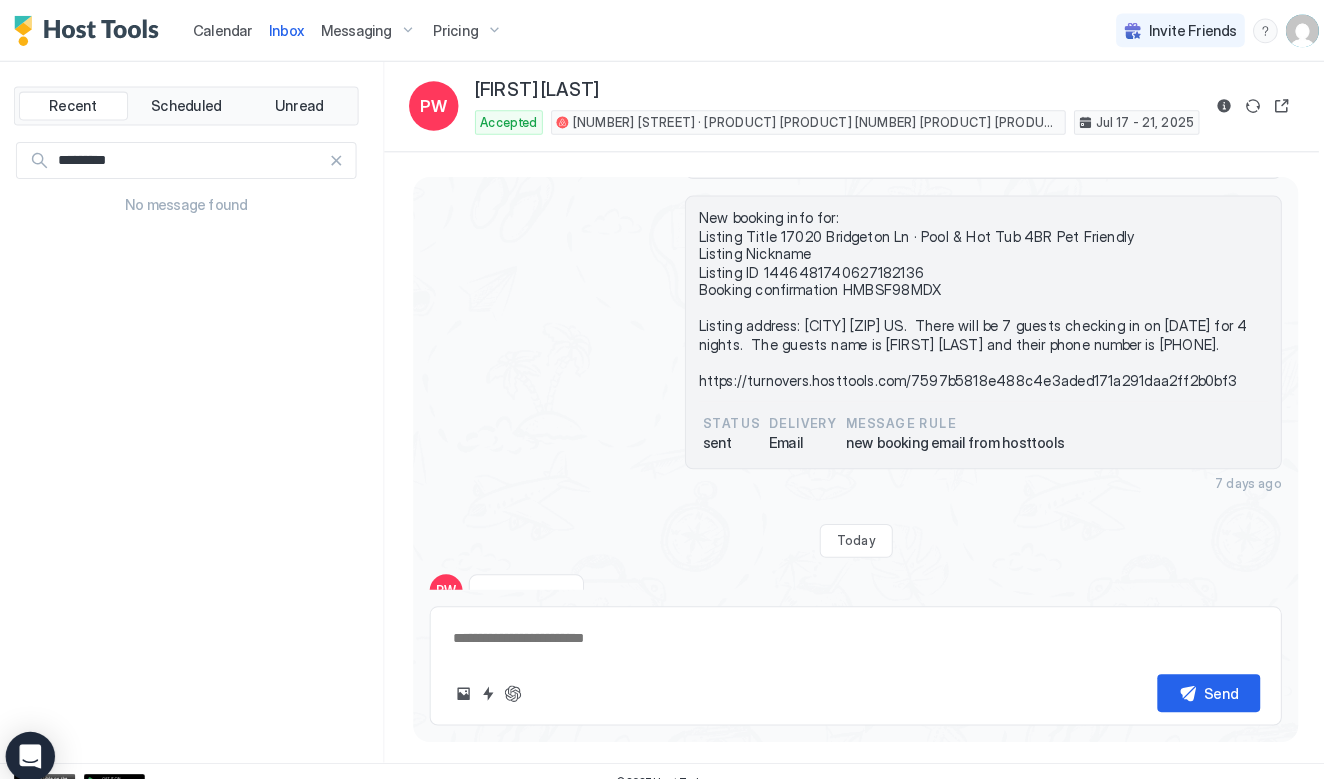 paste on "**********" 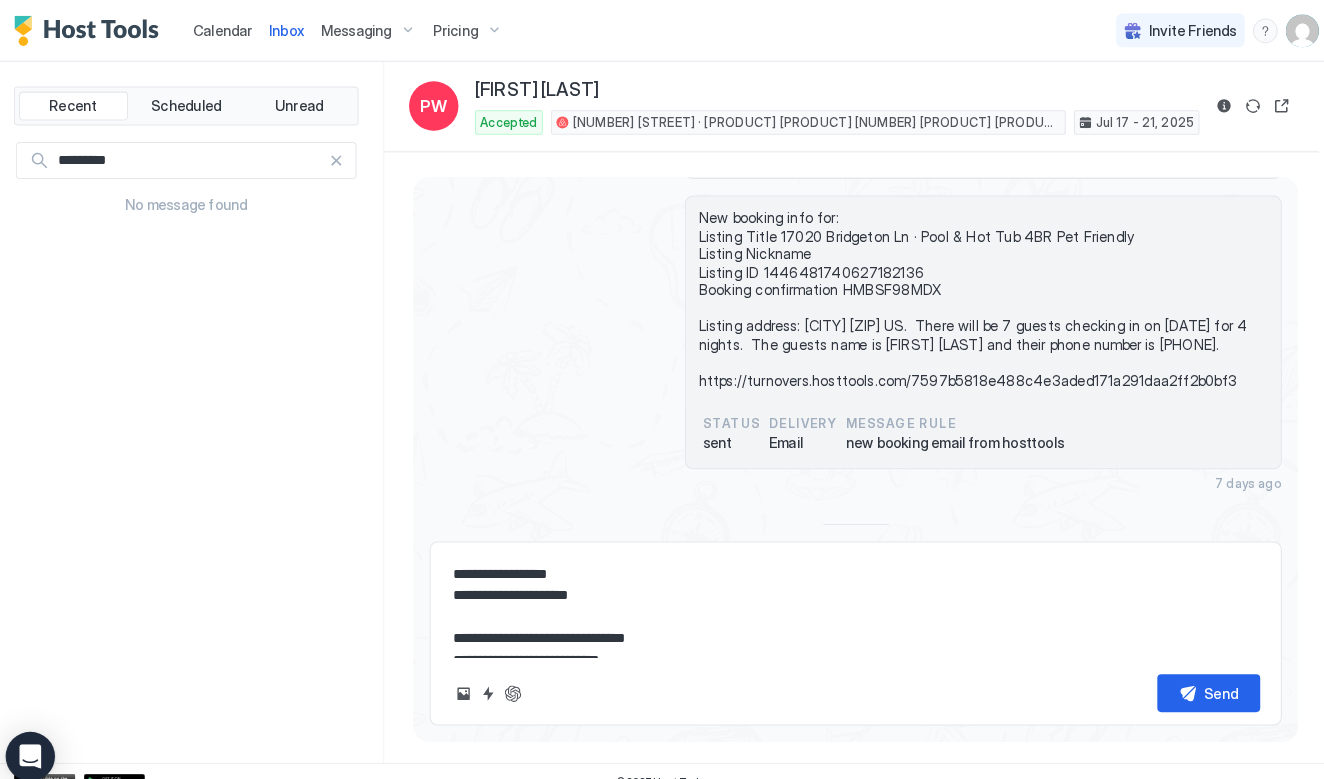 scroll, scrollTop: 0, scrollLeft: 0, axis: both 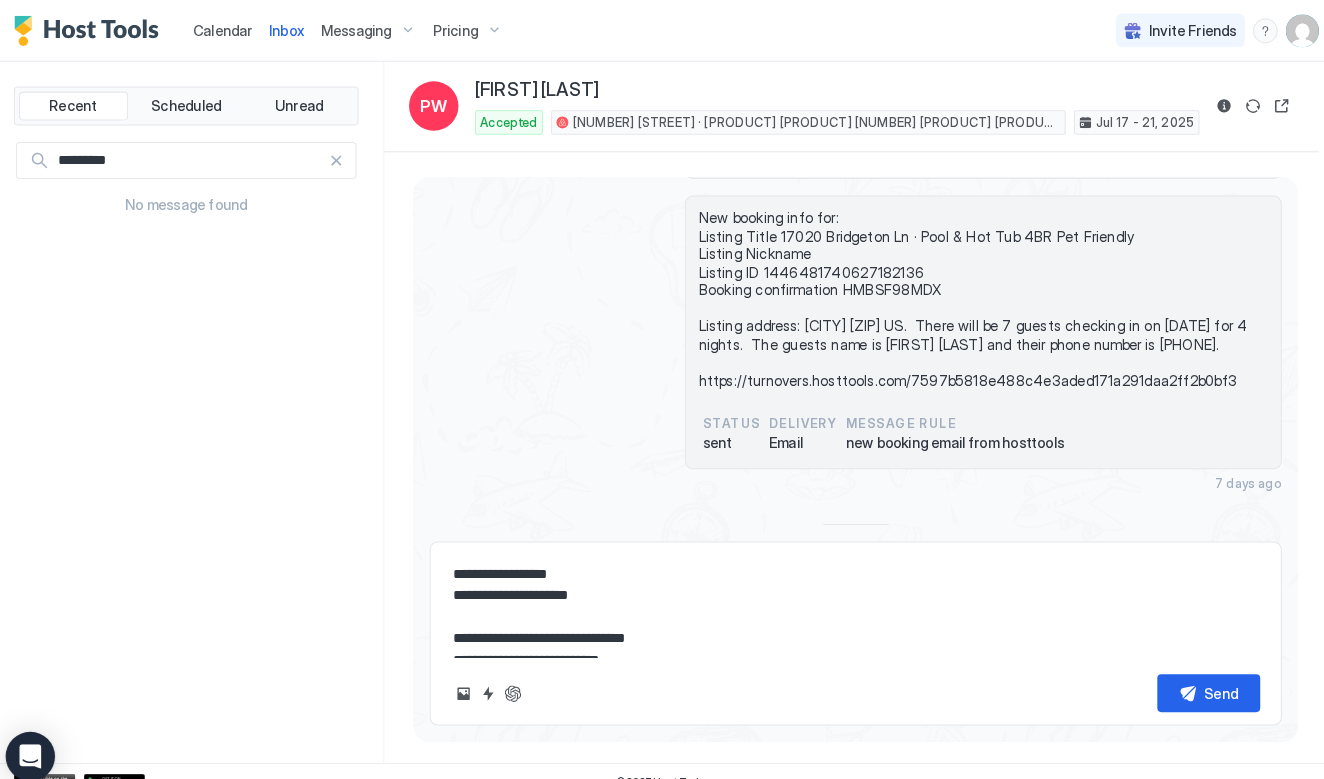 click on "**********" at bounding box center (846, 615) 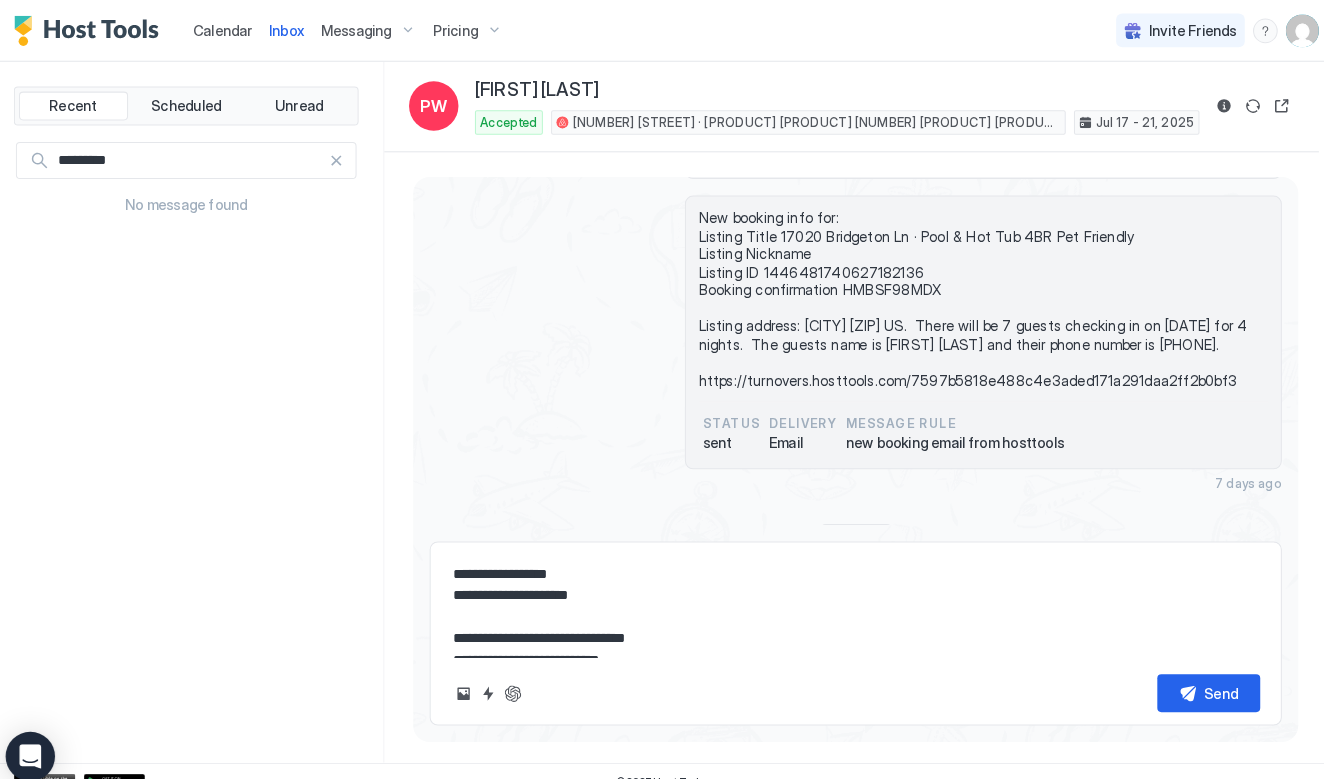 click on "**********" at bounding box center (846, 589) 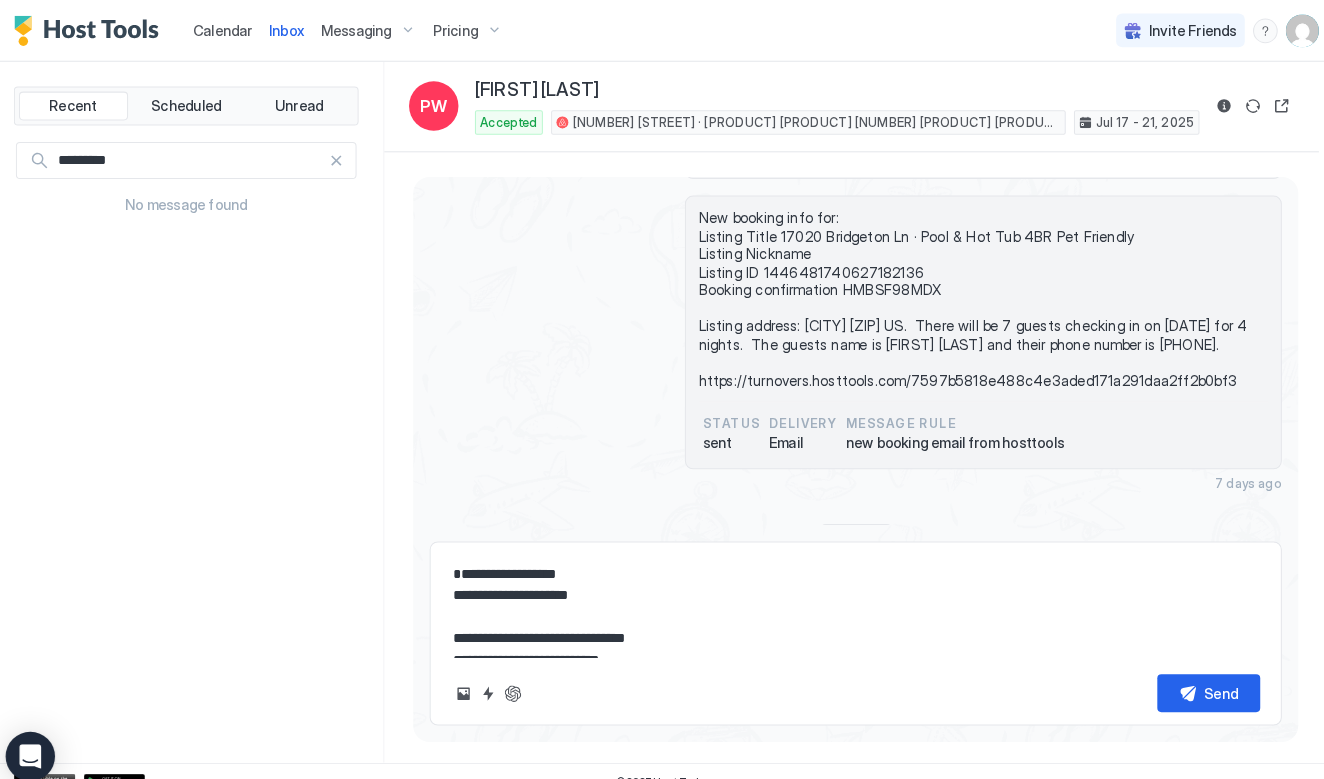 type on "*" 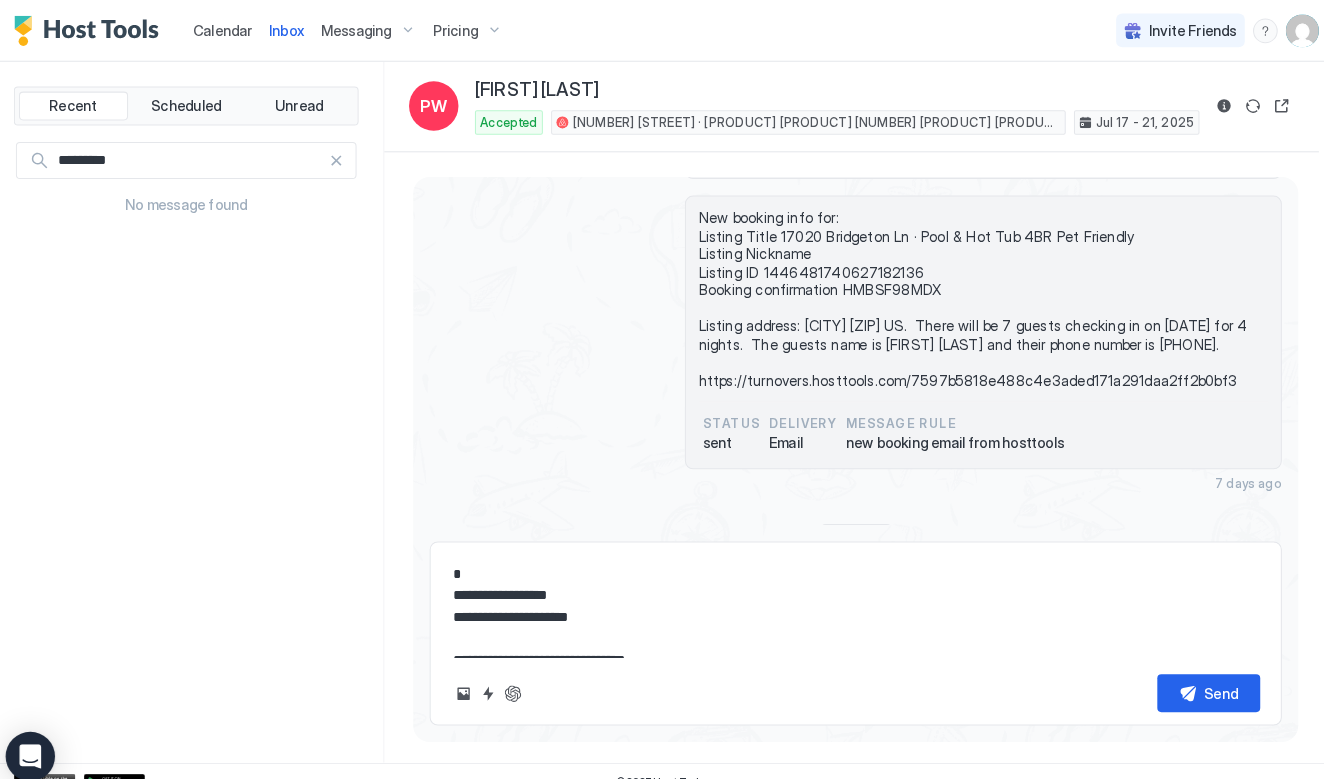 type on "*" 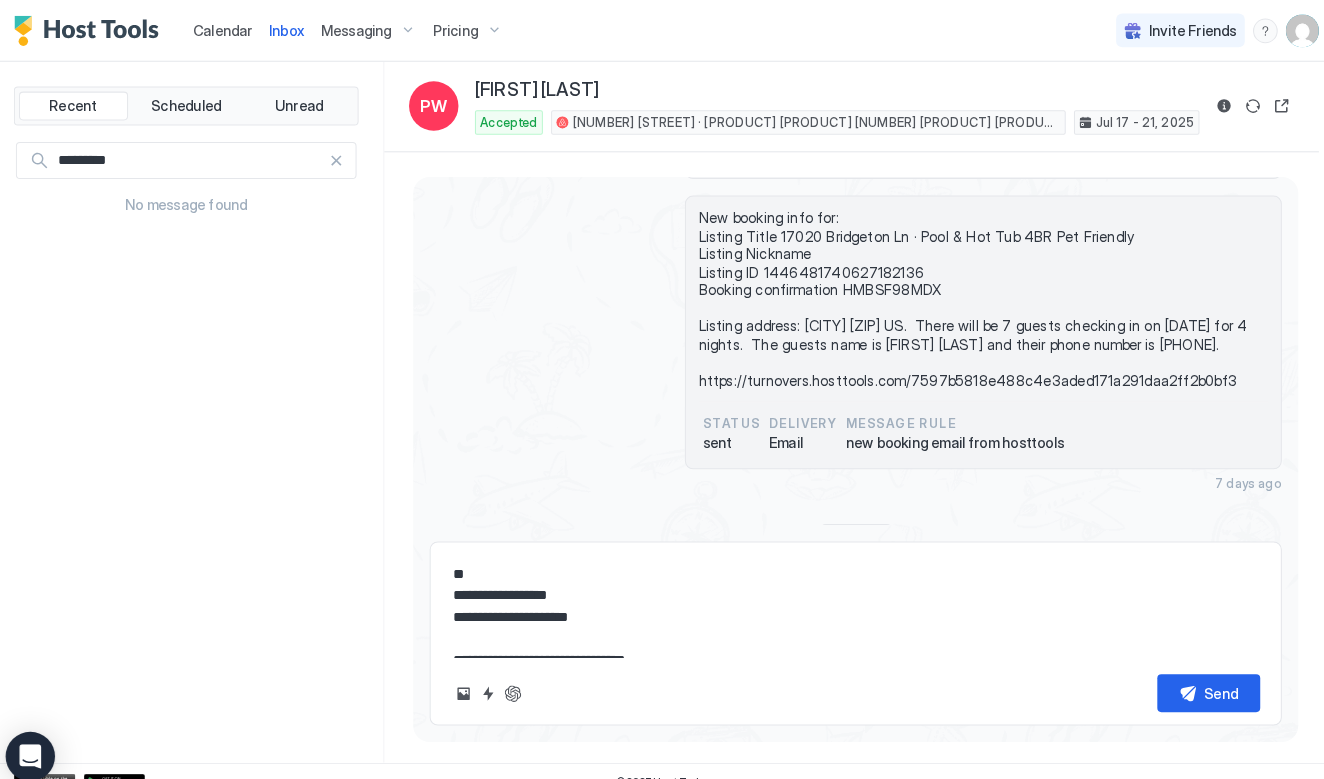 type on "*" 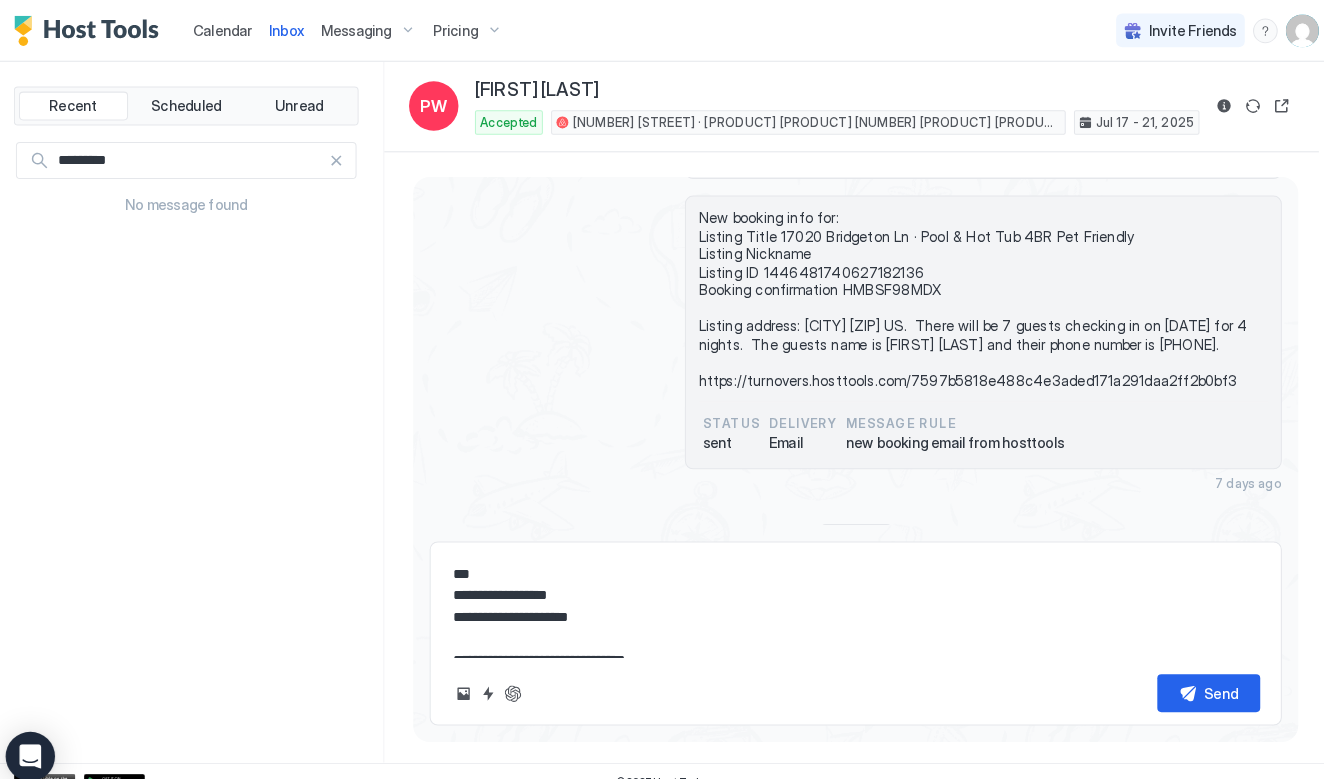 type on "*" 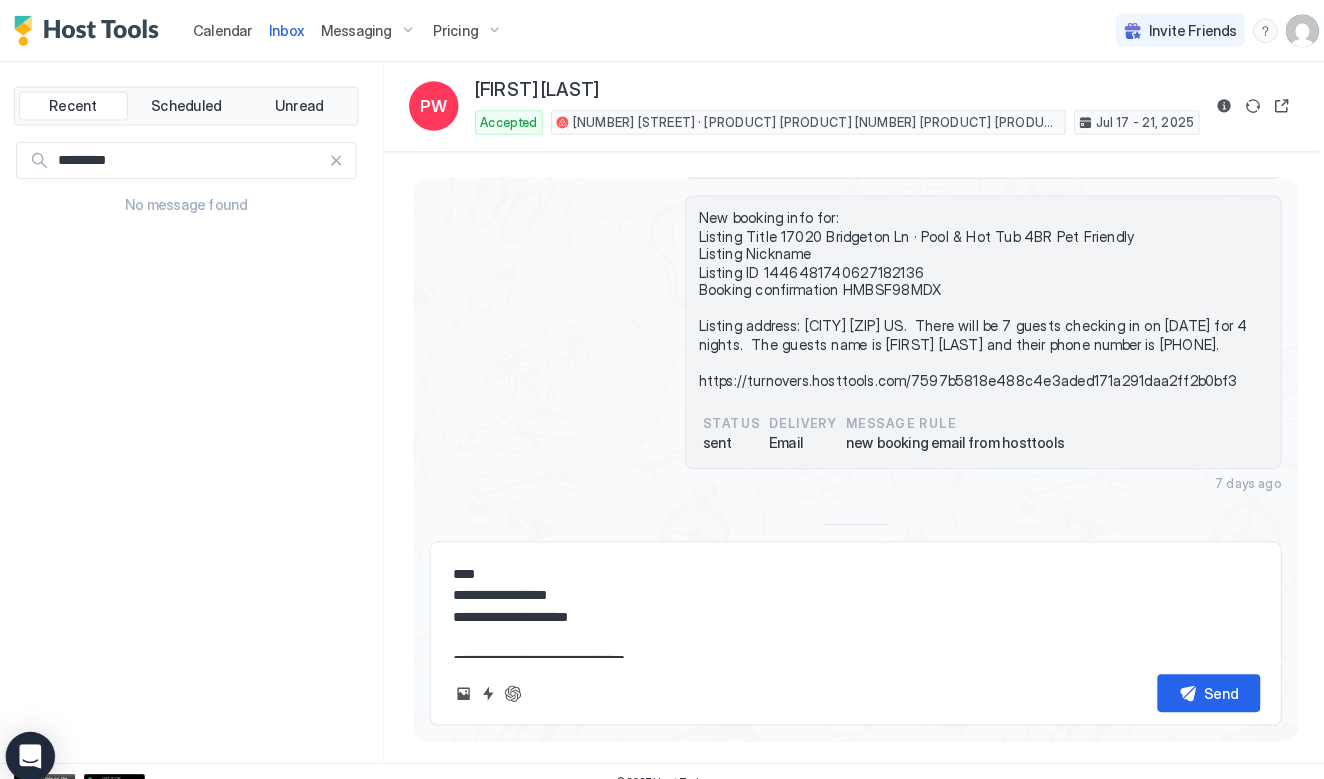 type on "*" 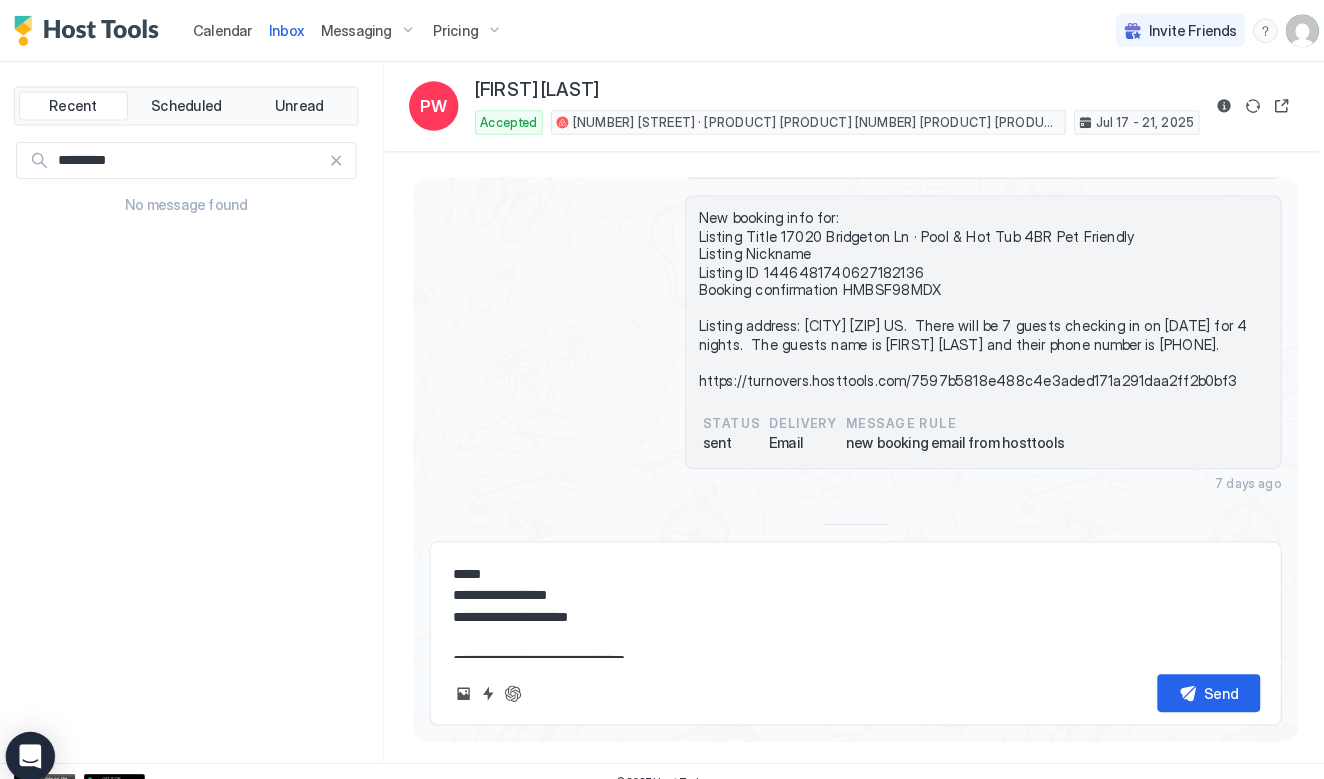 type on "*" 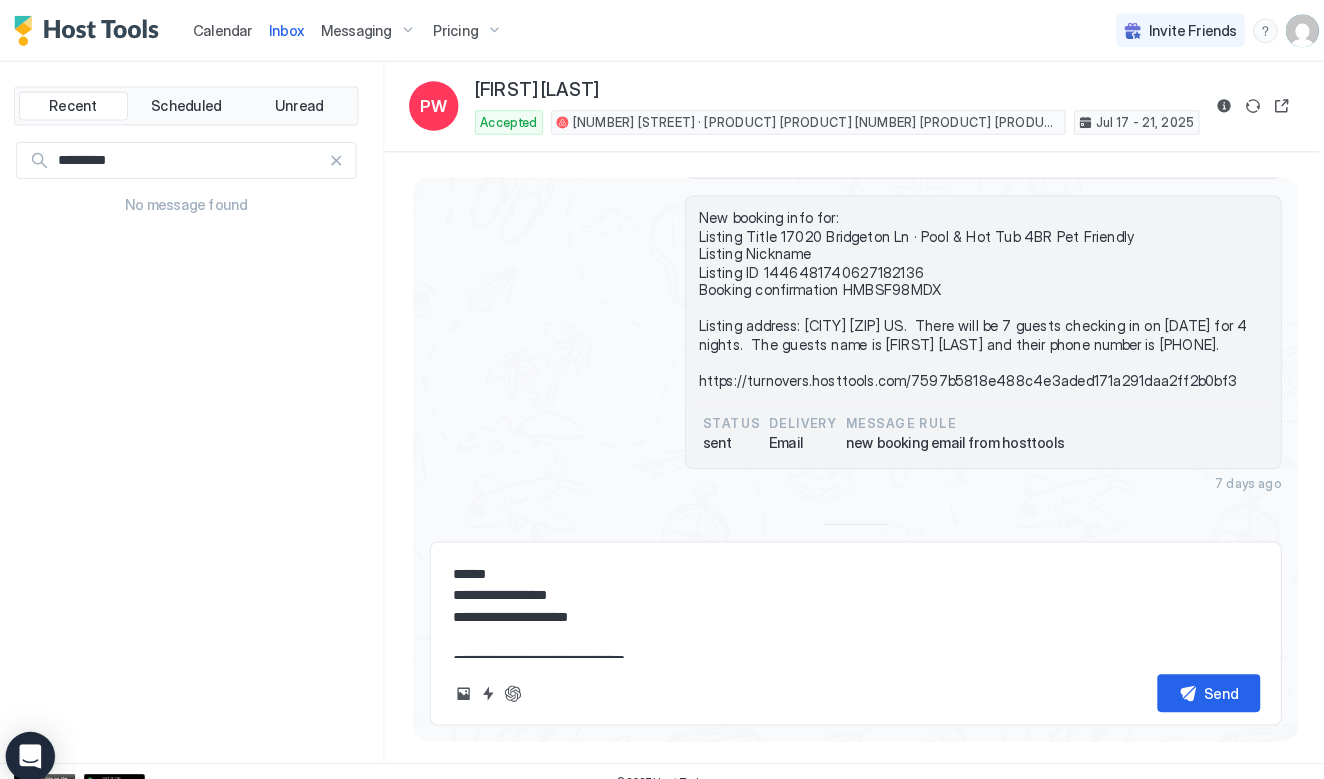 type on "*" 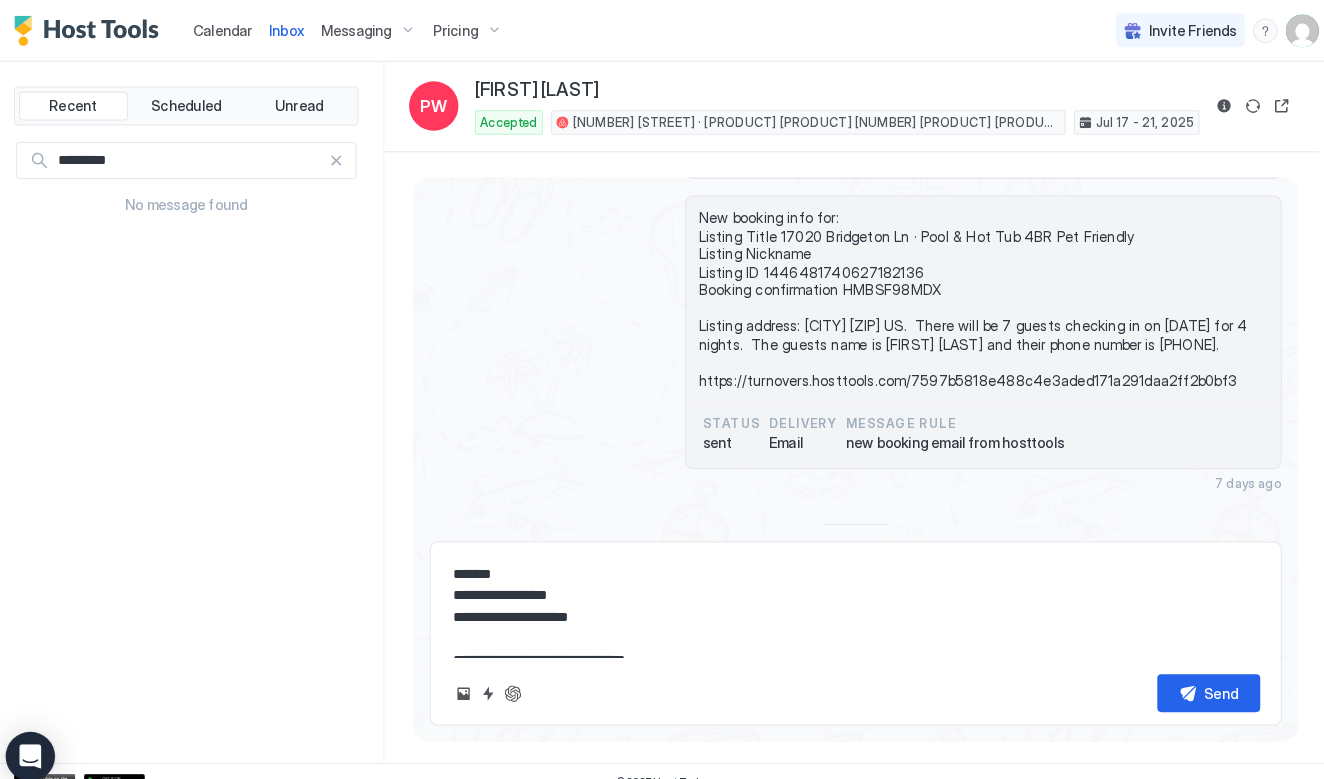 type on "*" 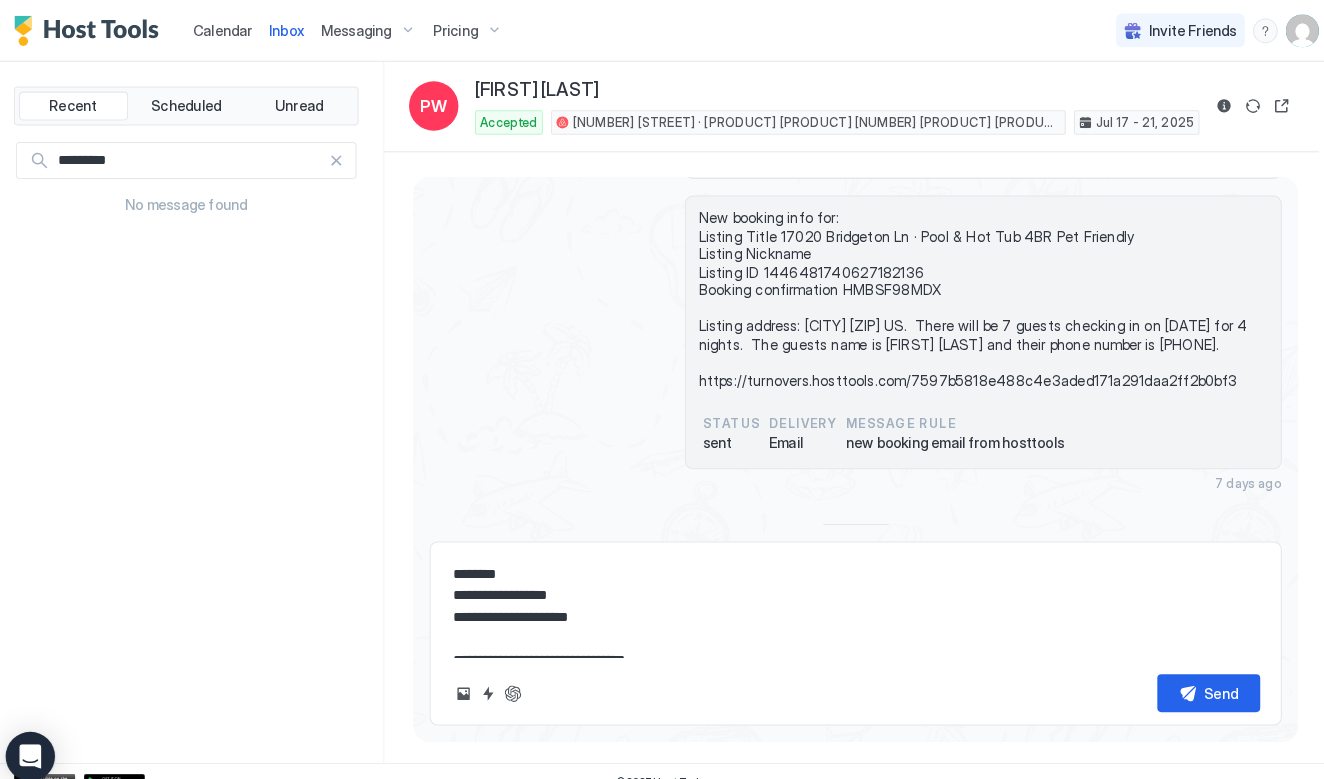 type on "*" 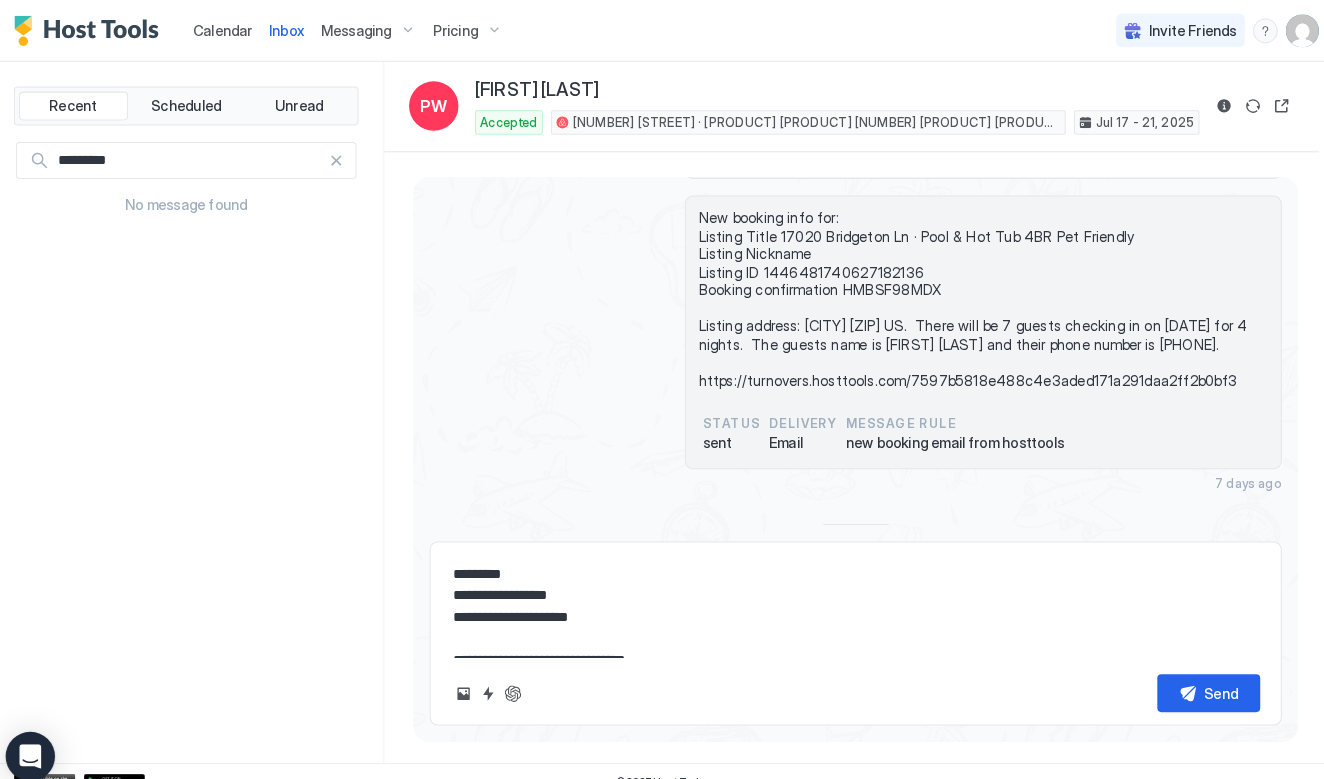 type on "*" 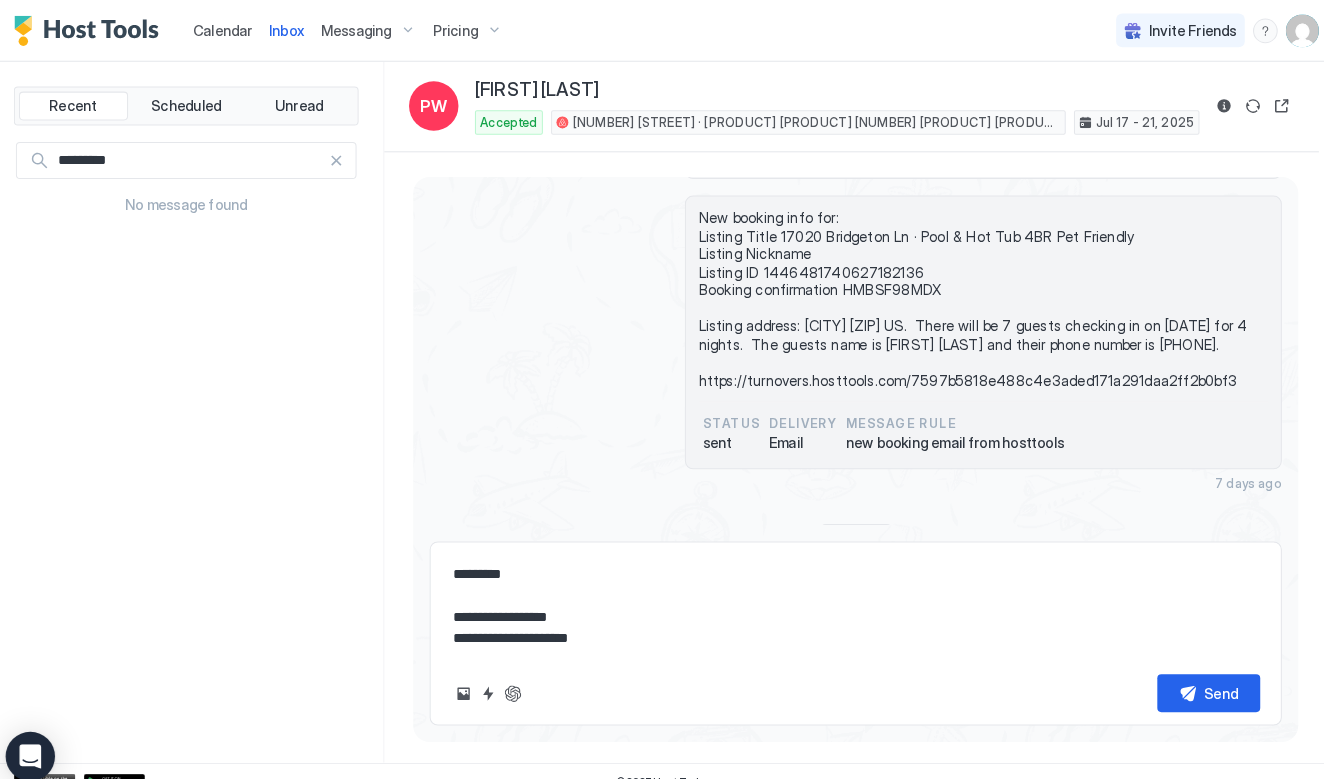 type on "*" 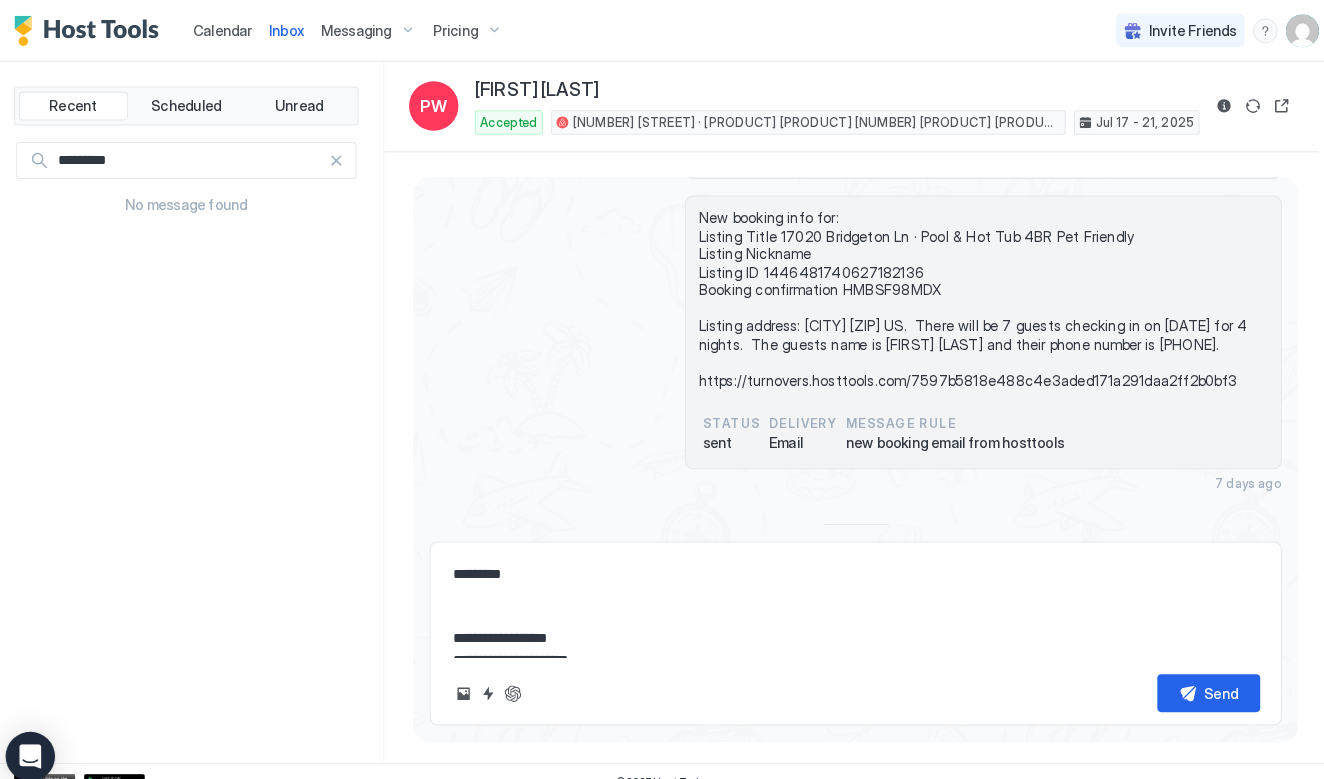 type on "*" 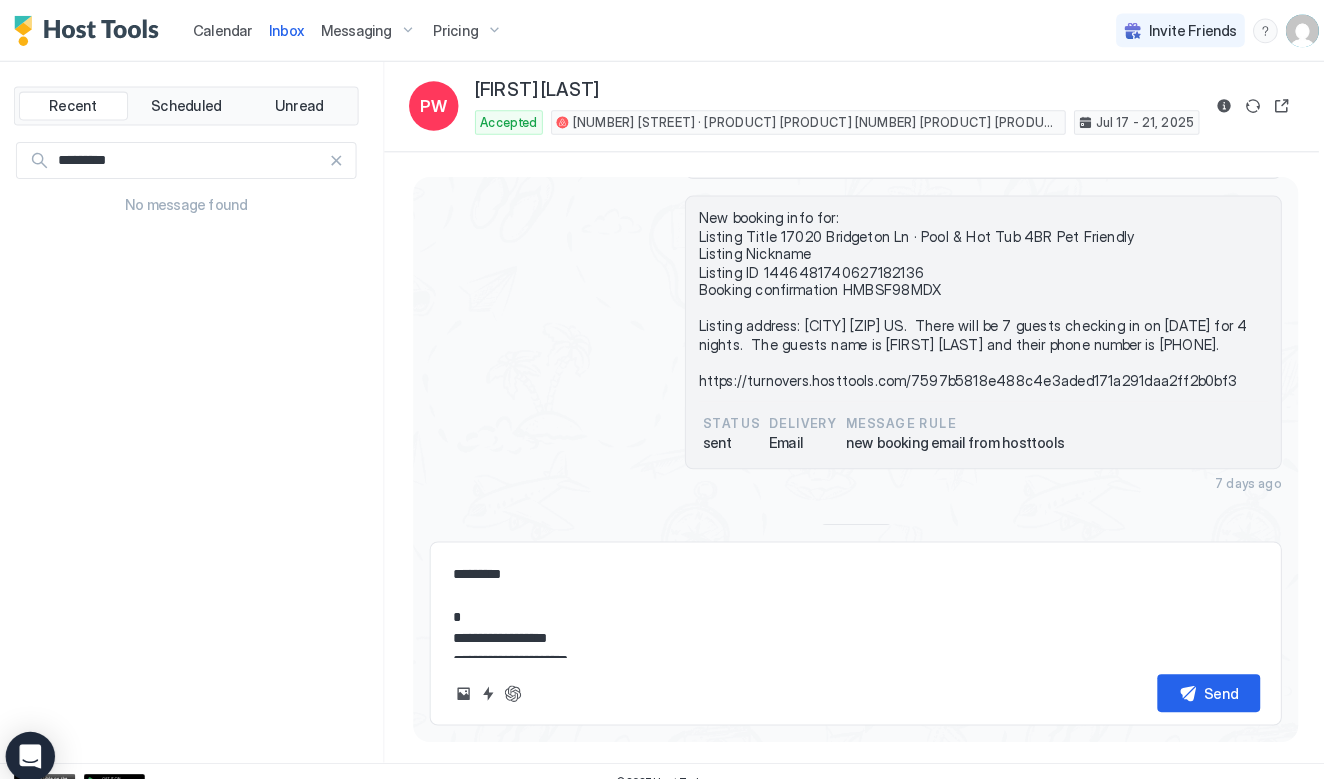 type on "*" 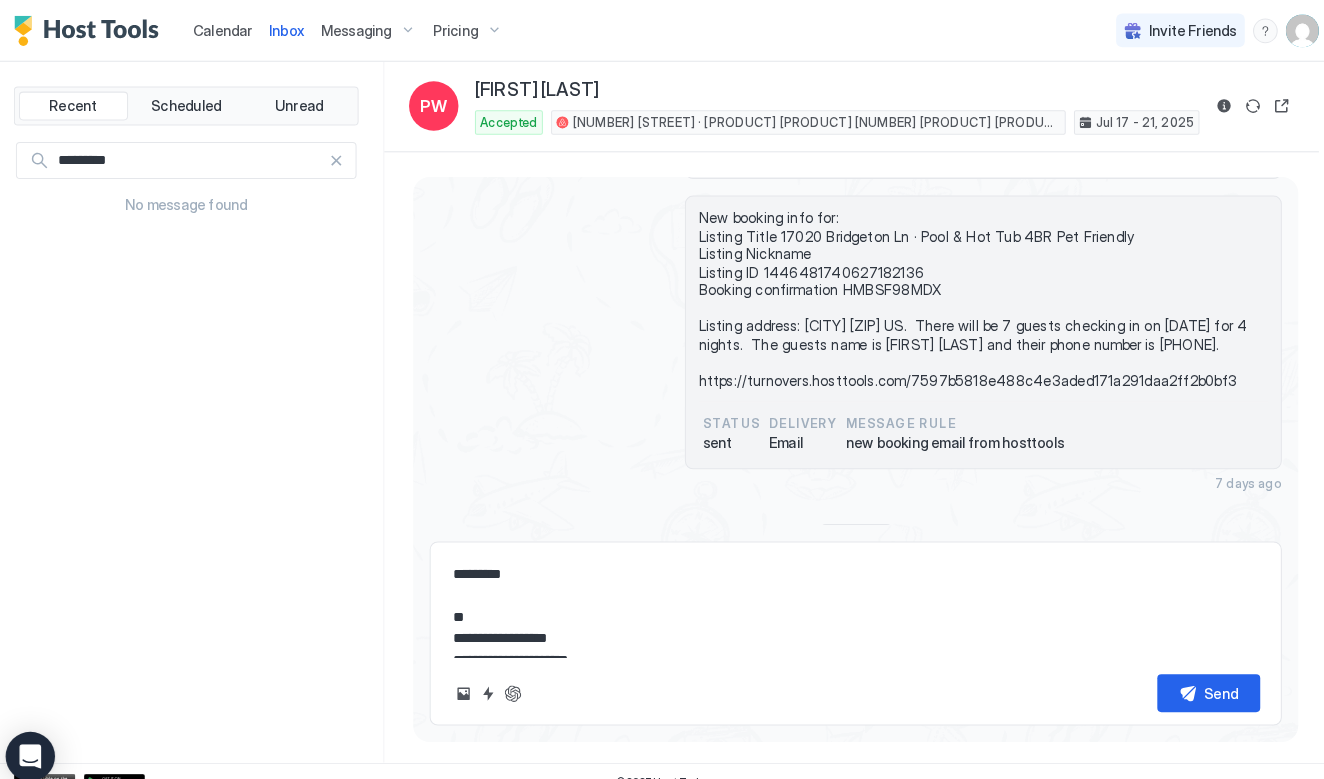 type on "*" 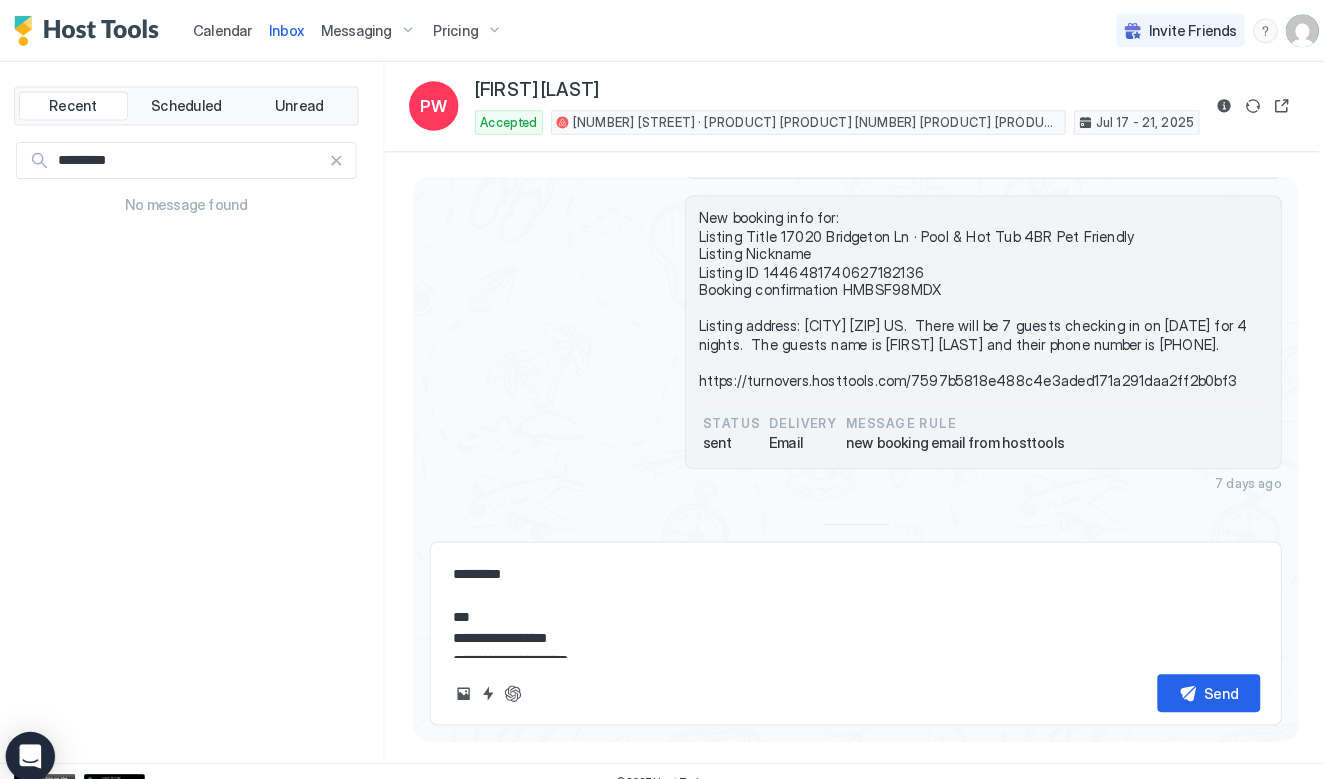 type on "*" 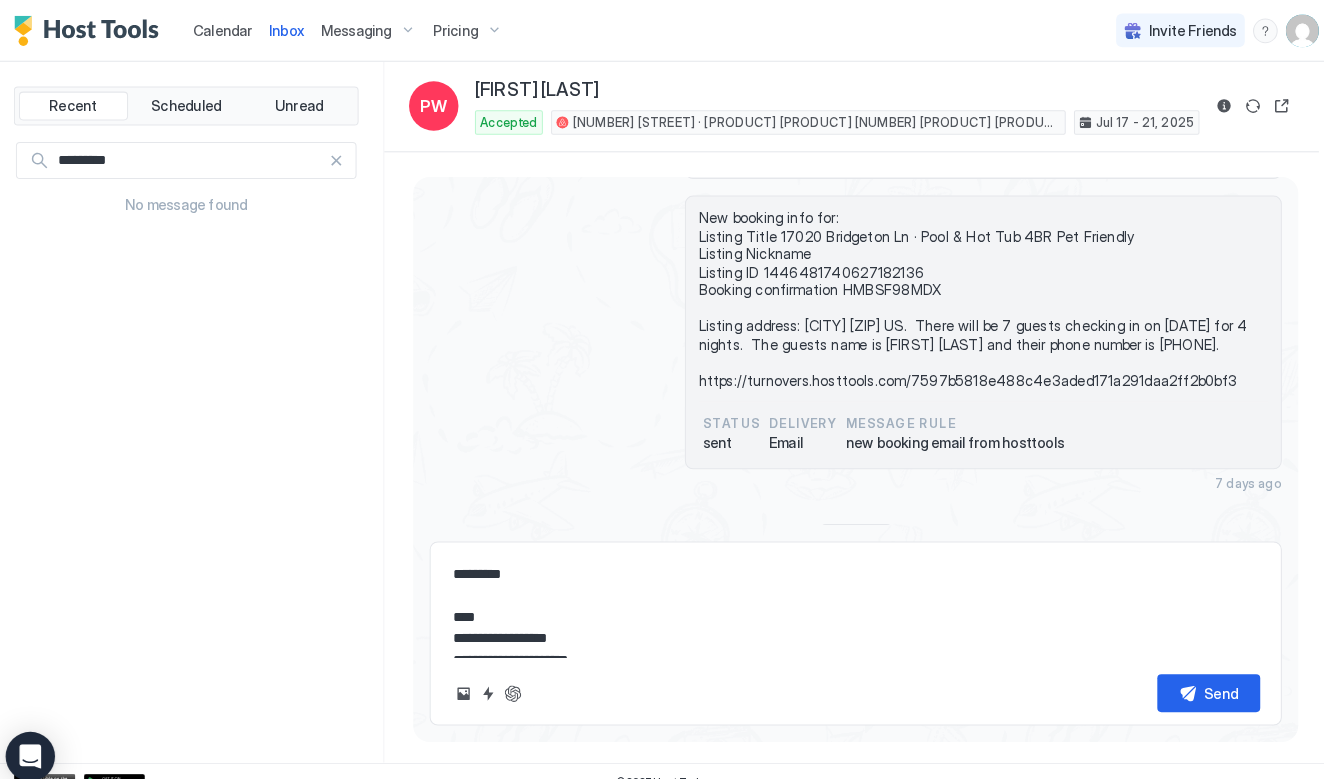 type on "*" 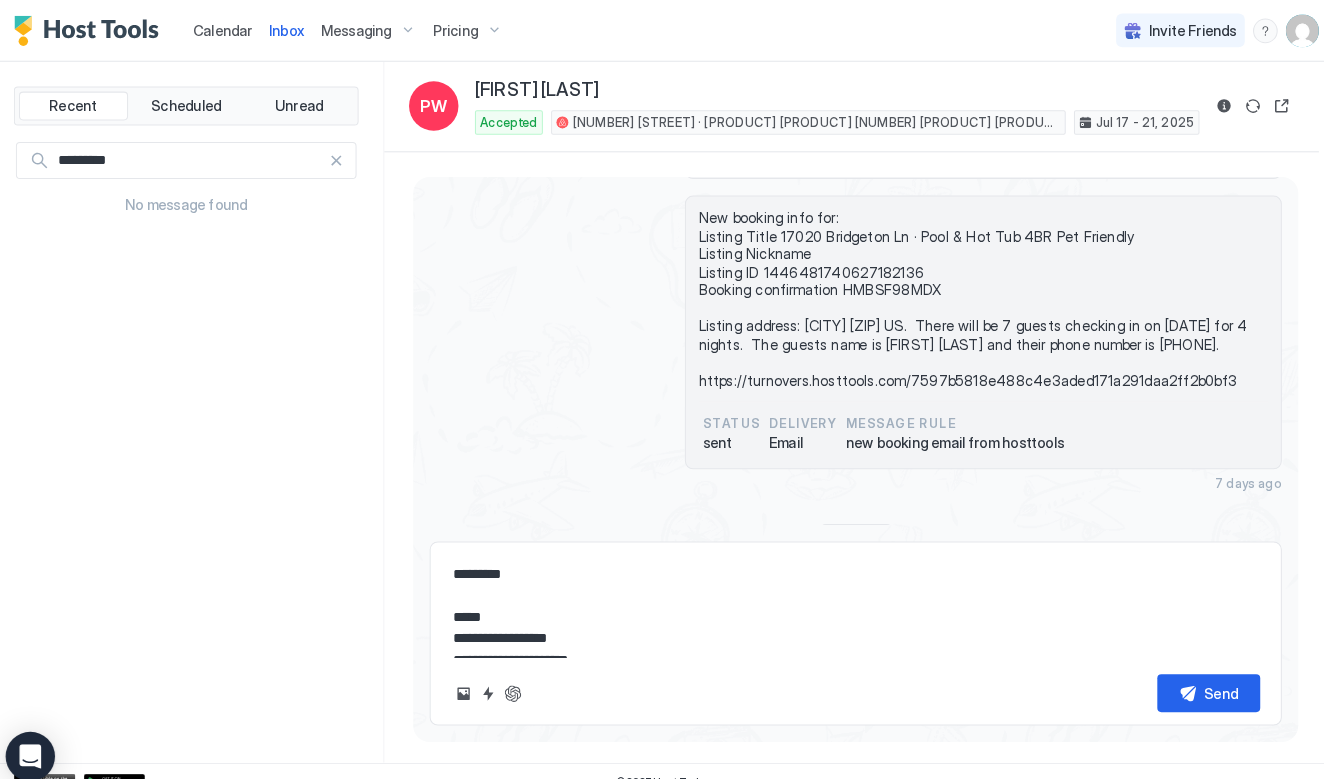 type on "*" 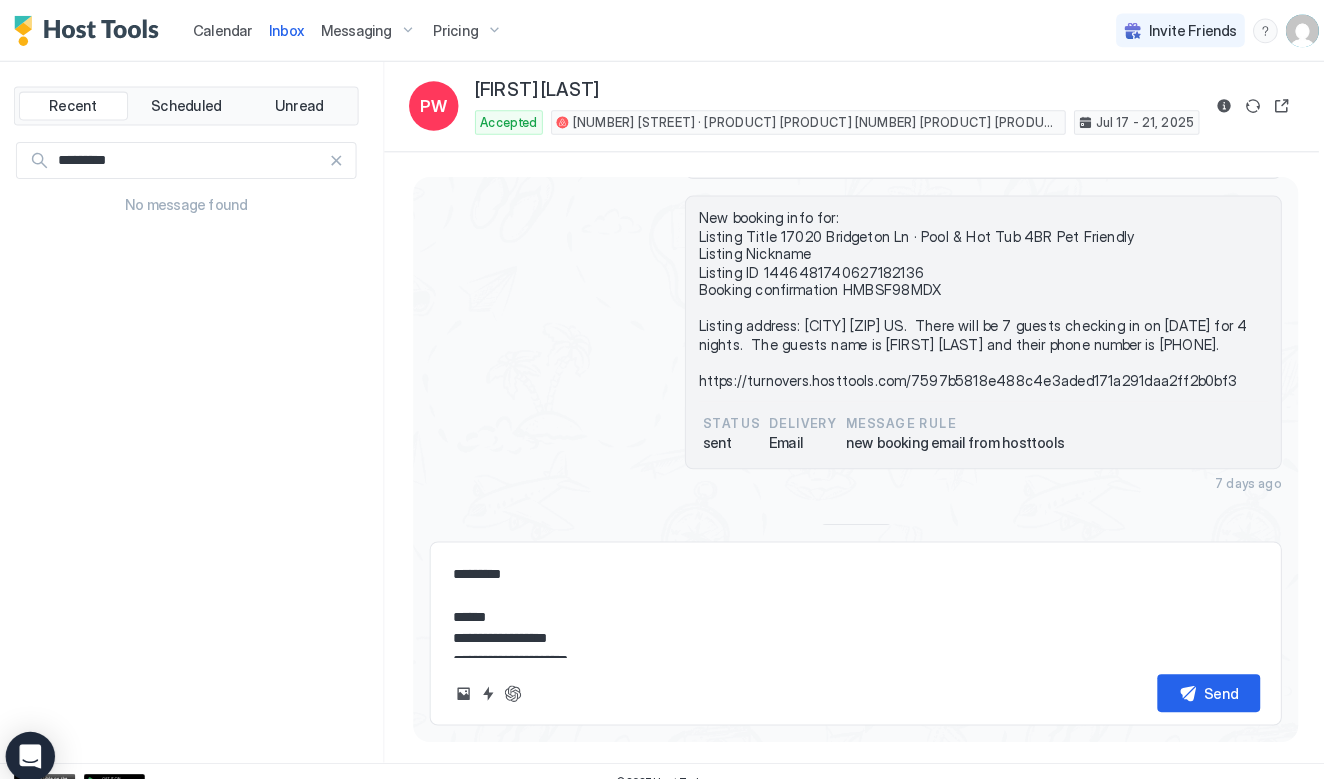 type on "*" 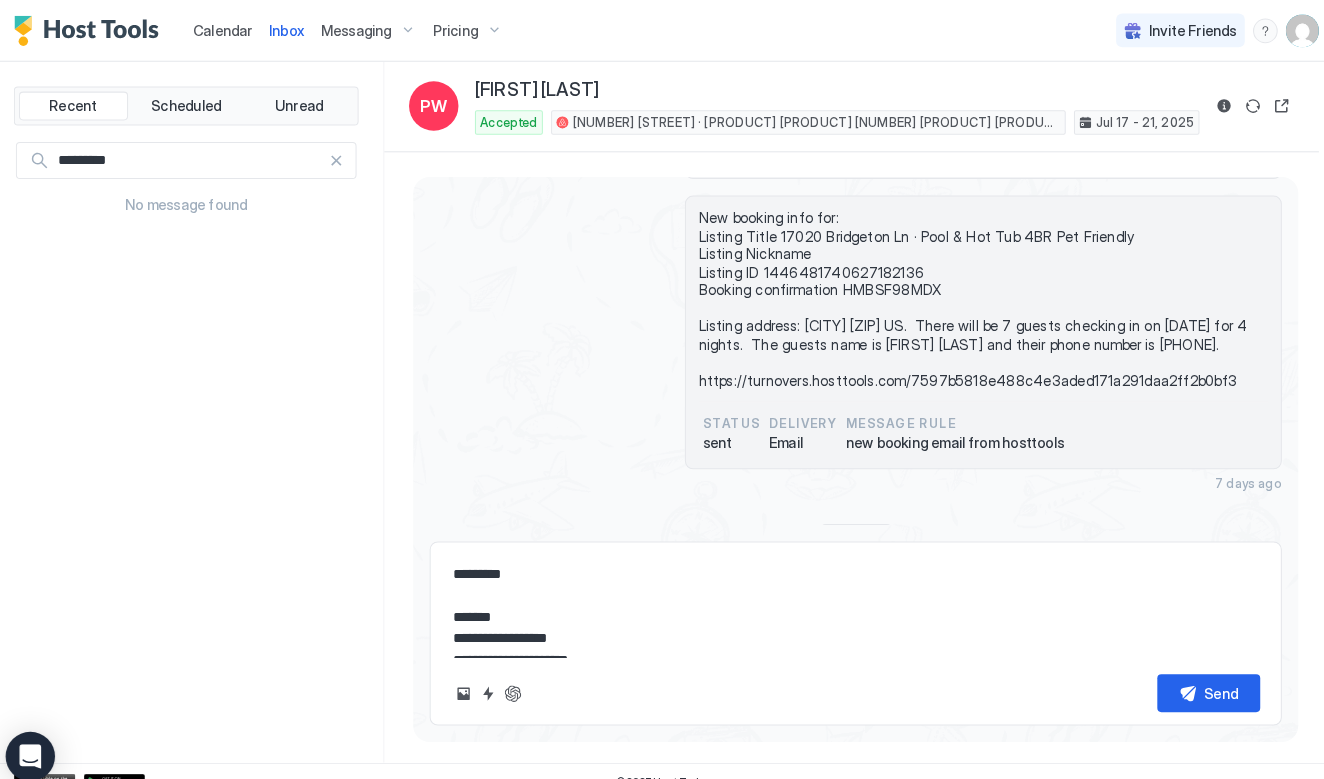 type on "*" 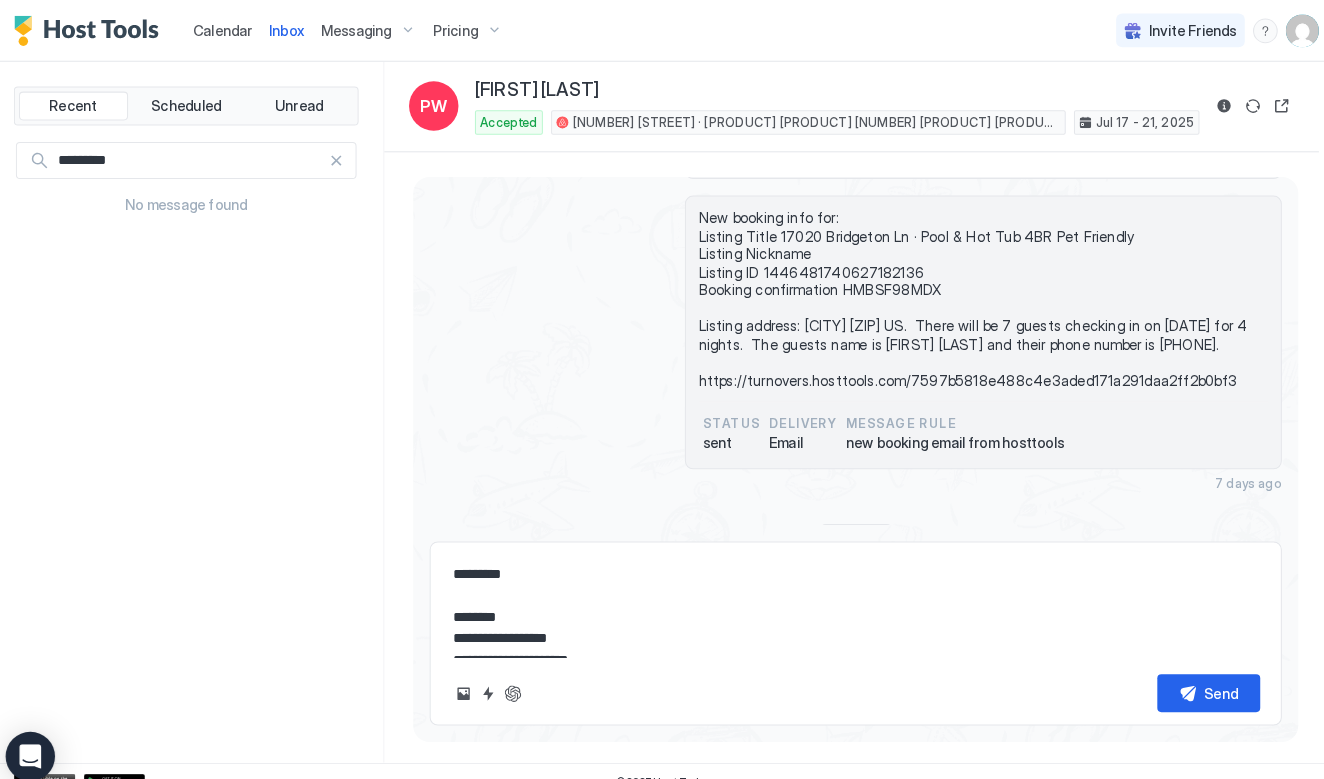 type on "*" 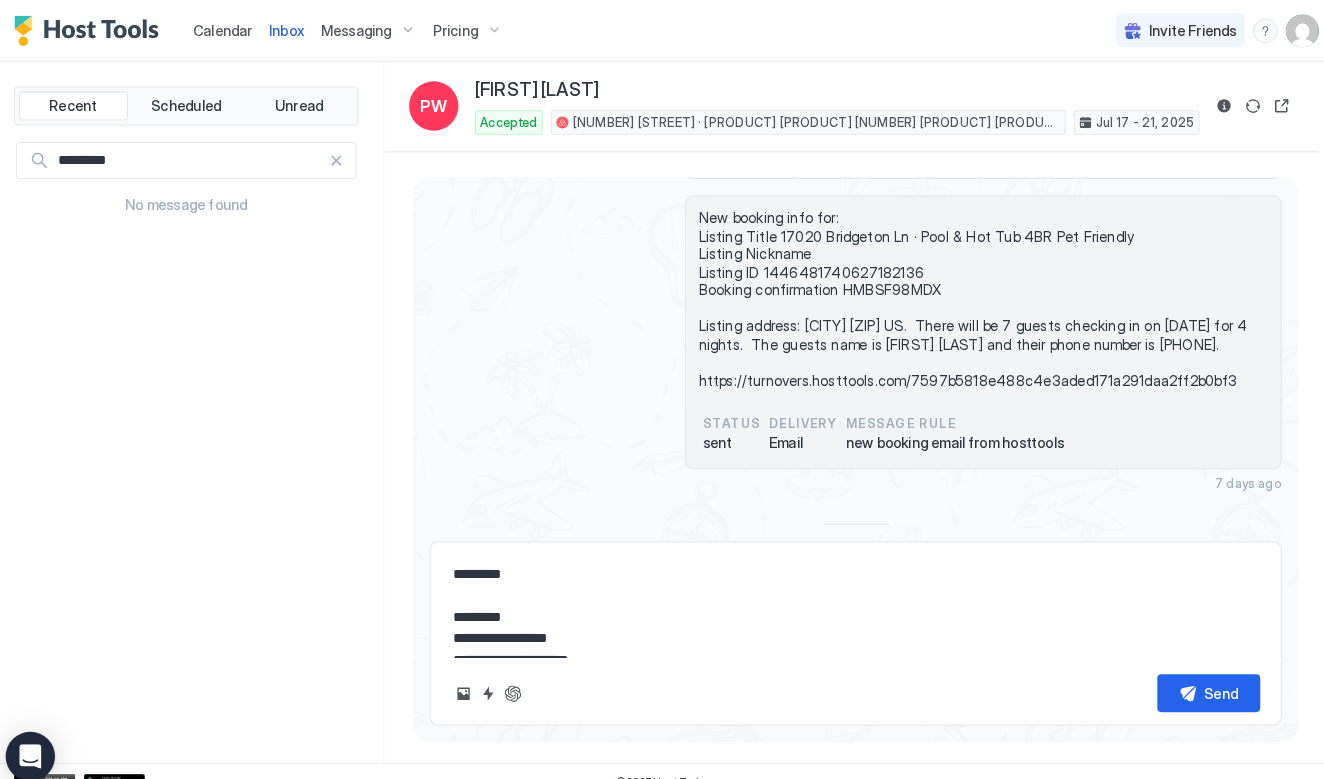 type on "*" 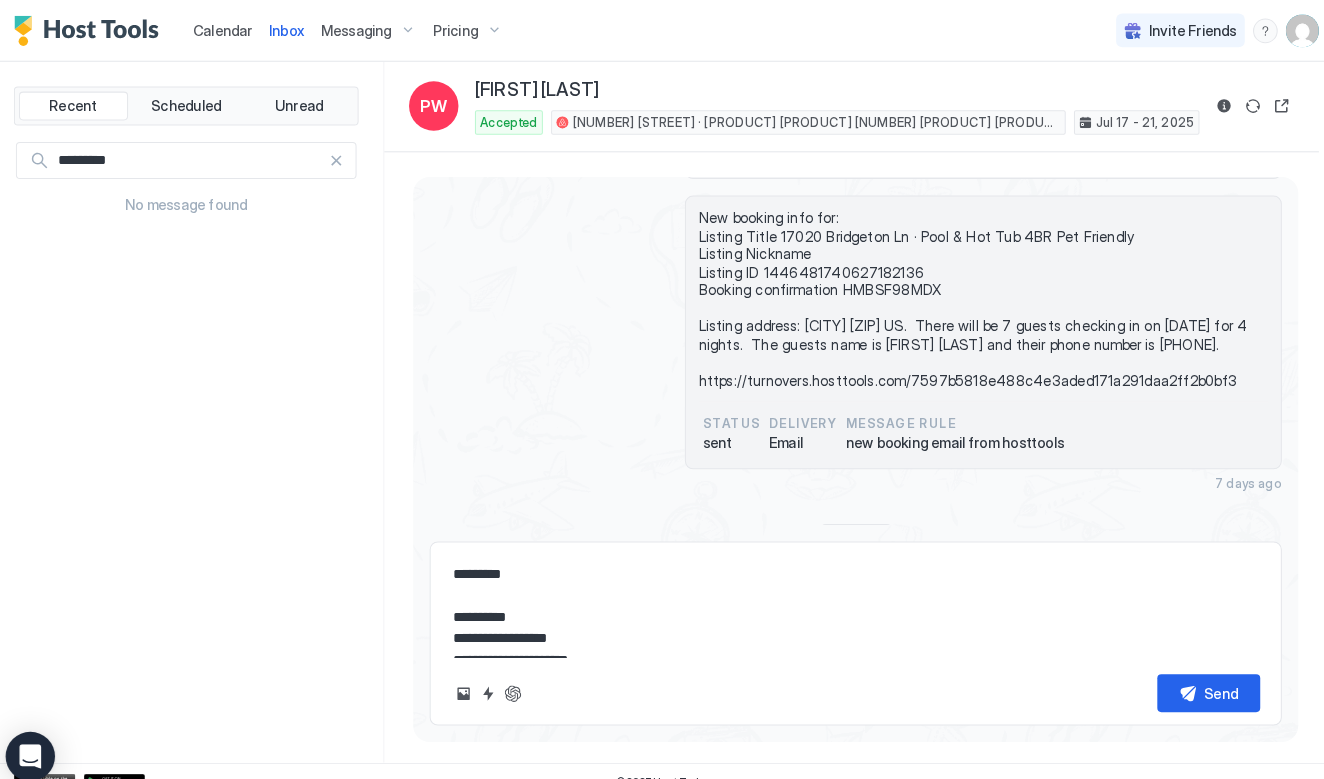 type on "*" 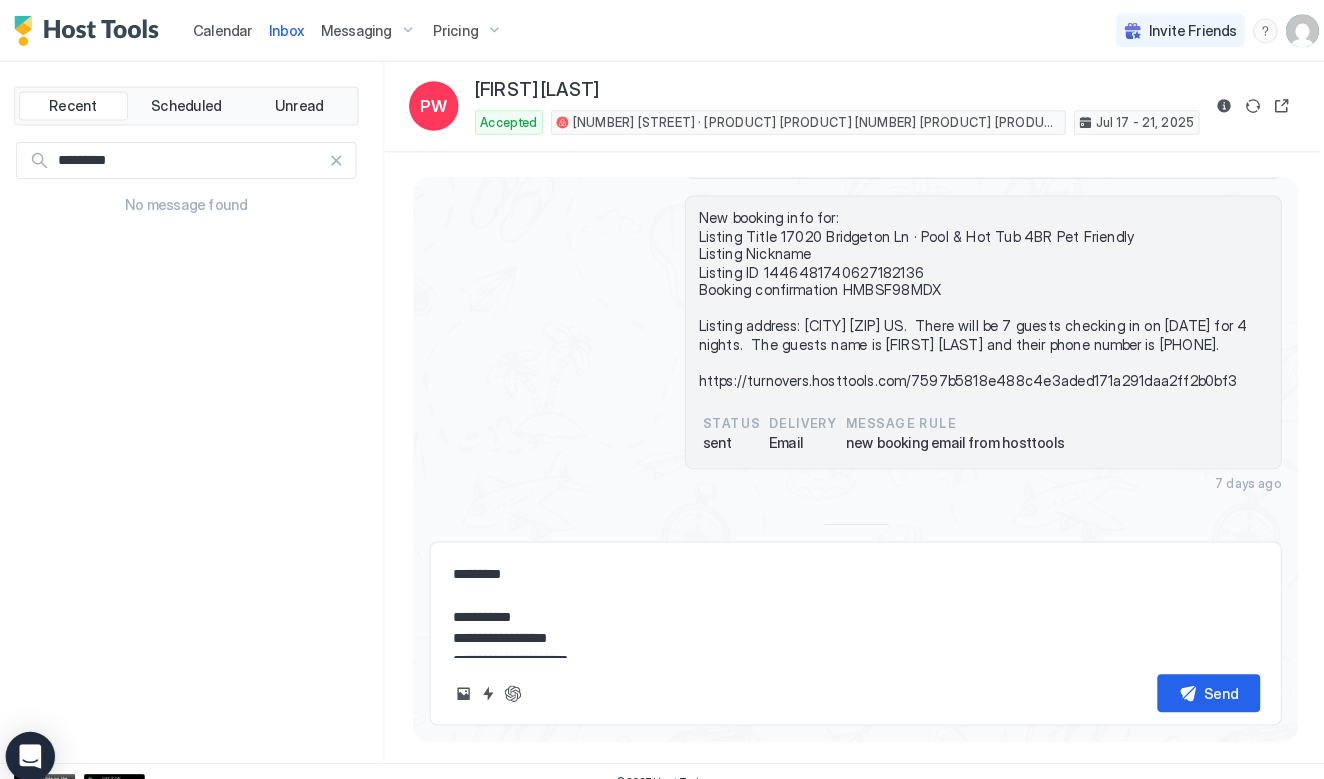type on "*" 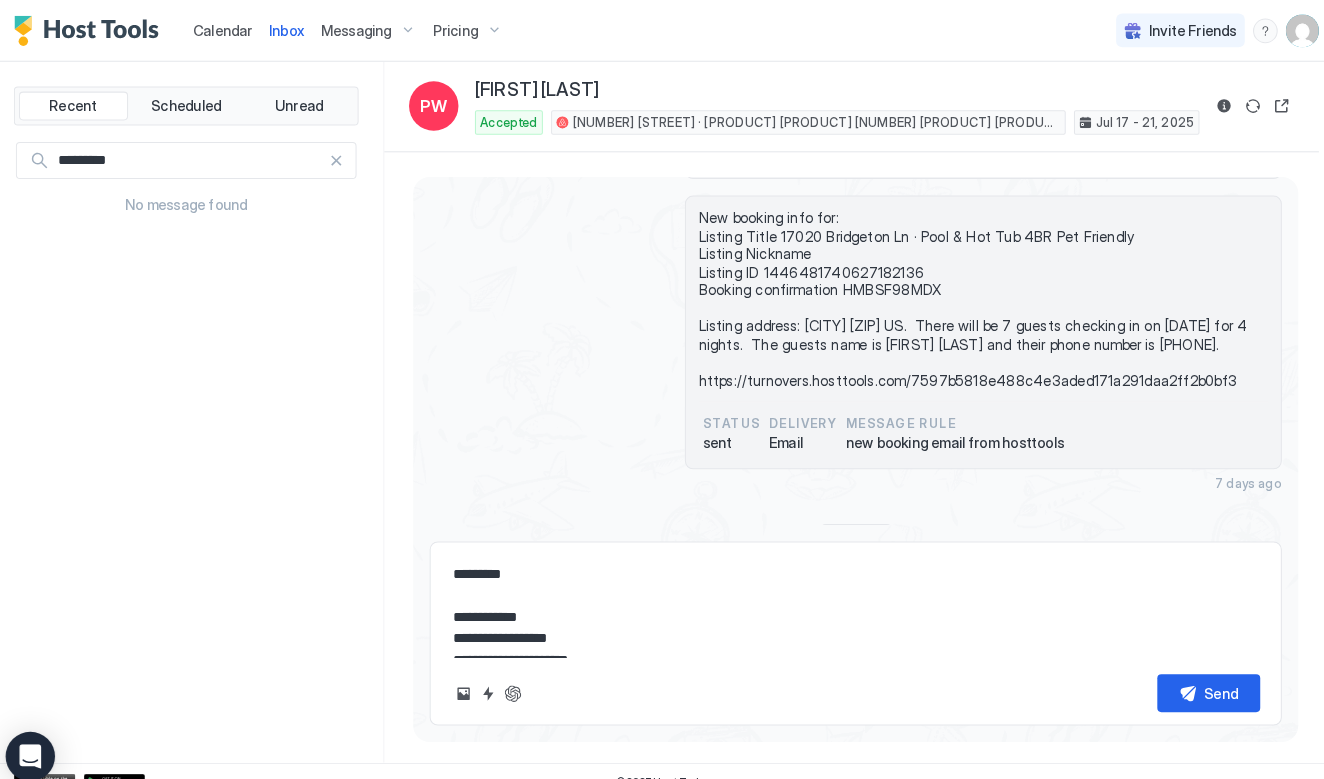type on "*" 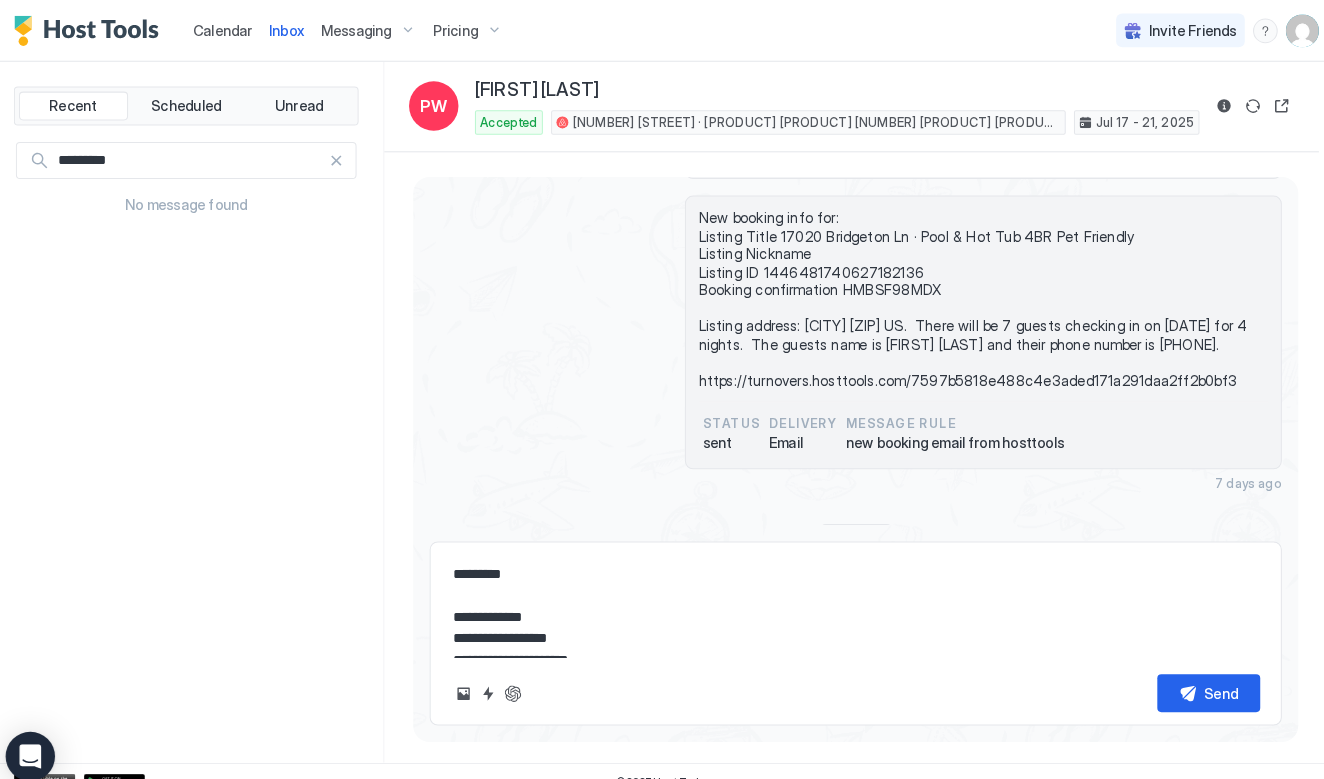 type on "*" 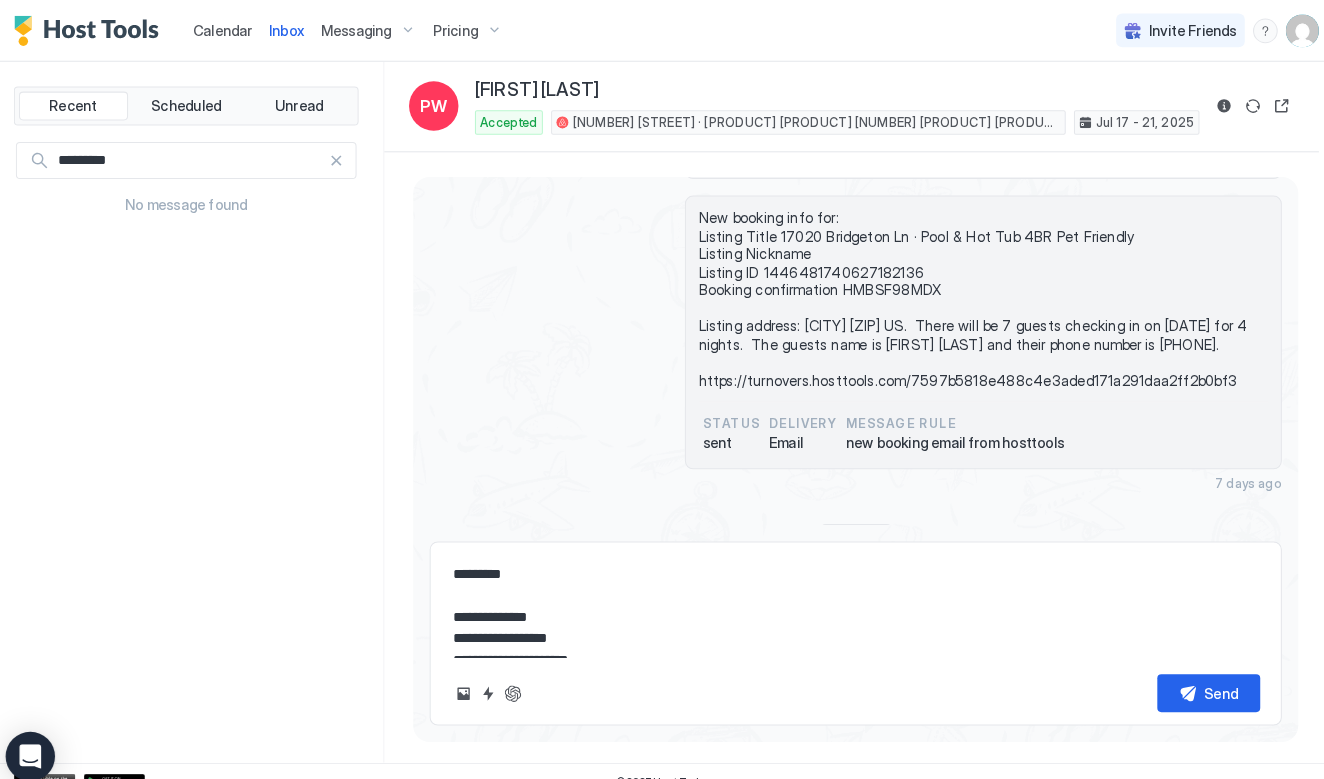 type on "*" 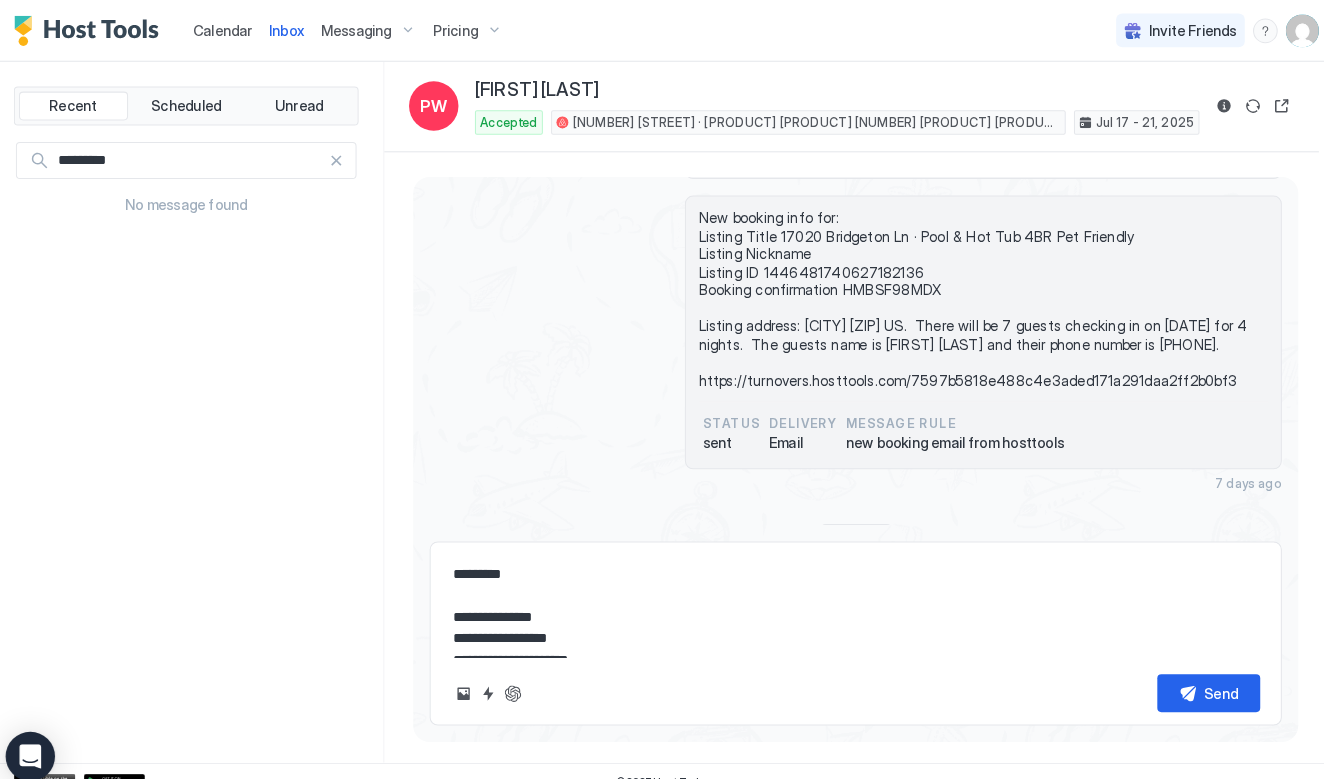 type on "*" 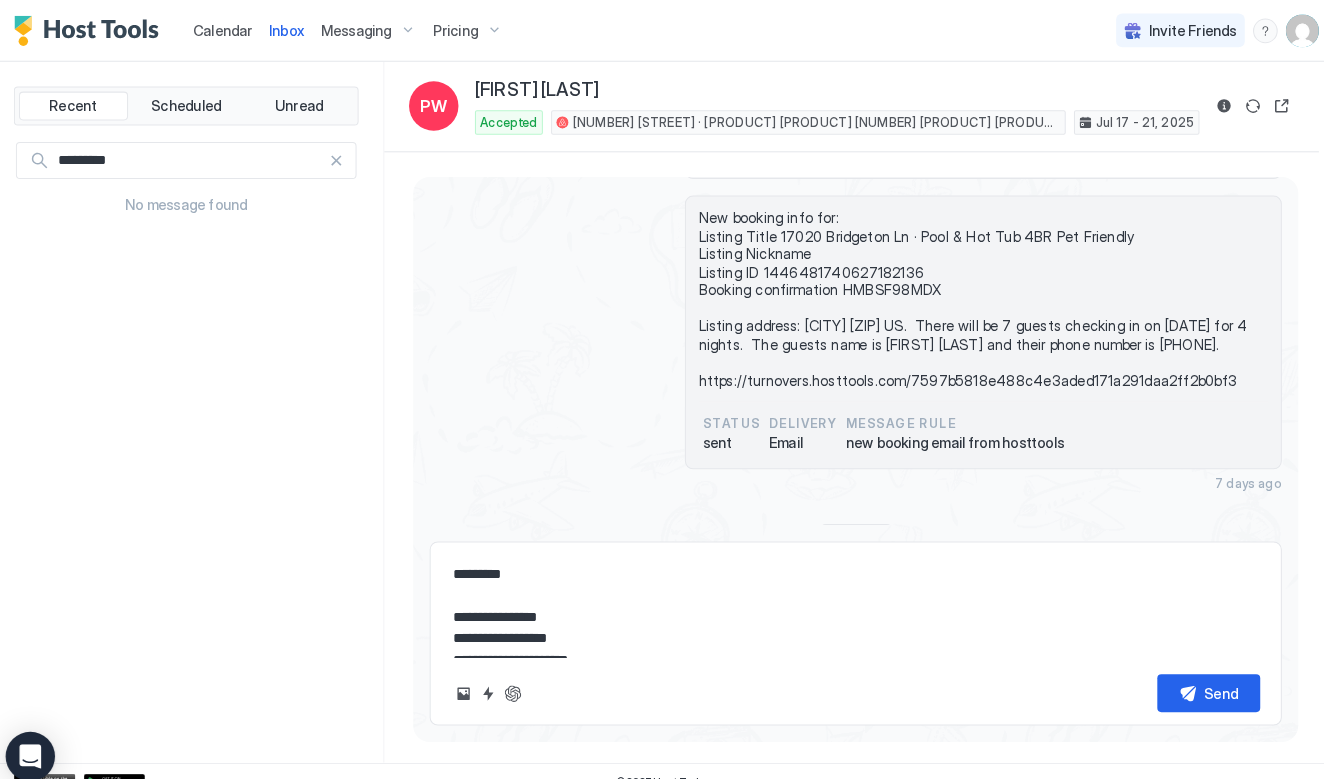 type on "*" 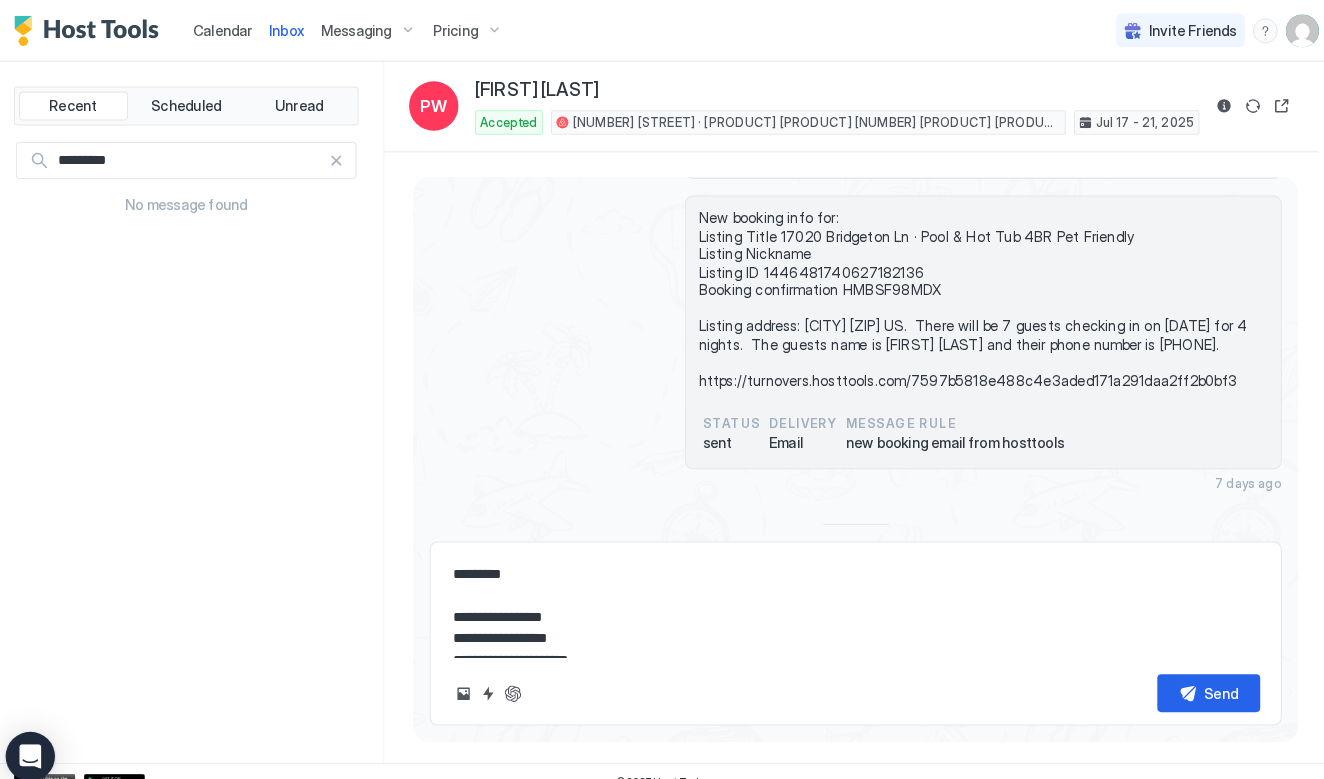 type on "*" 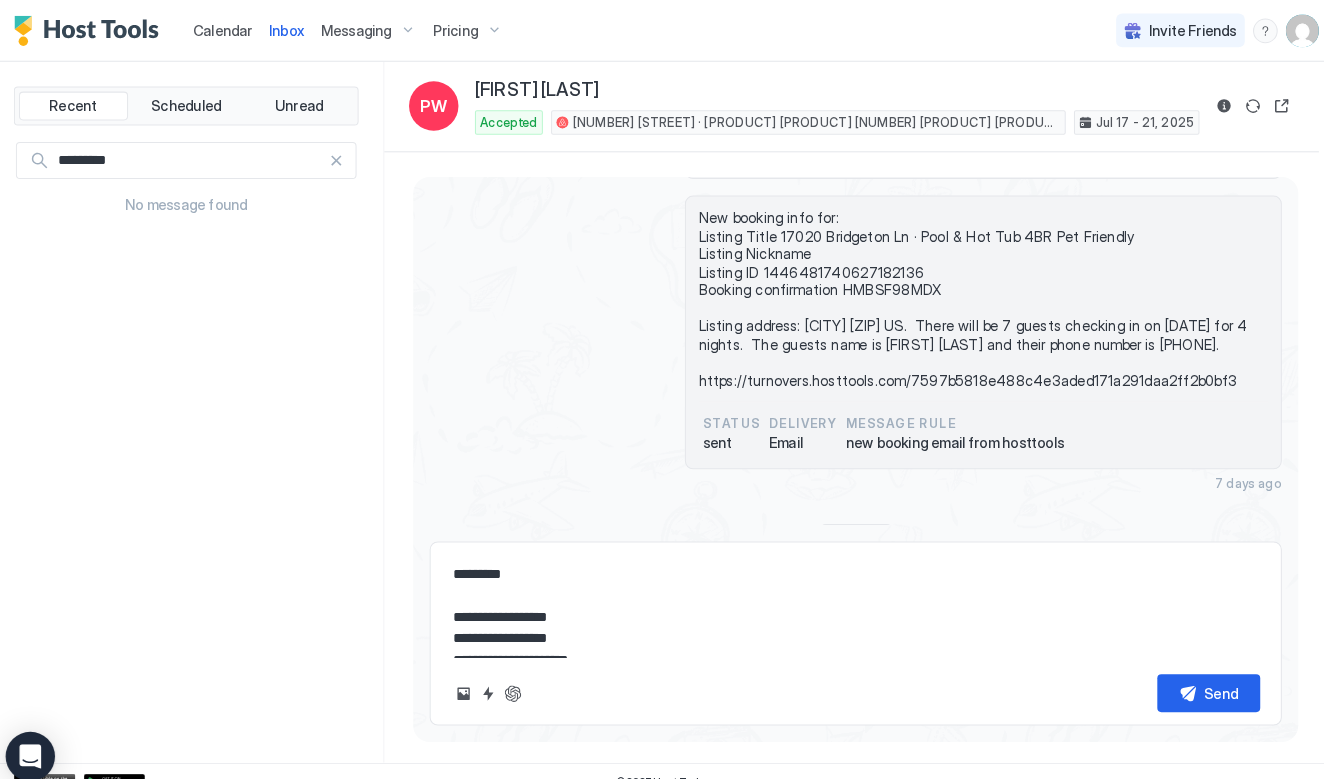 type on "*" 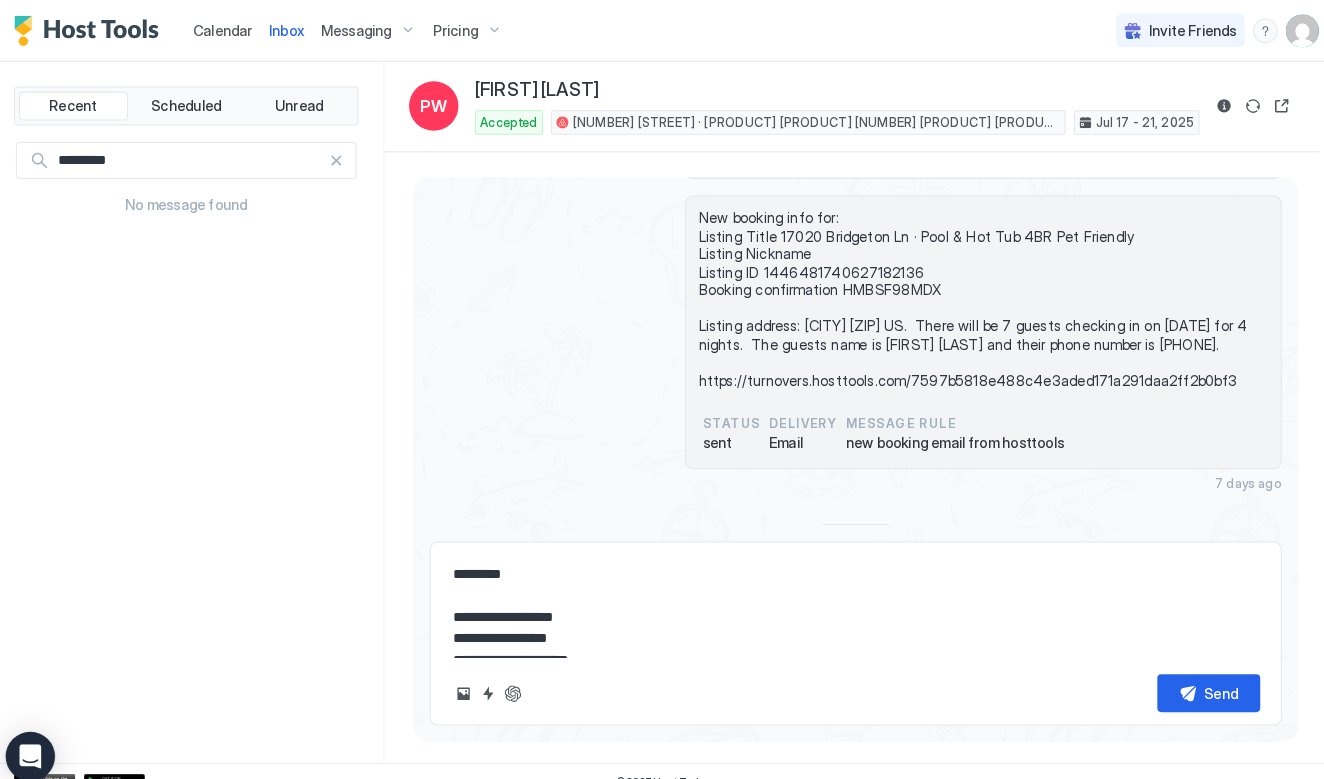 type on "*" 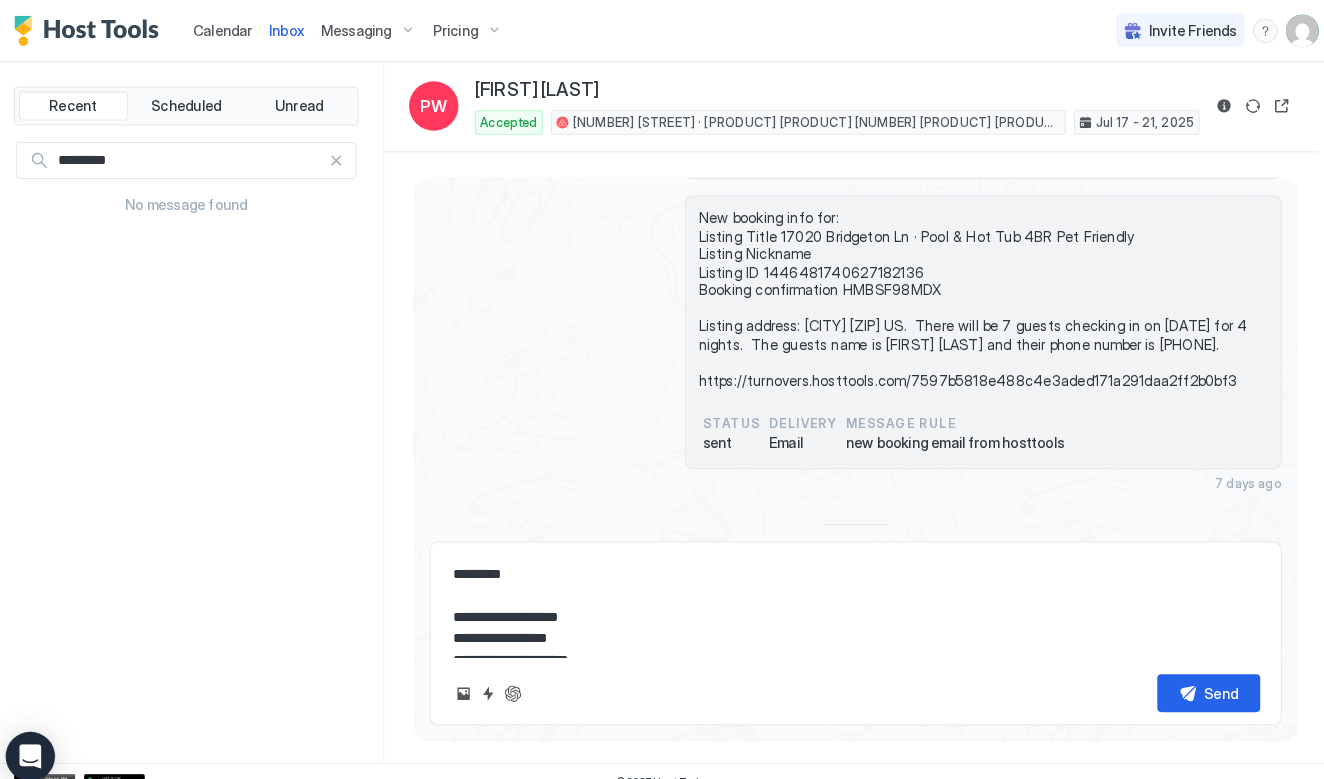 type on "*" 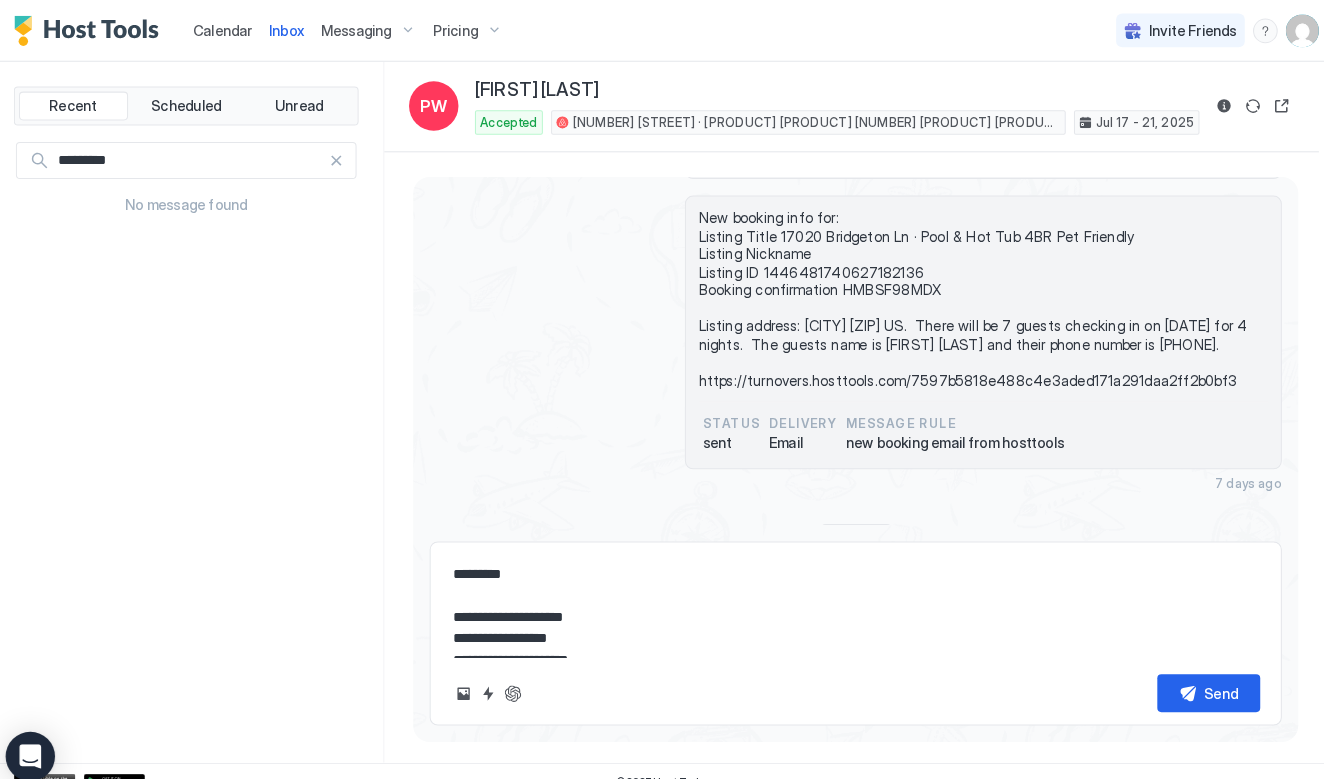 type on "*" 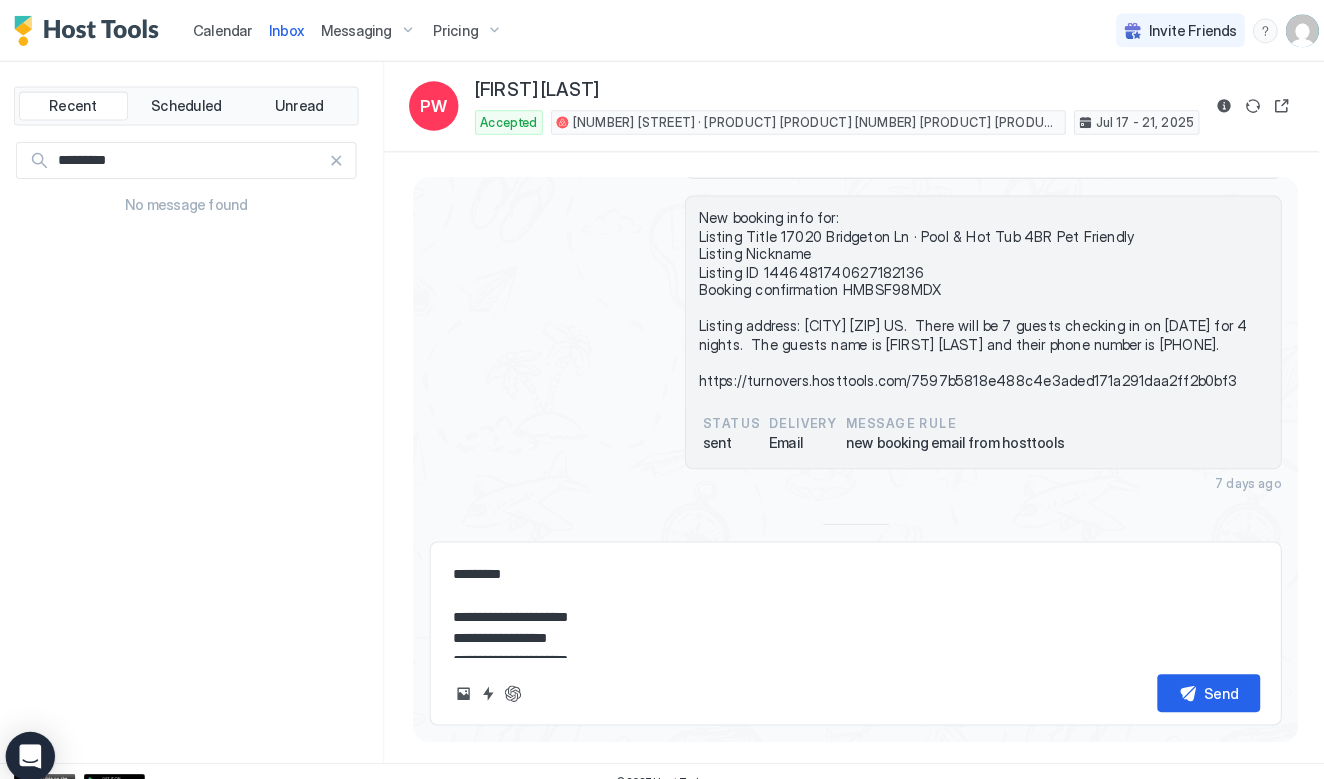 type on "*" 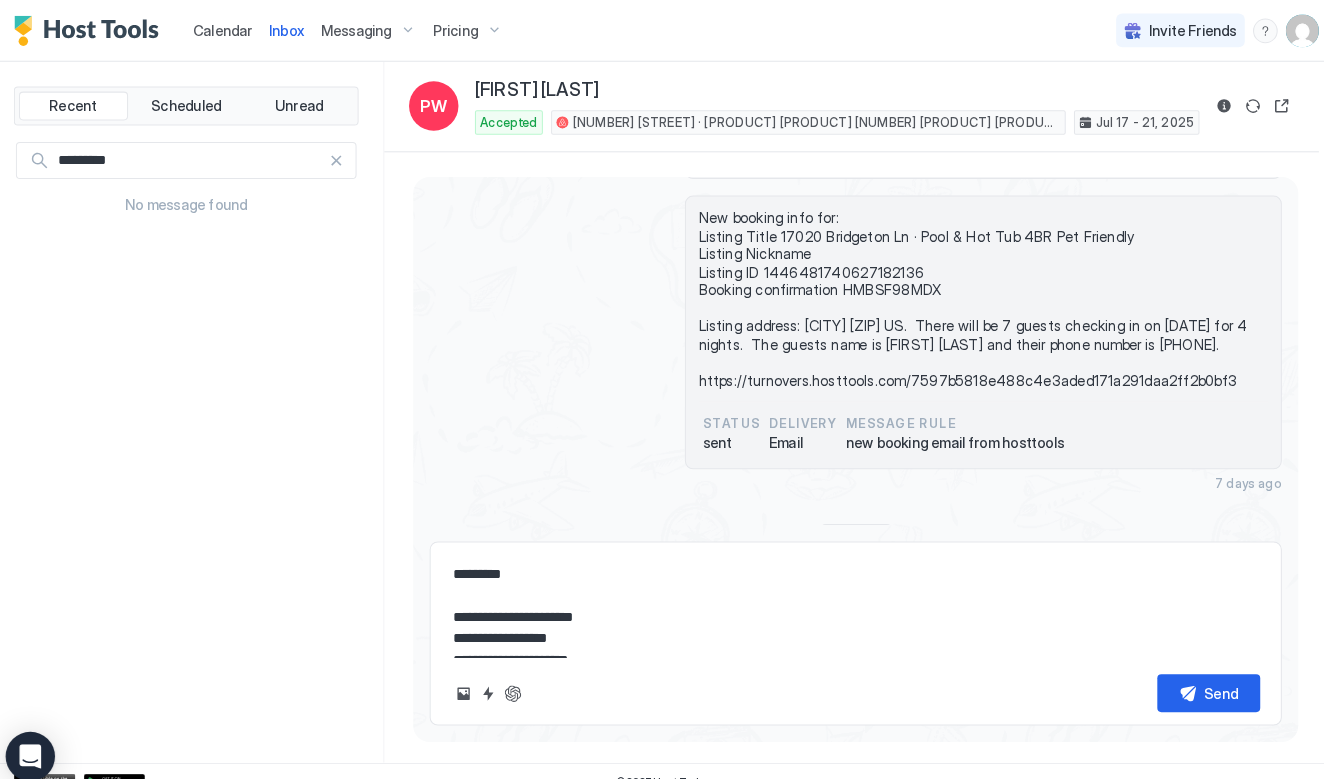 type on "*" 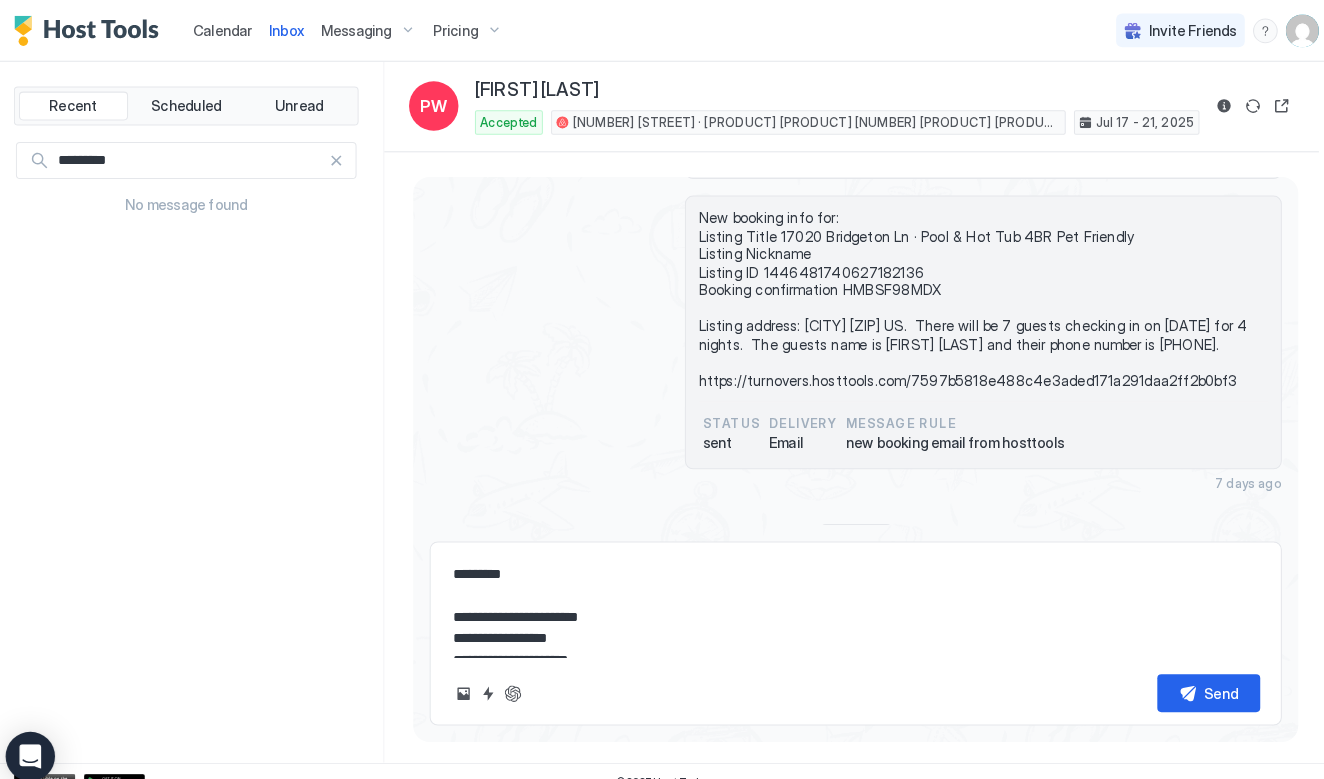 type on "*" 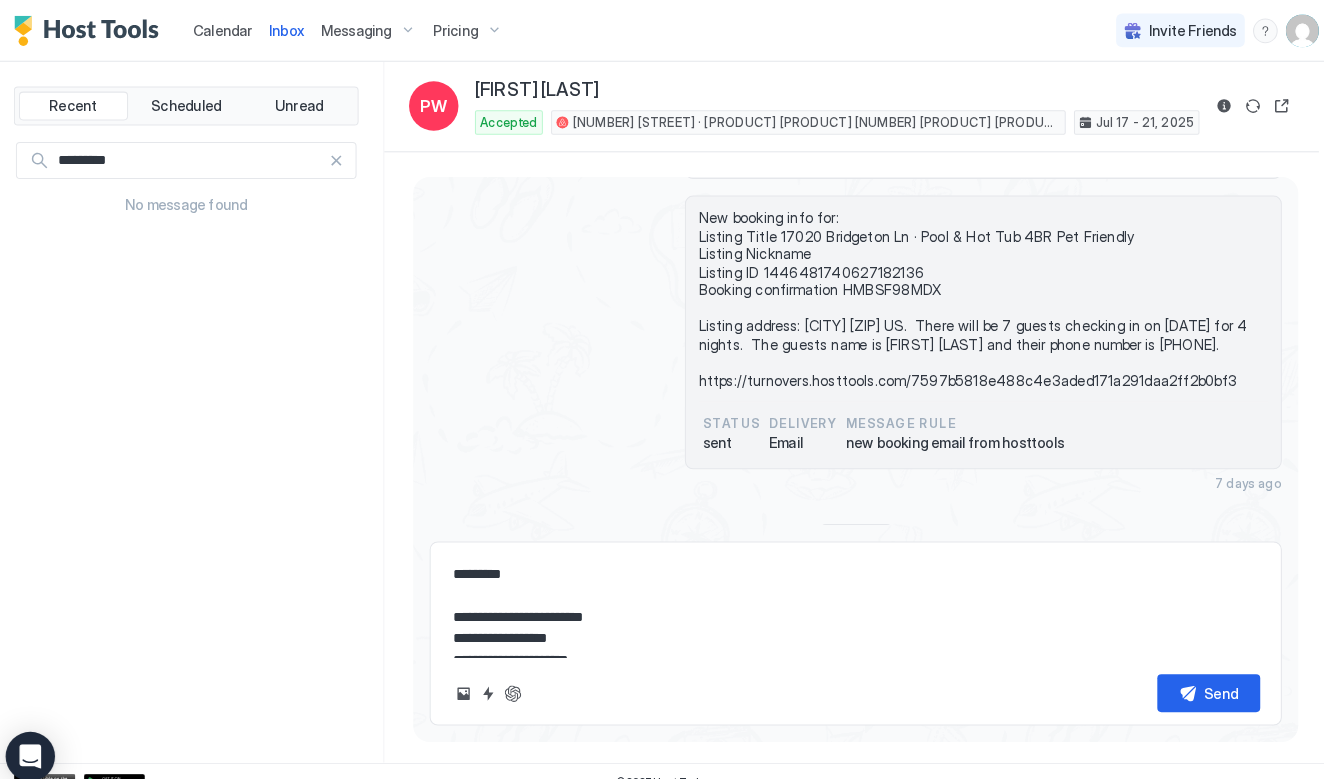type on "*" 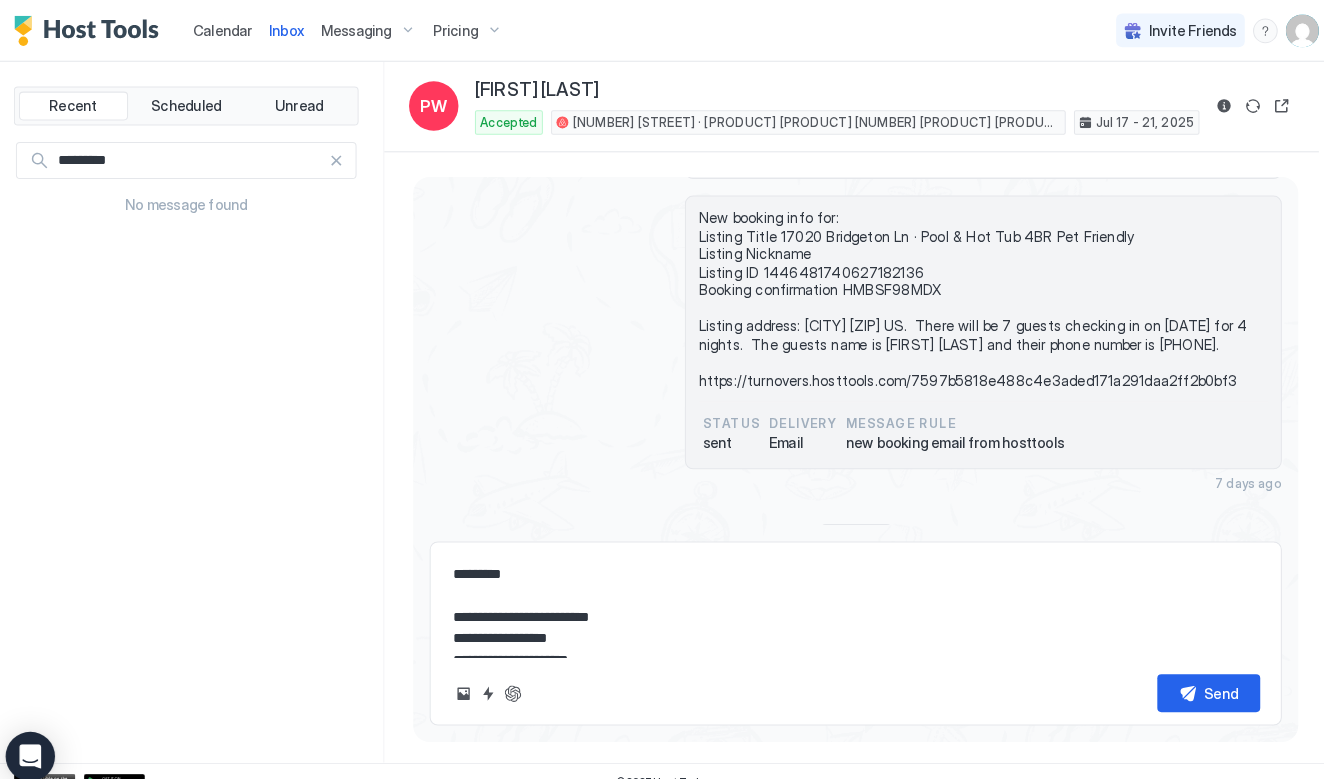 type on "*" 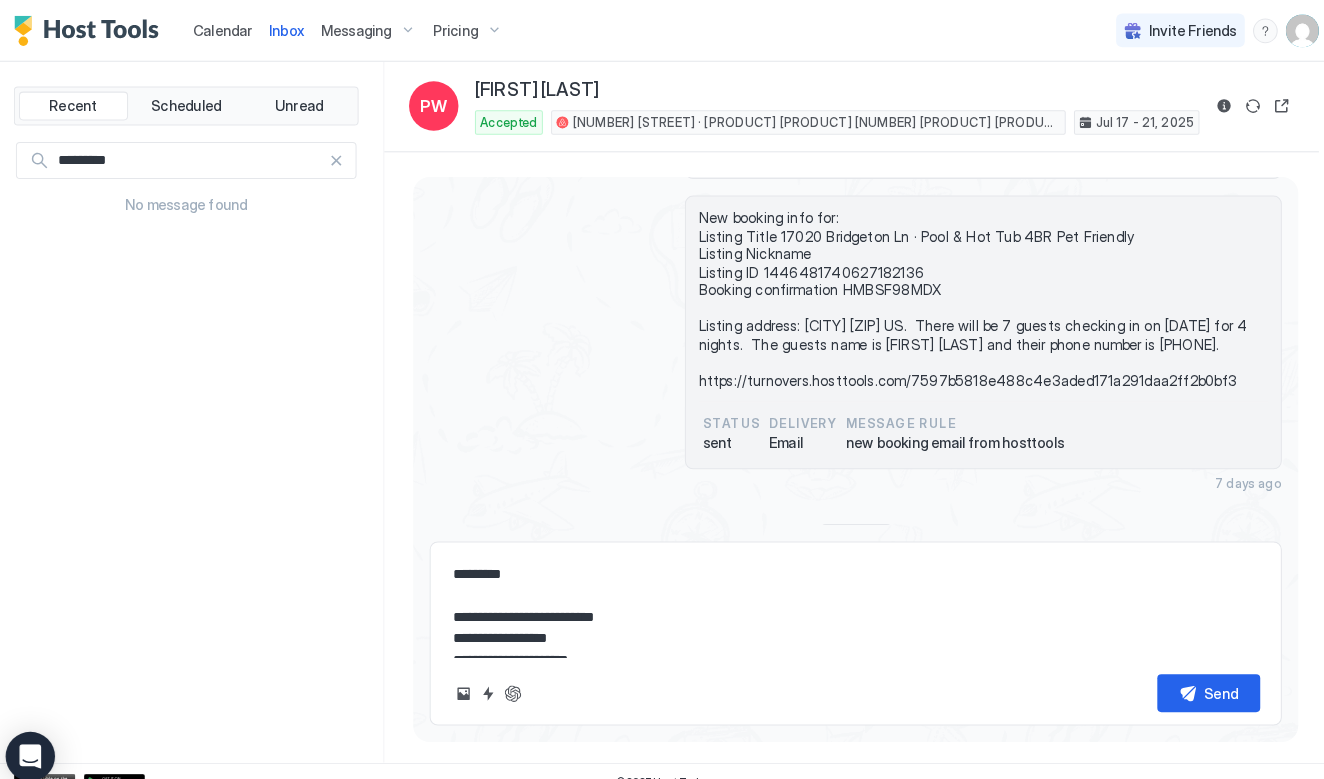 type on "*" 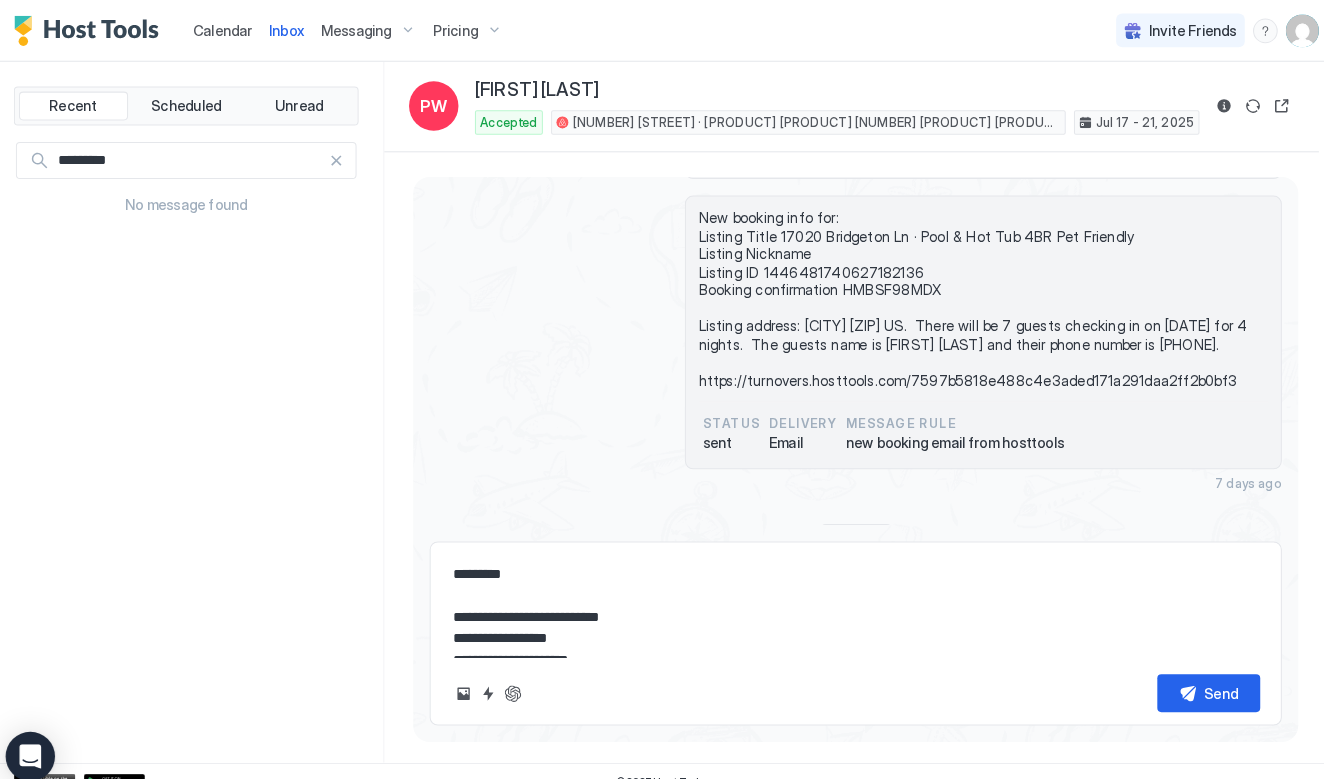 type on "*" 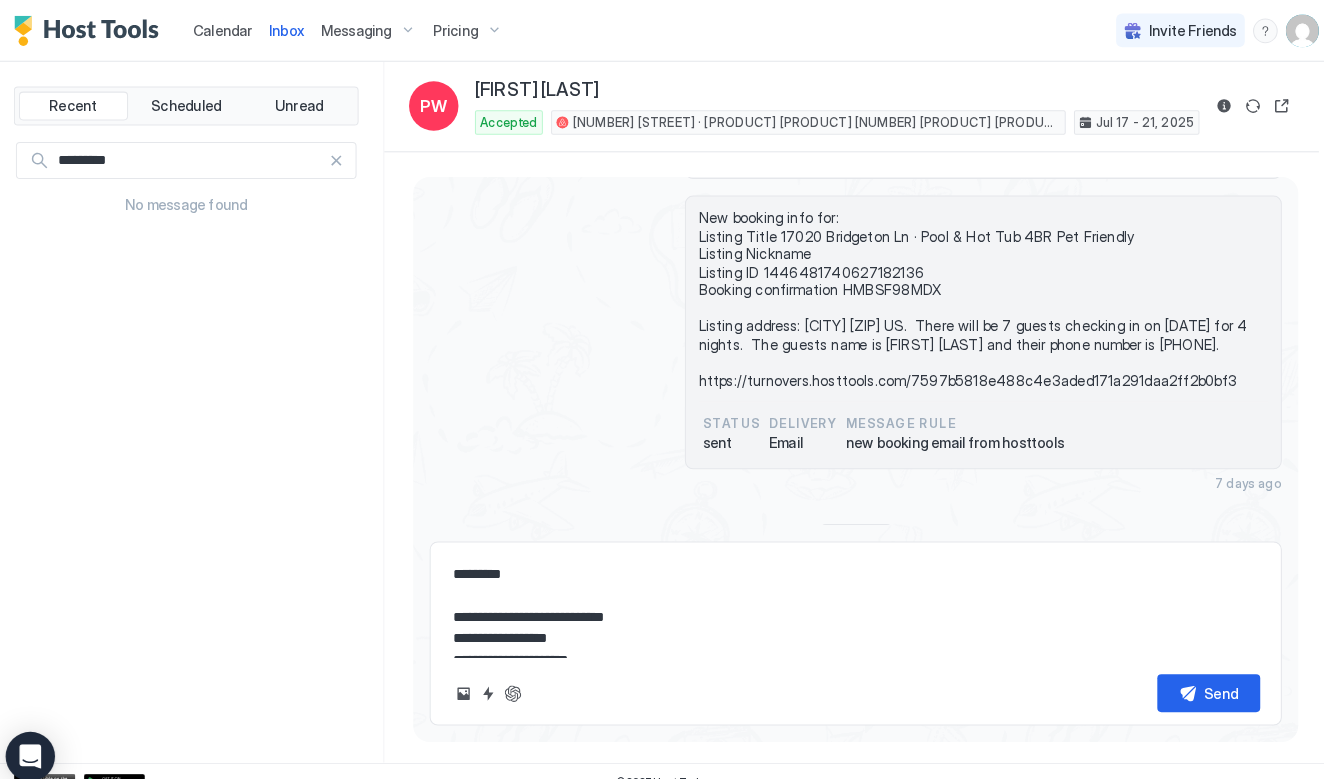 type on "*" 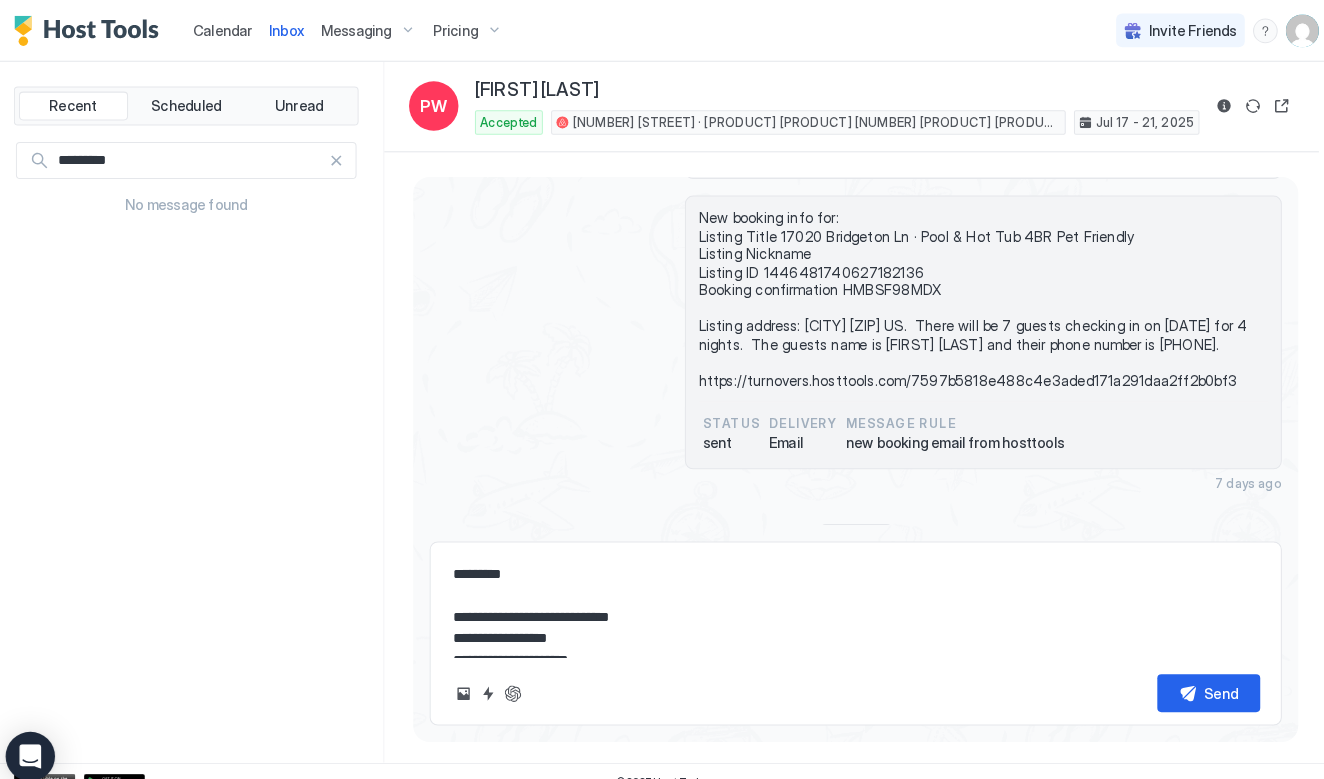 type on "*" 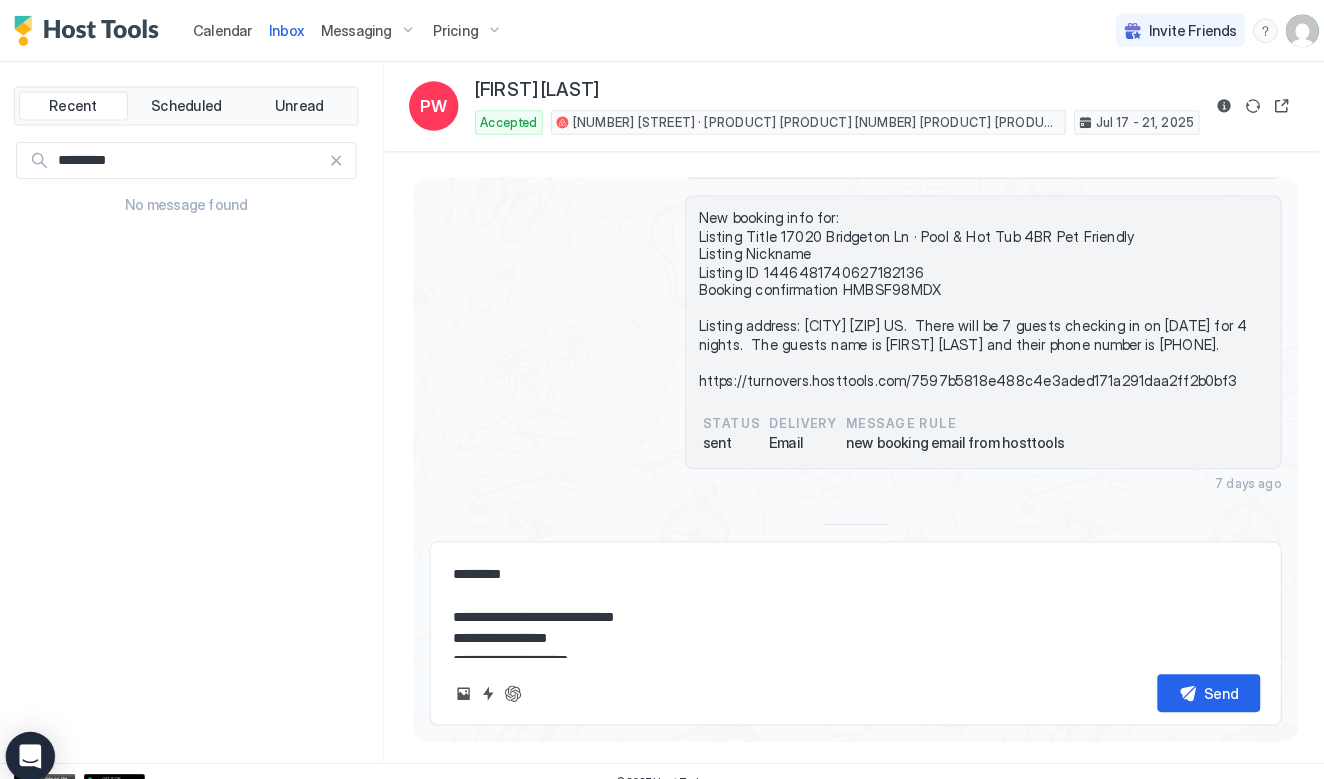 type on "*" 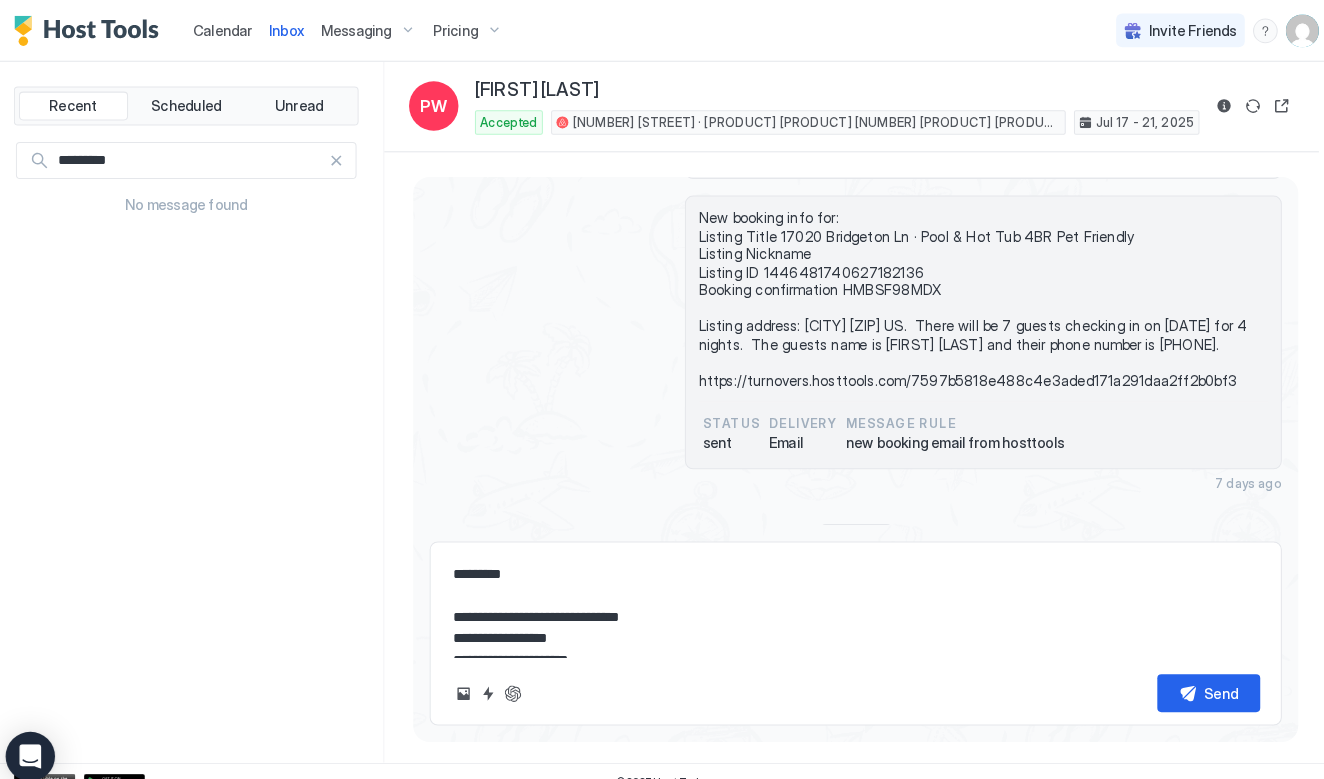 type on "*" 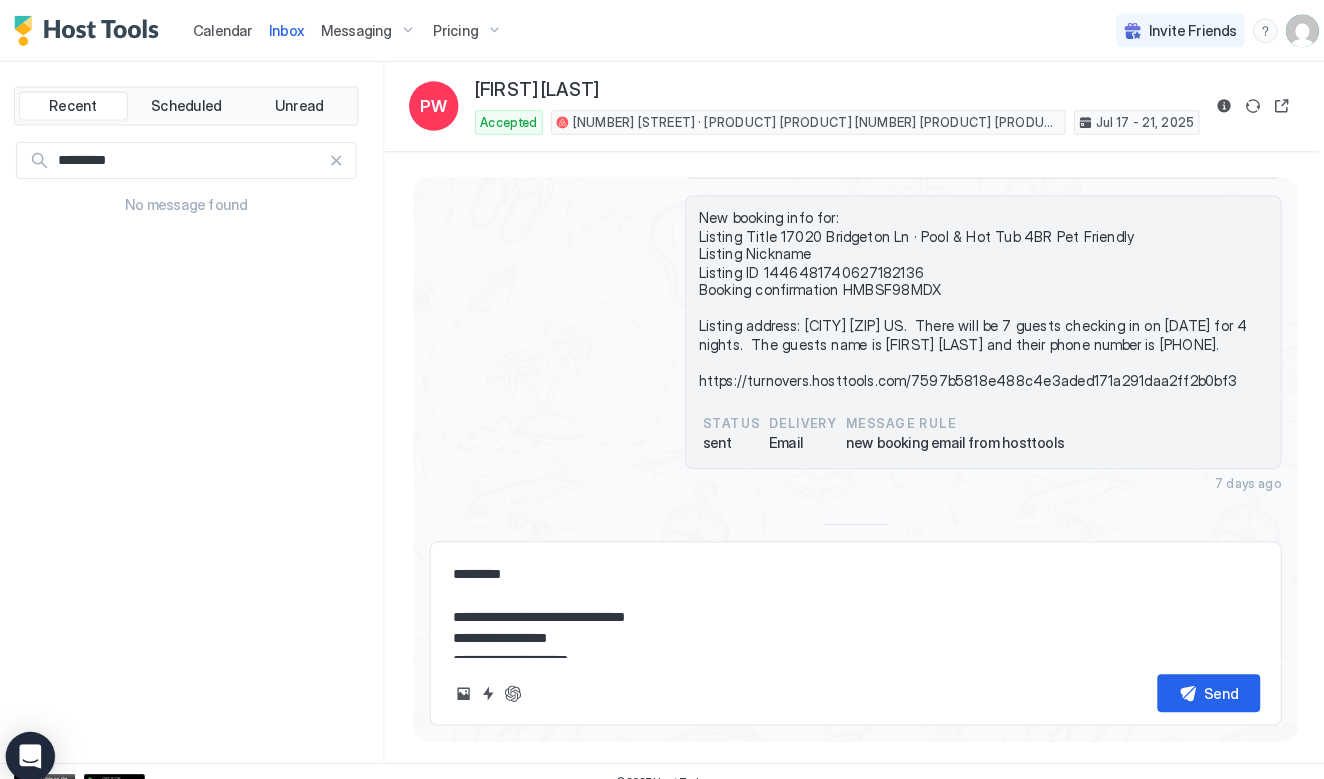 type on "*" 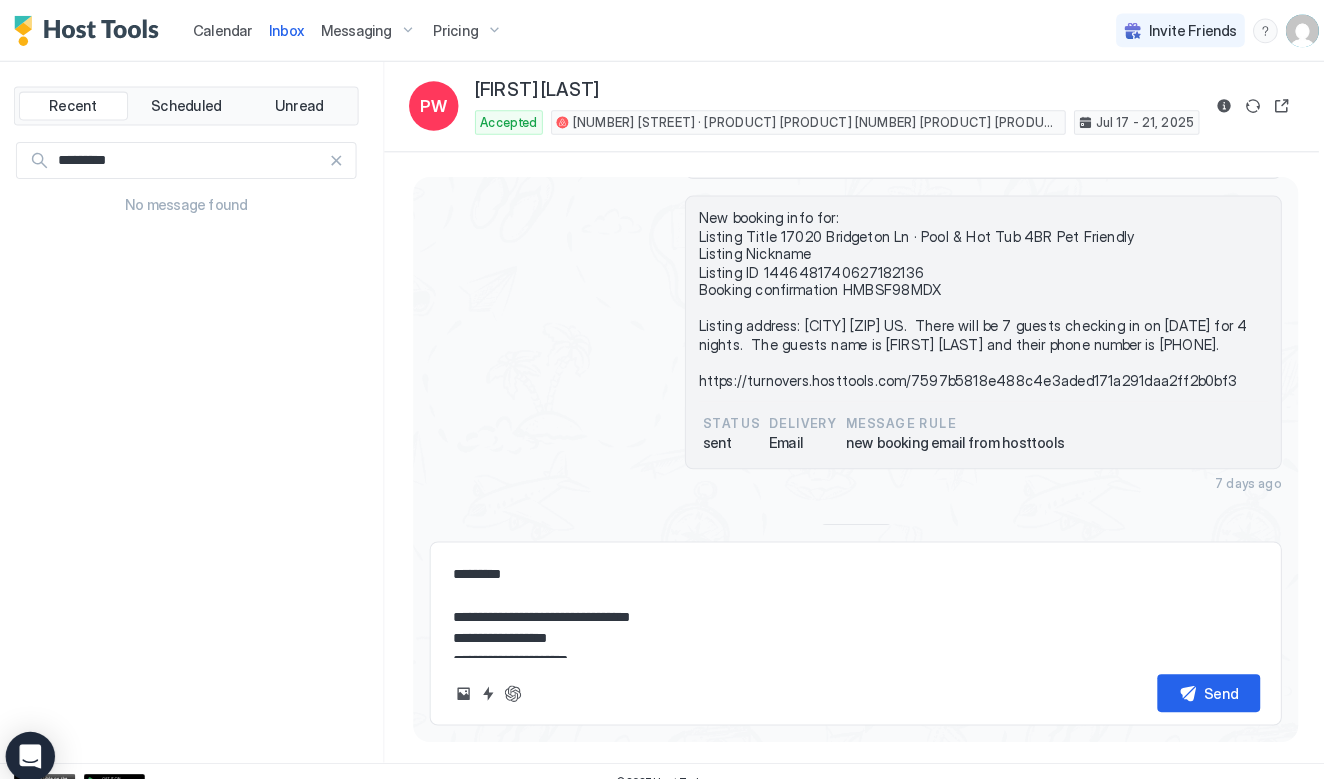 type on "*" 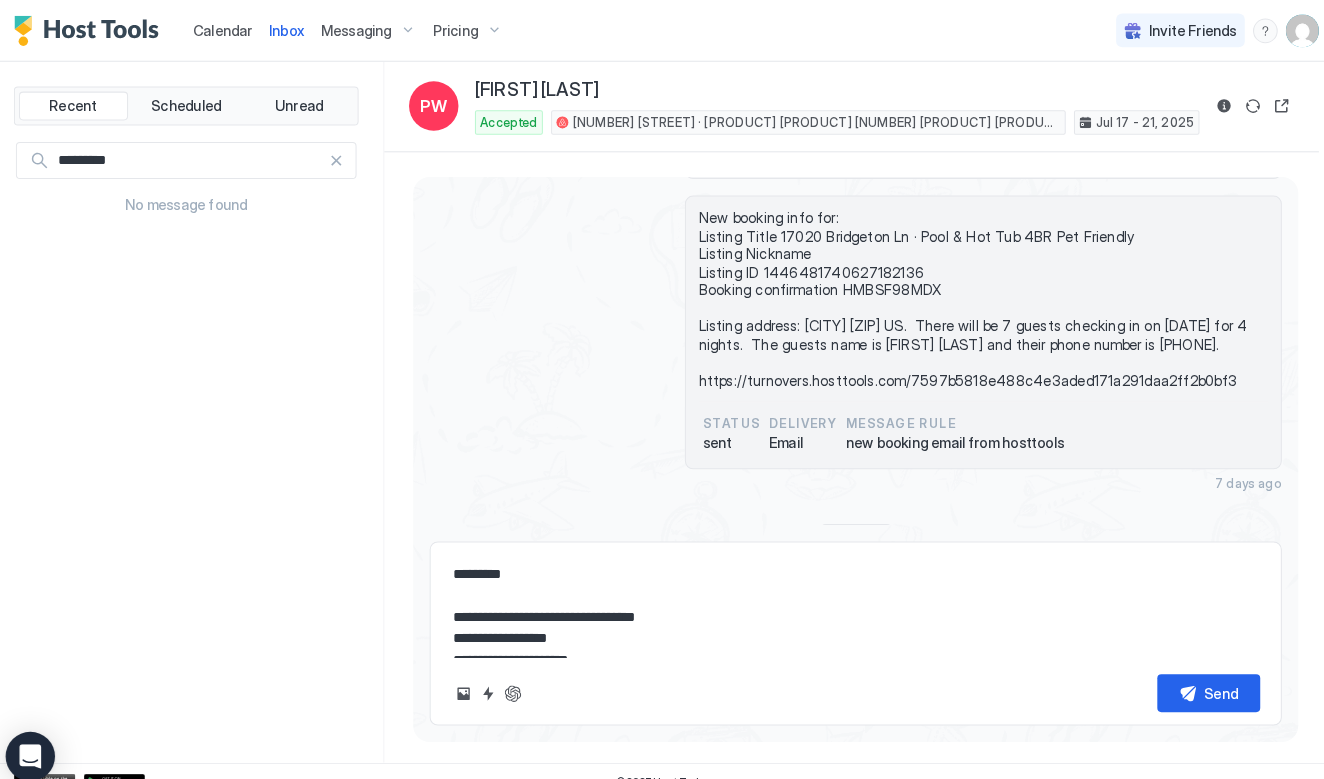 type on "*" 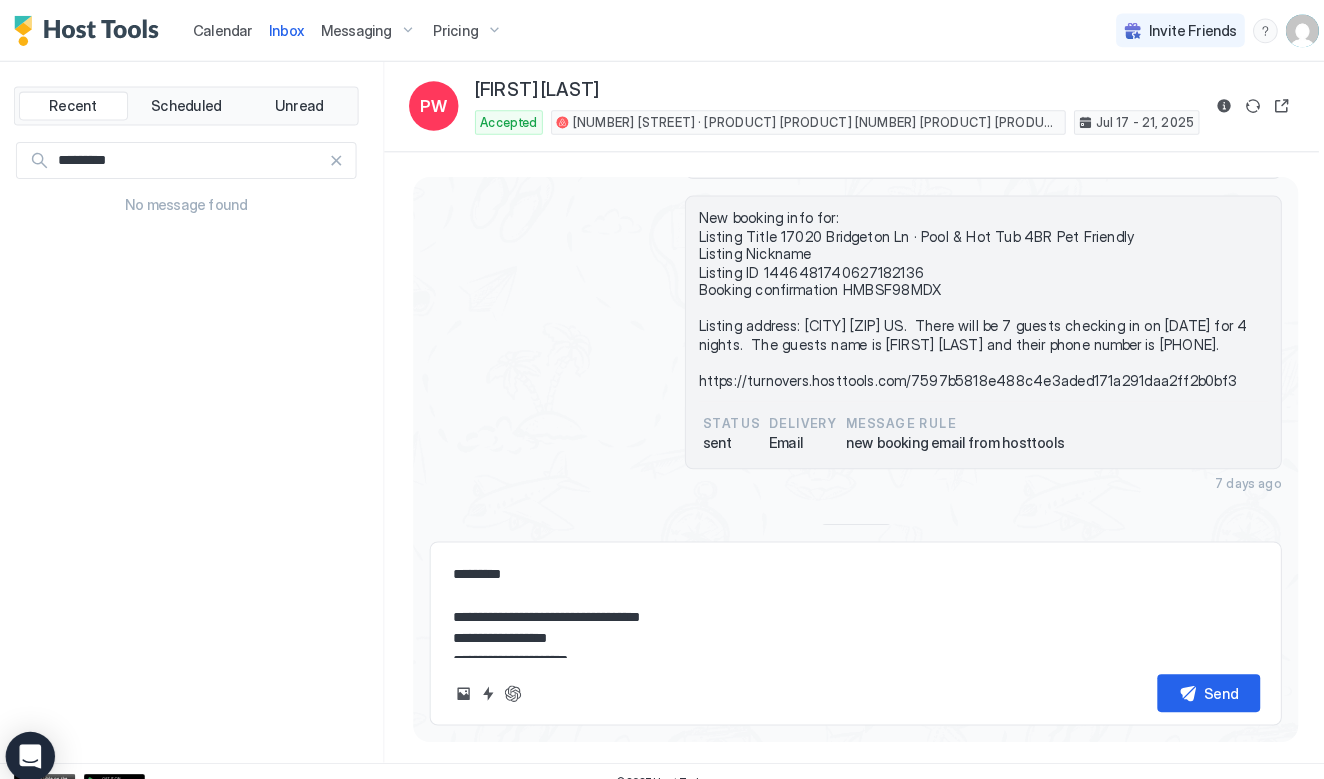 type on "*" 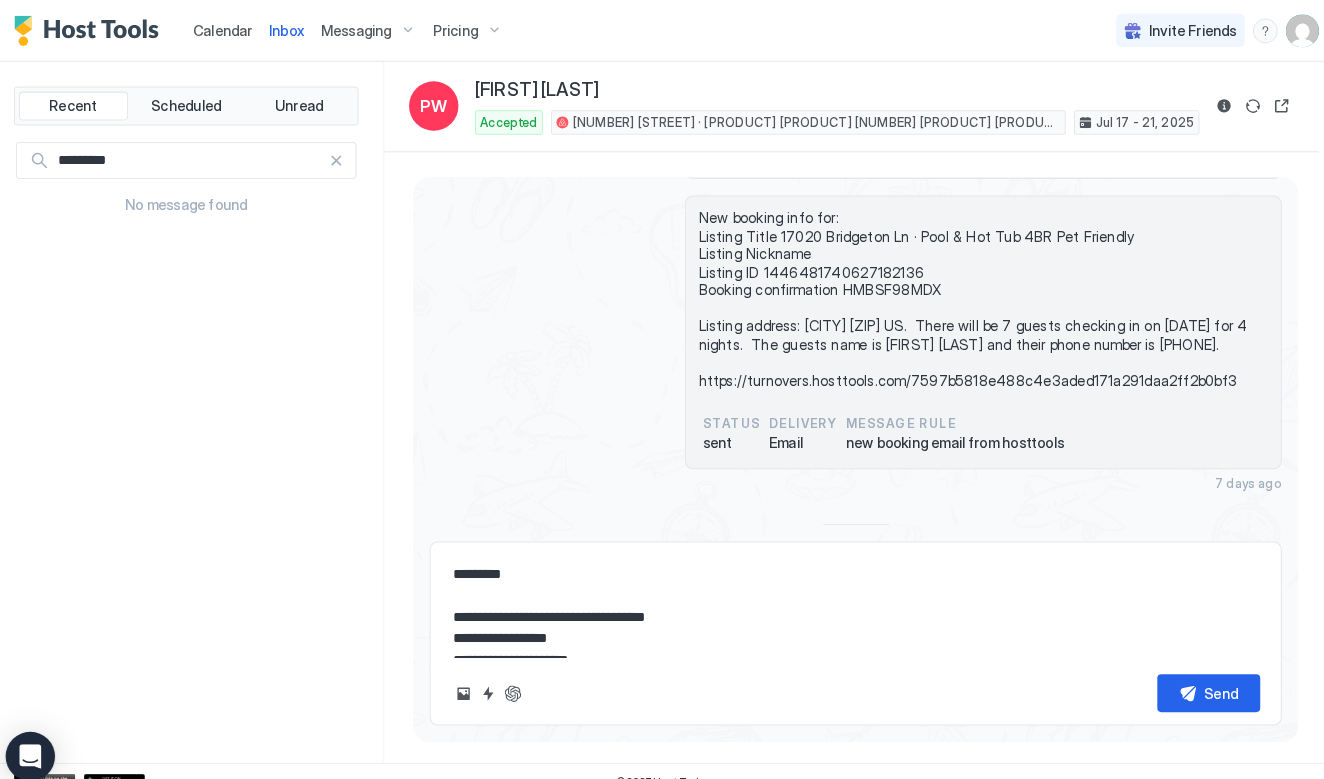 type on "*" 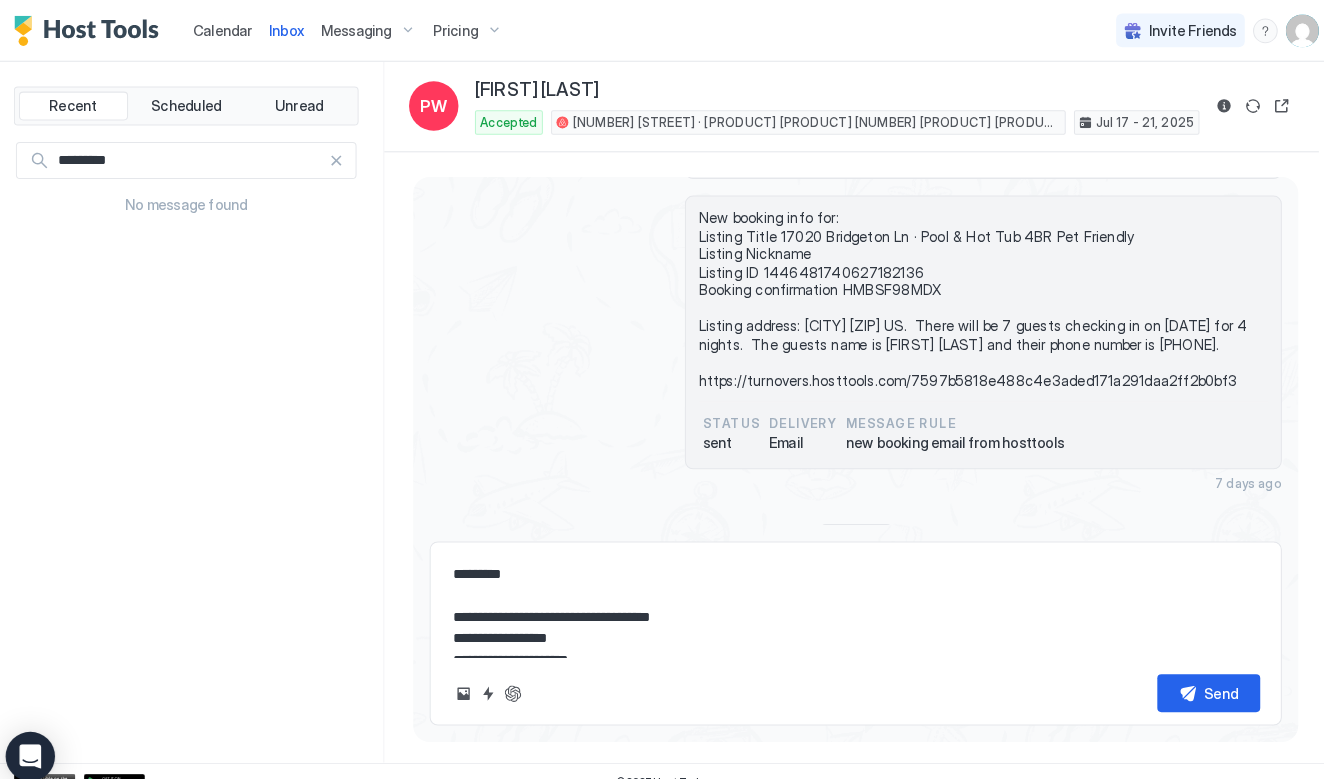 type on "*" 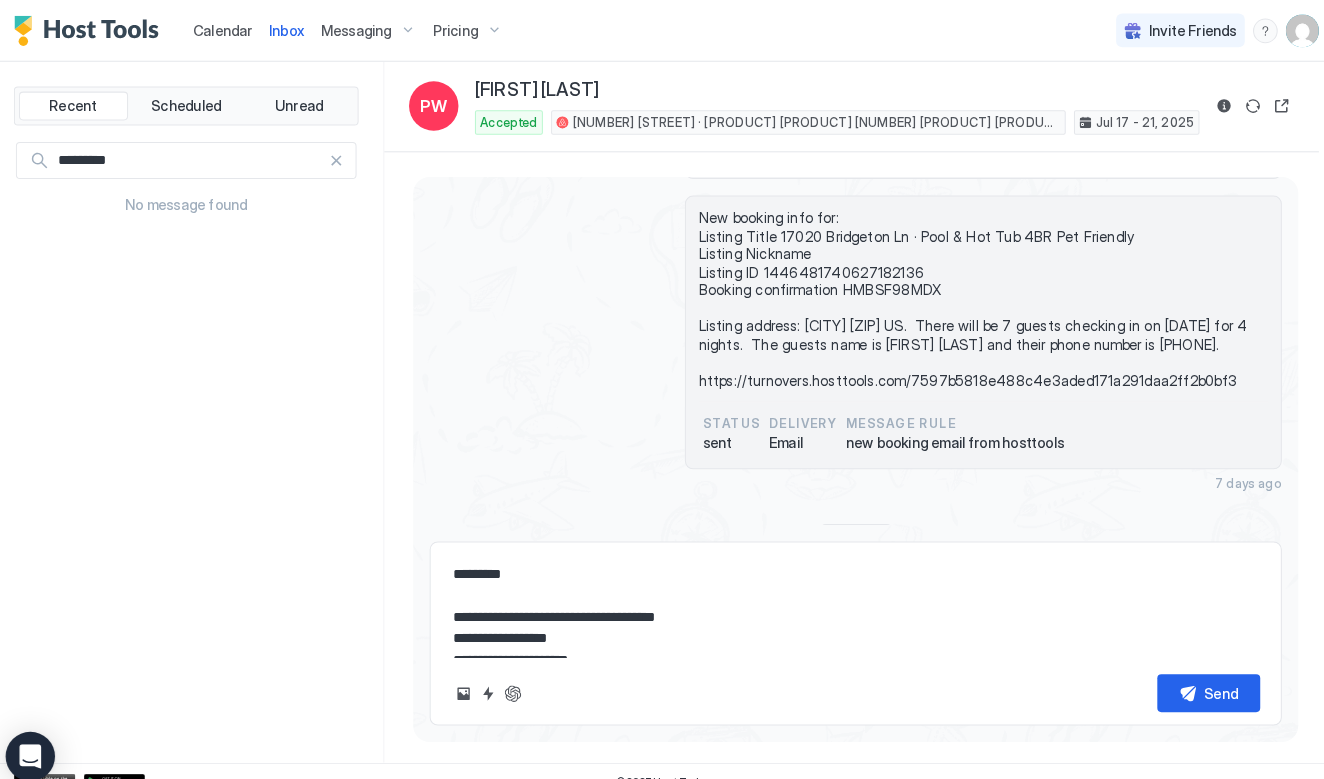 type on "*" 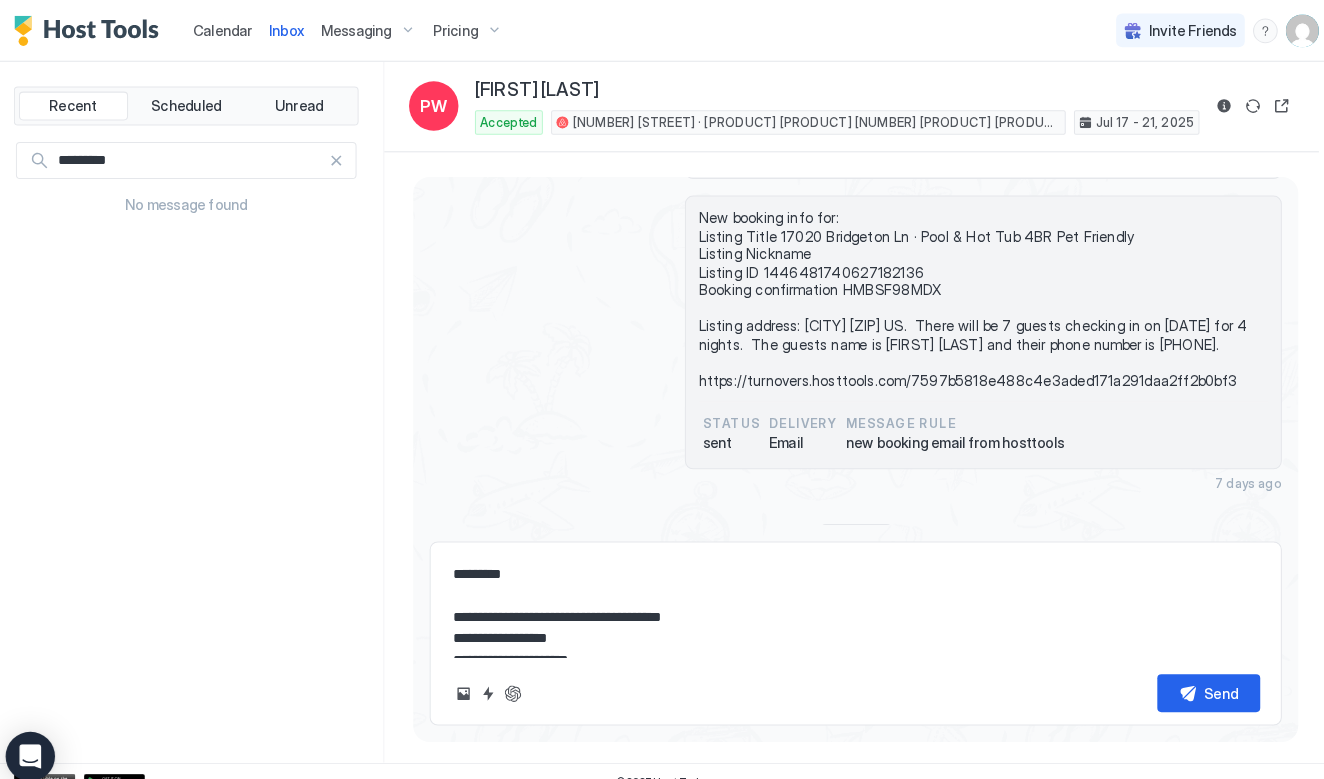 type on "*" 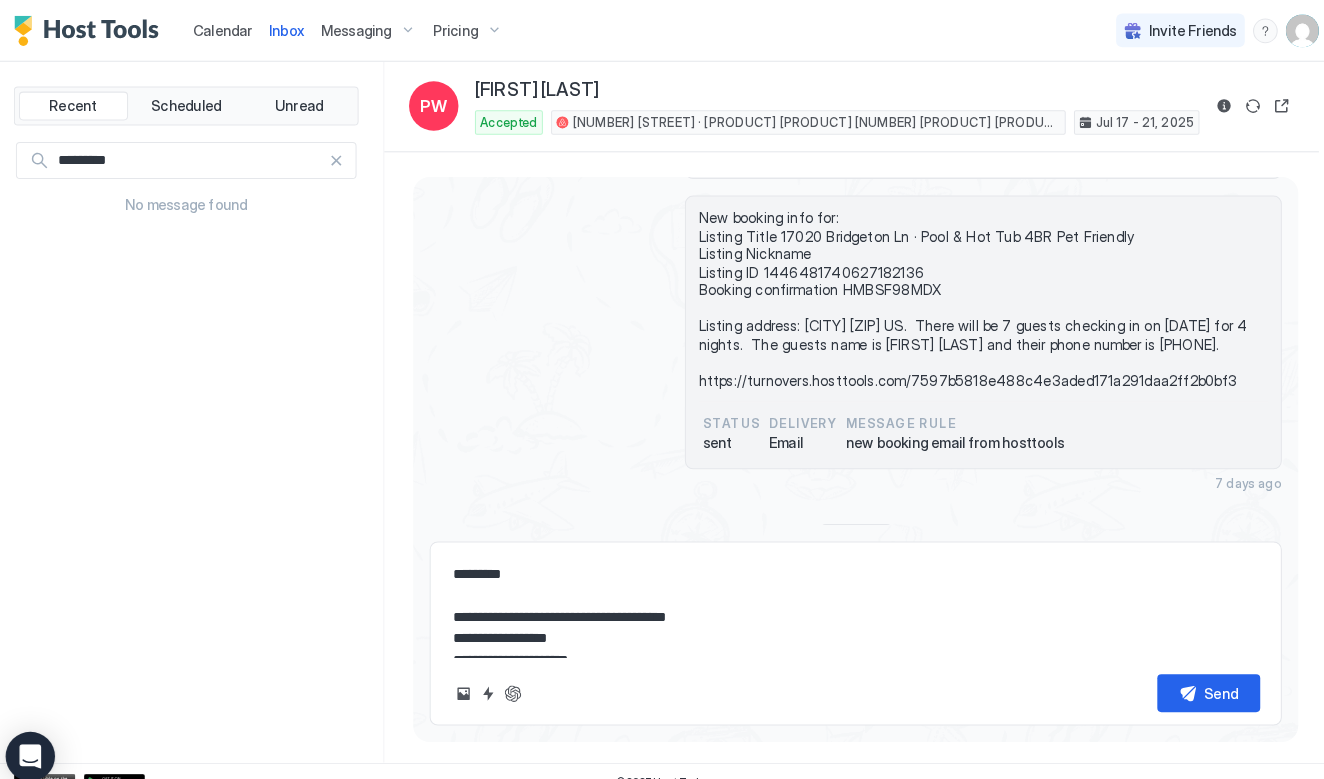 type on "*" 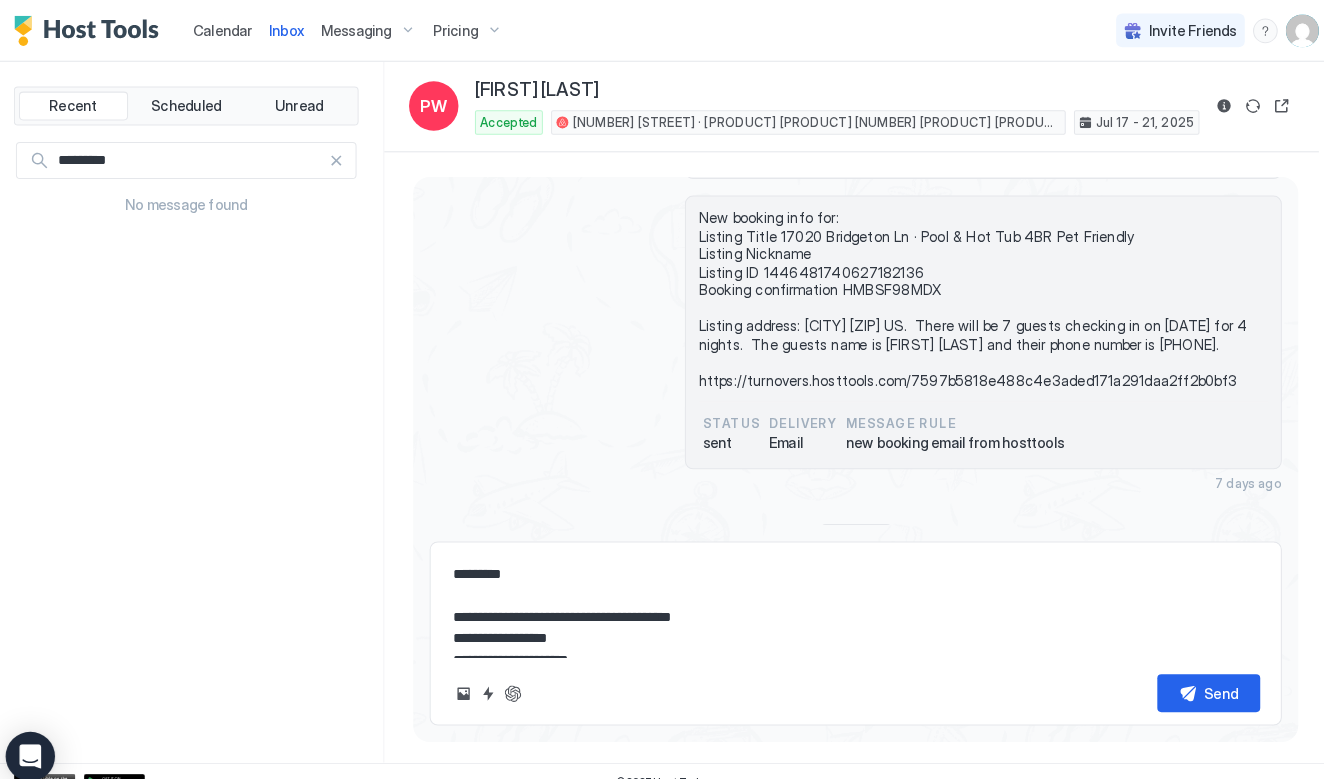 type on "*" 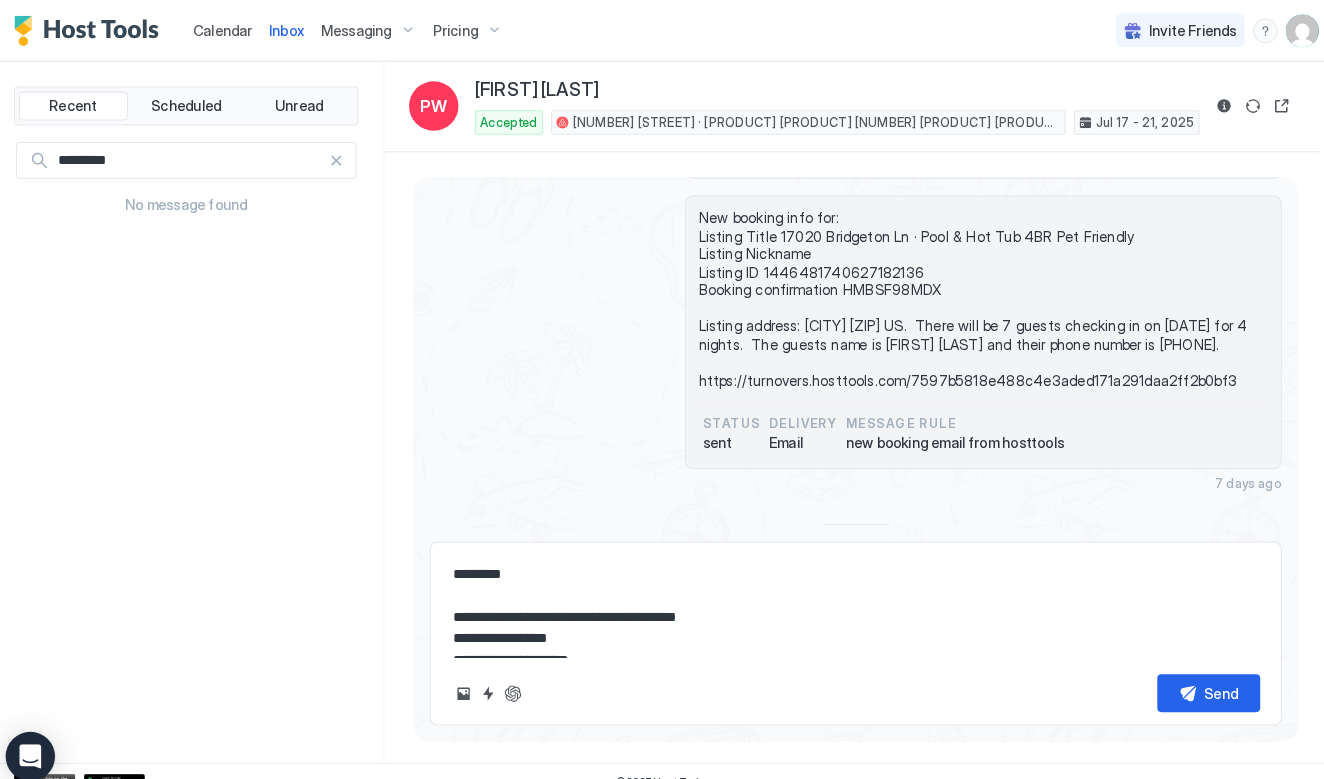 type on "*" 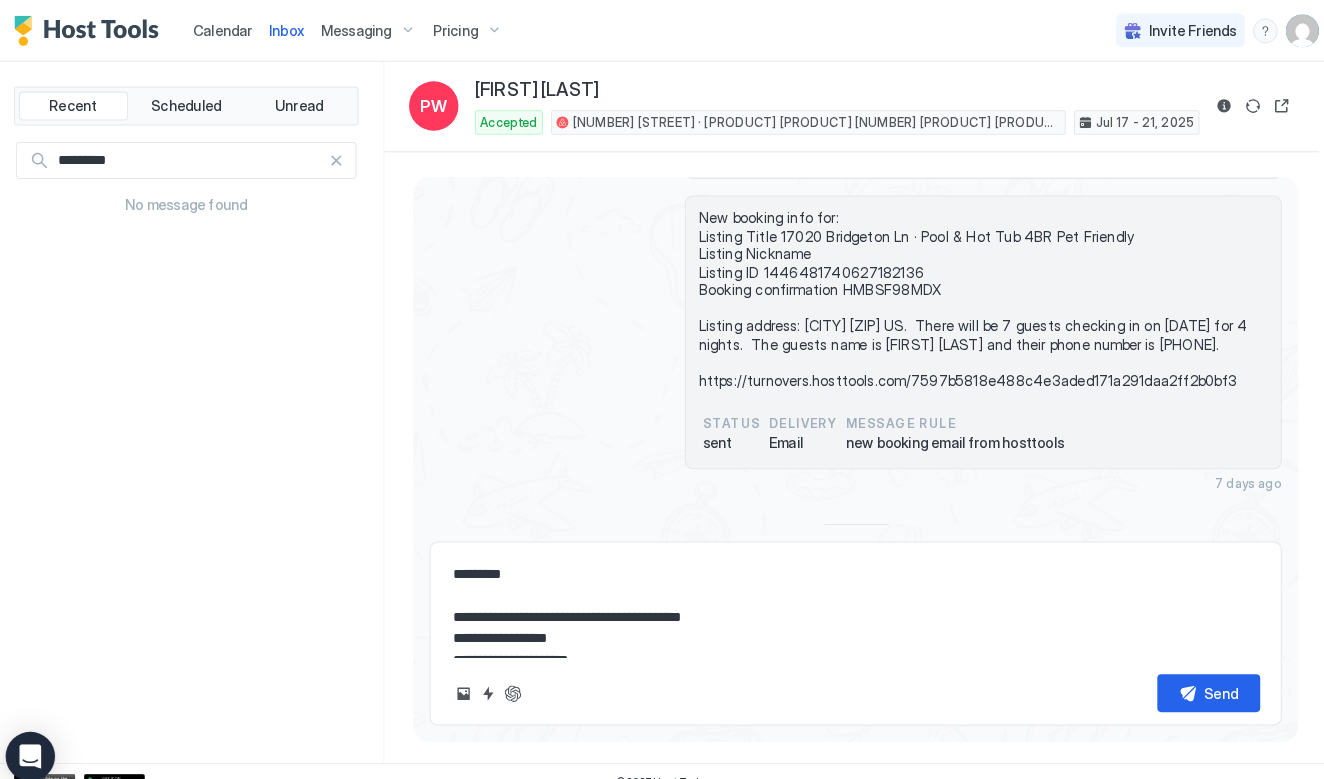 type on "*" 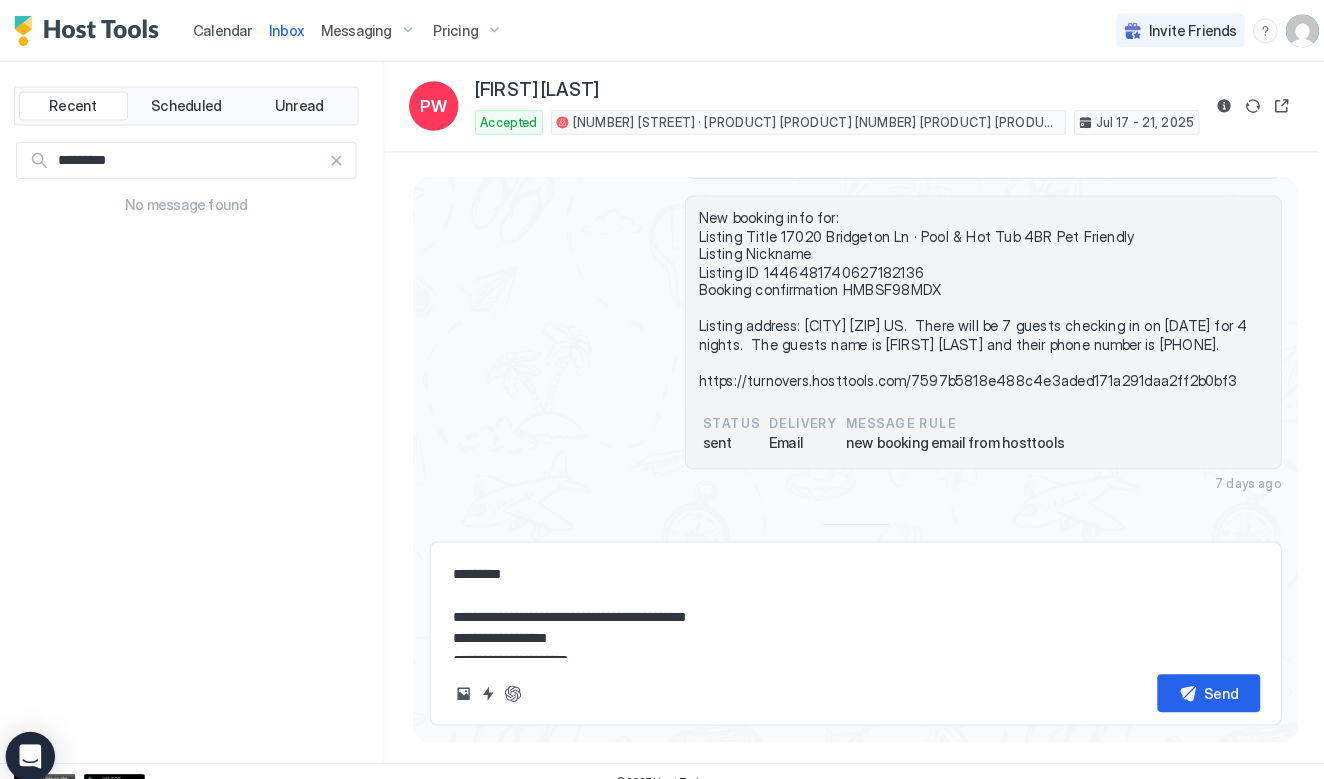 type on "*" 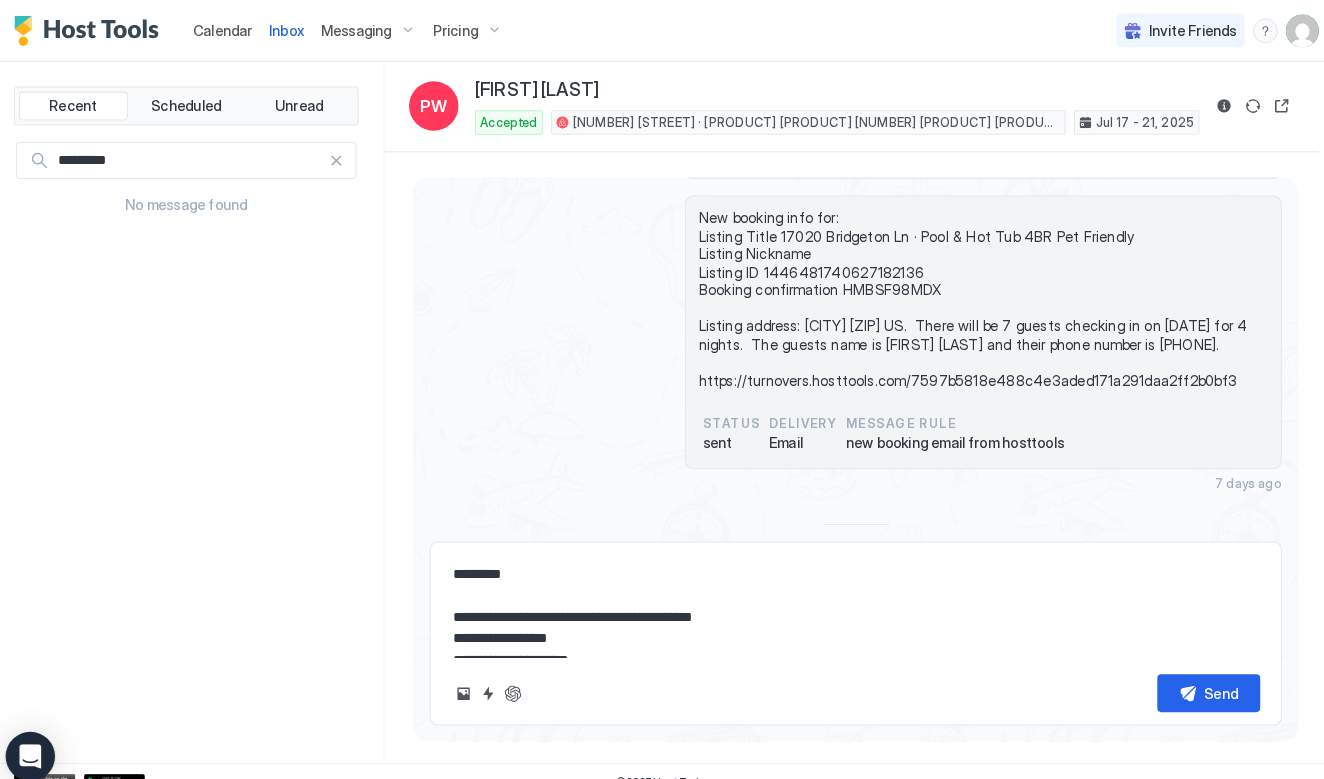 type on "*" 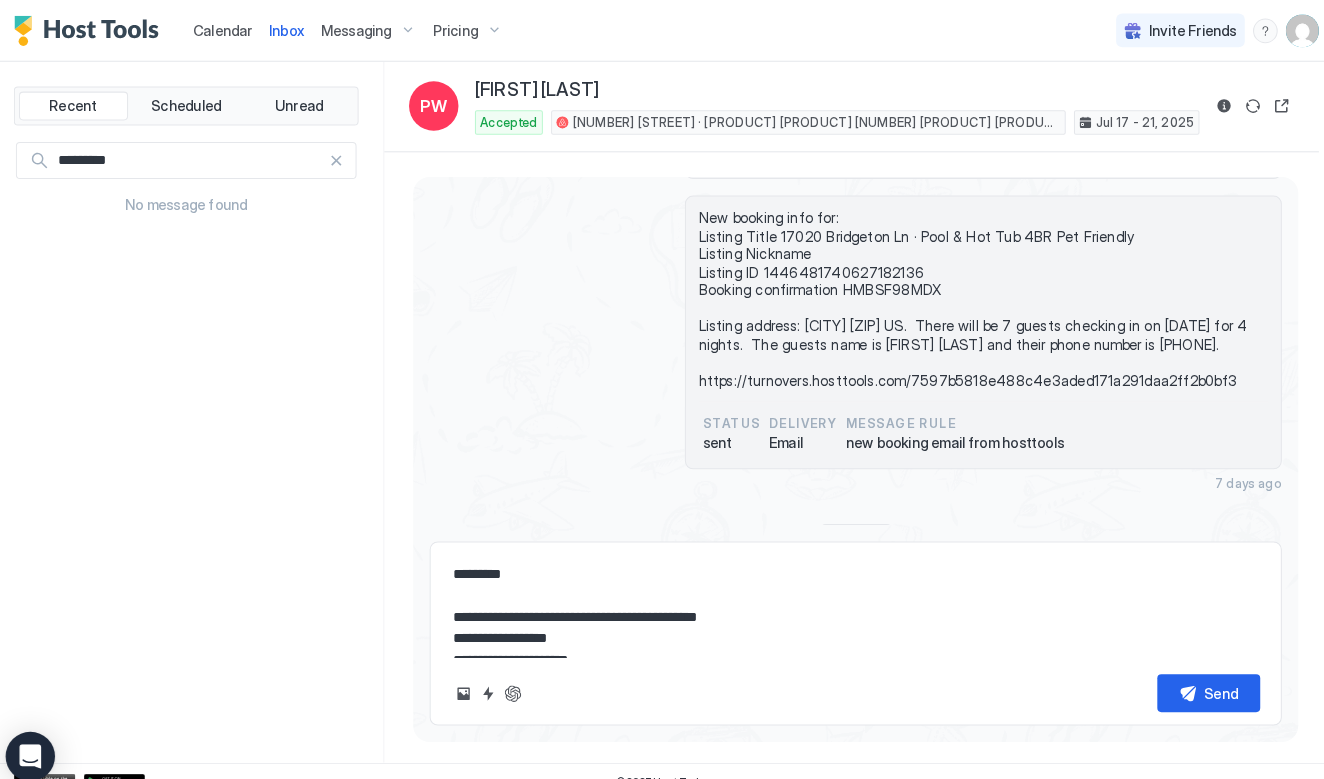 type on "*" 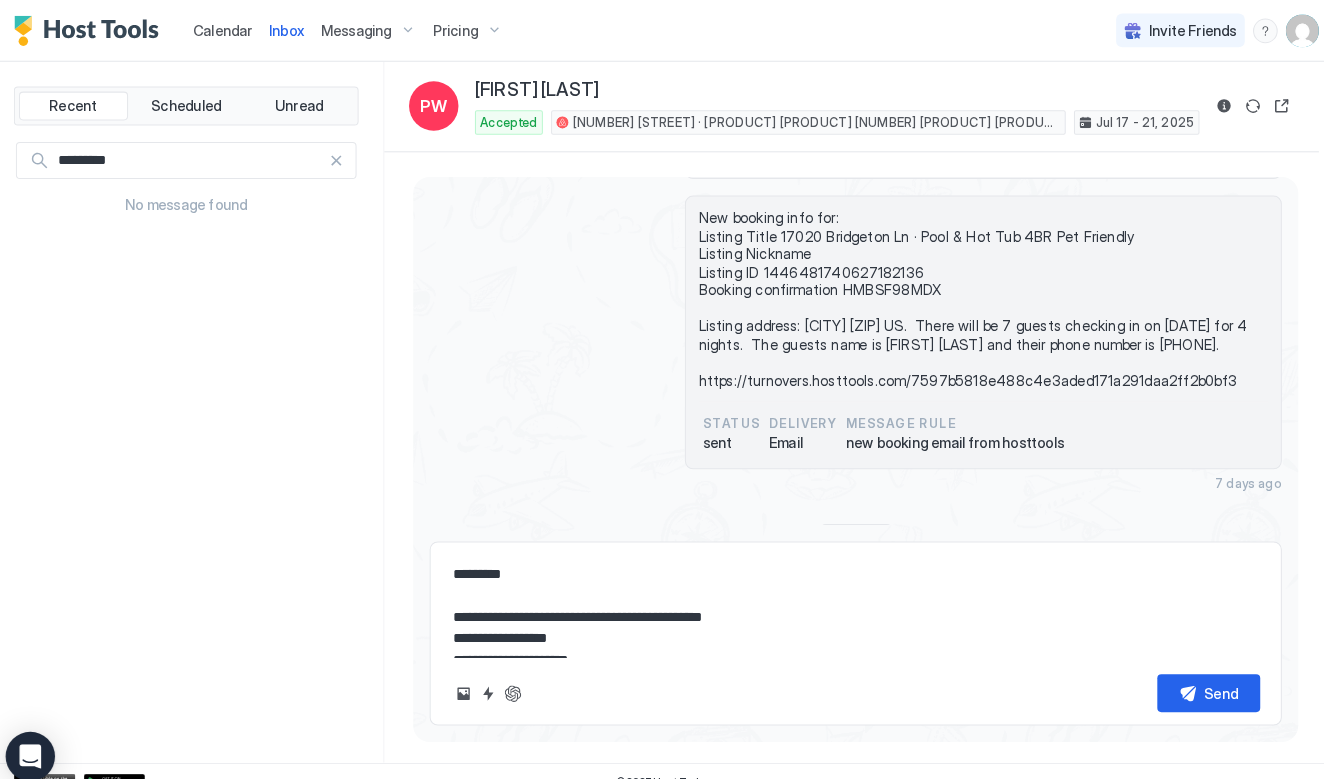 type on "*" 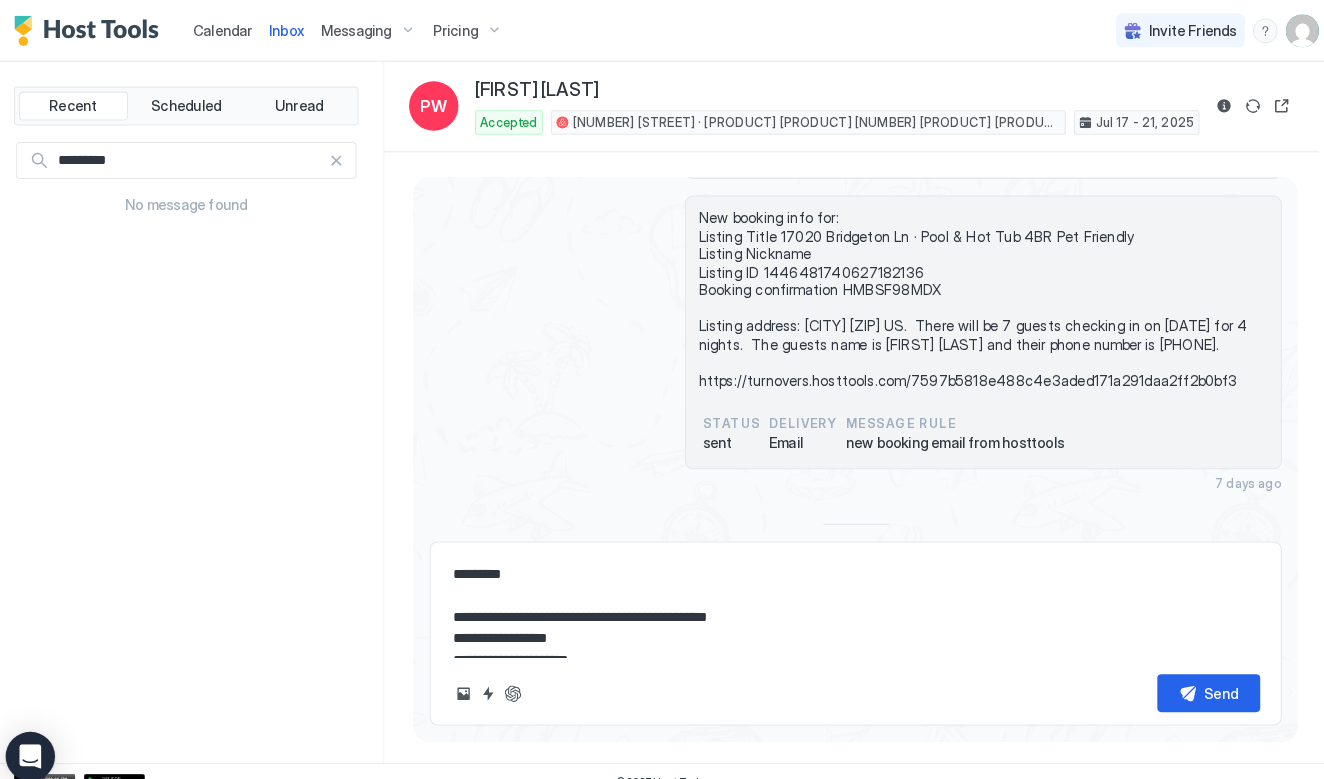 type on "*" 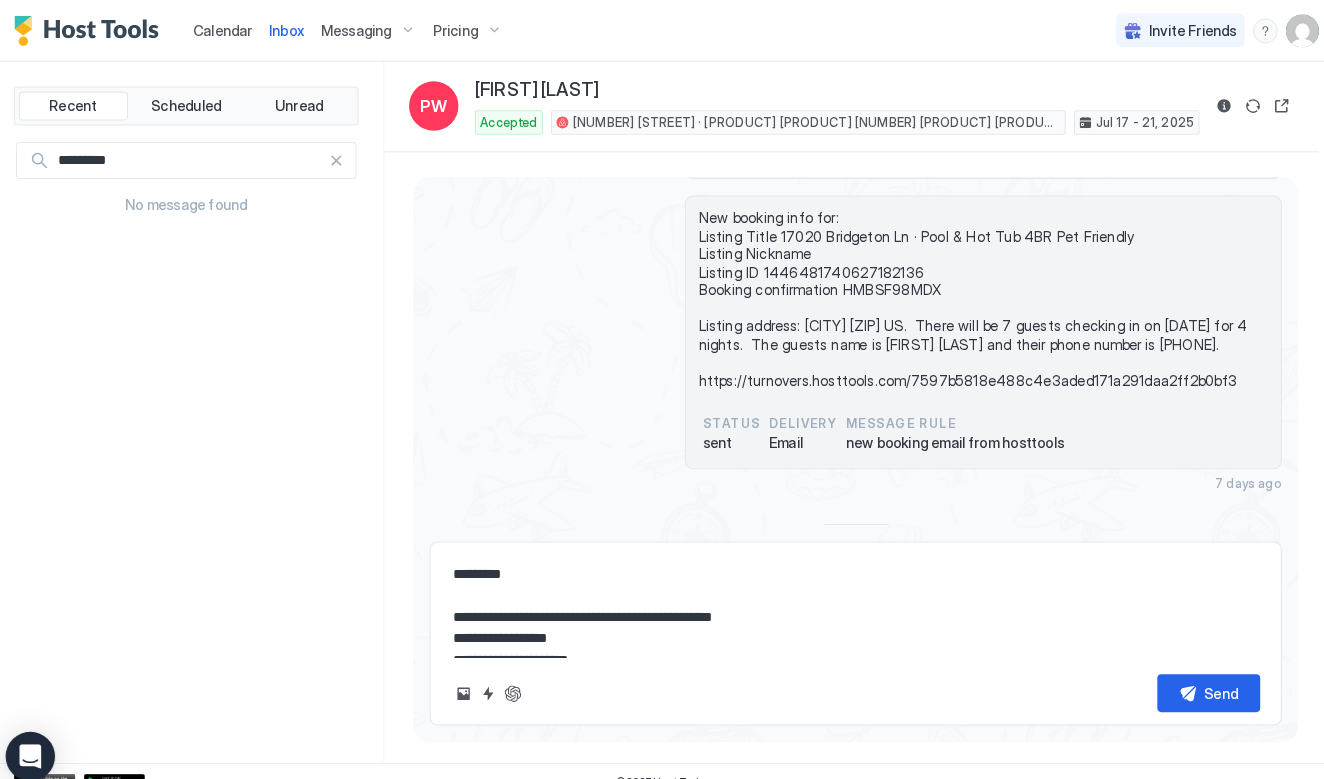 type on "*" 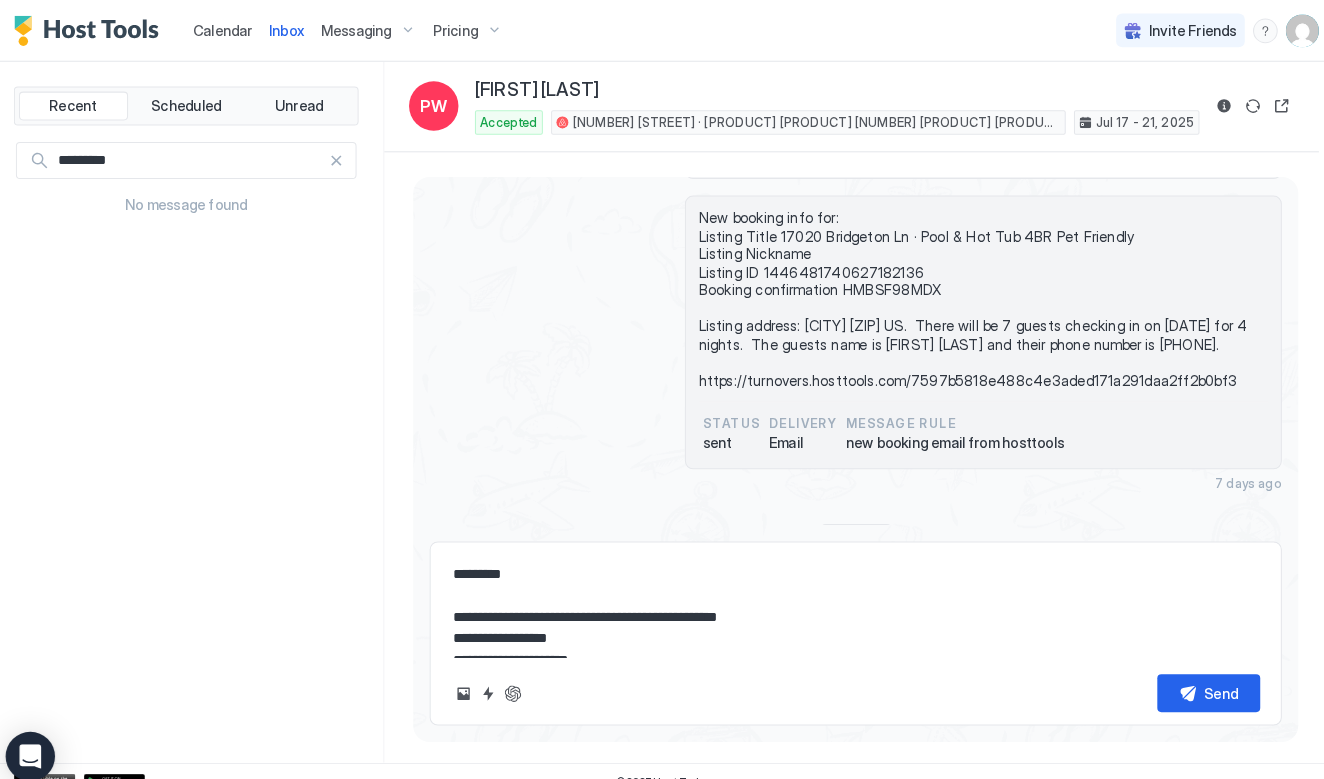 type on "*" 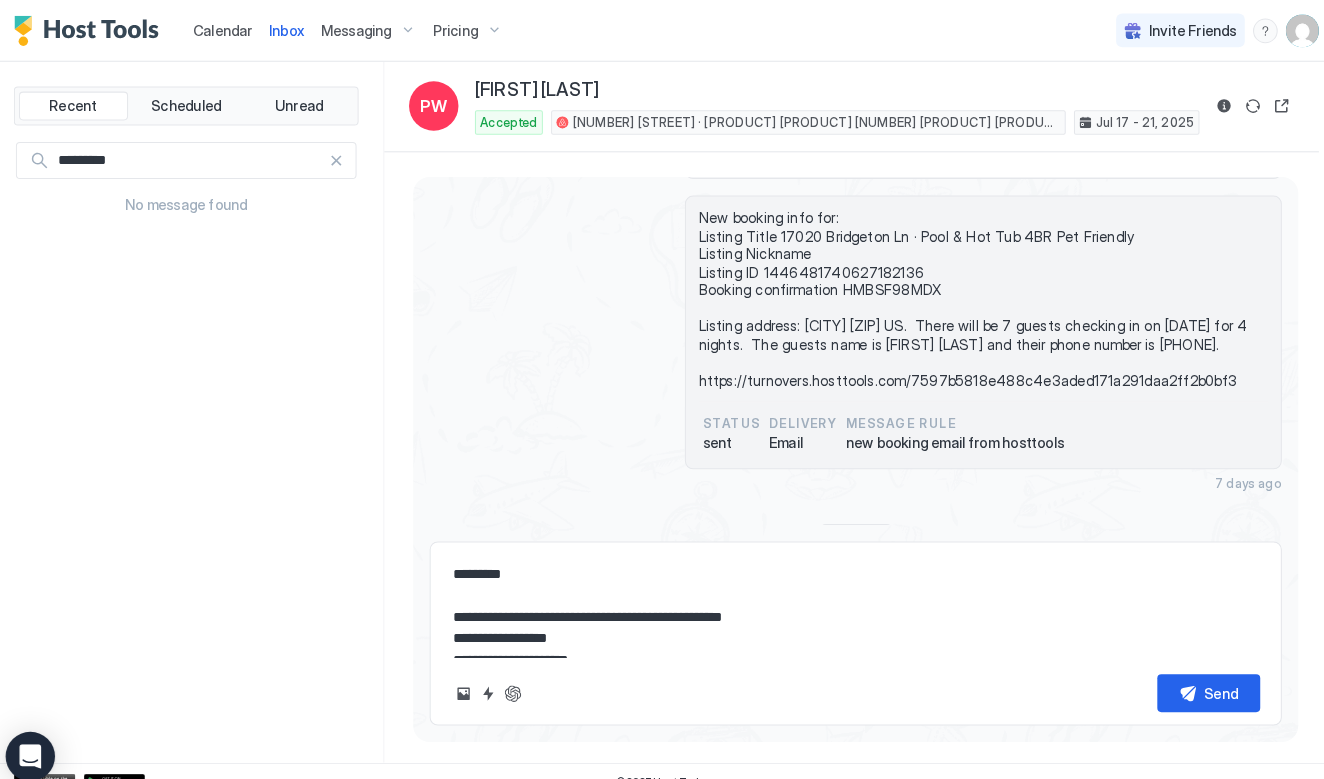 type on "*" 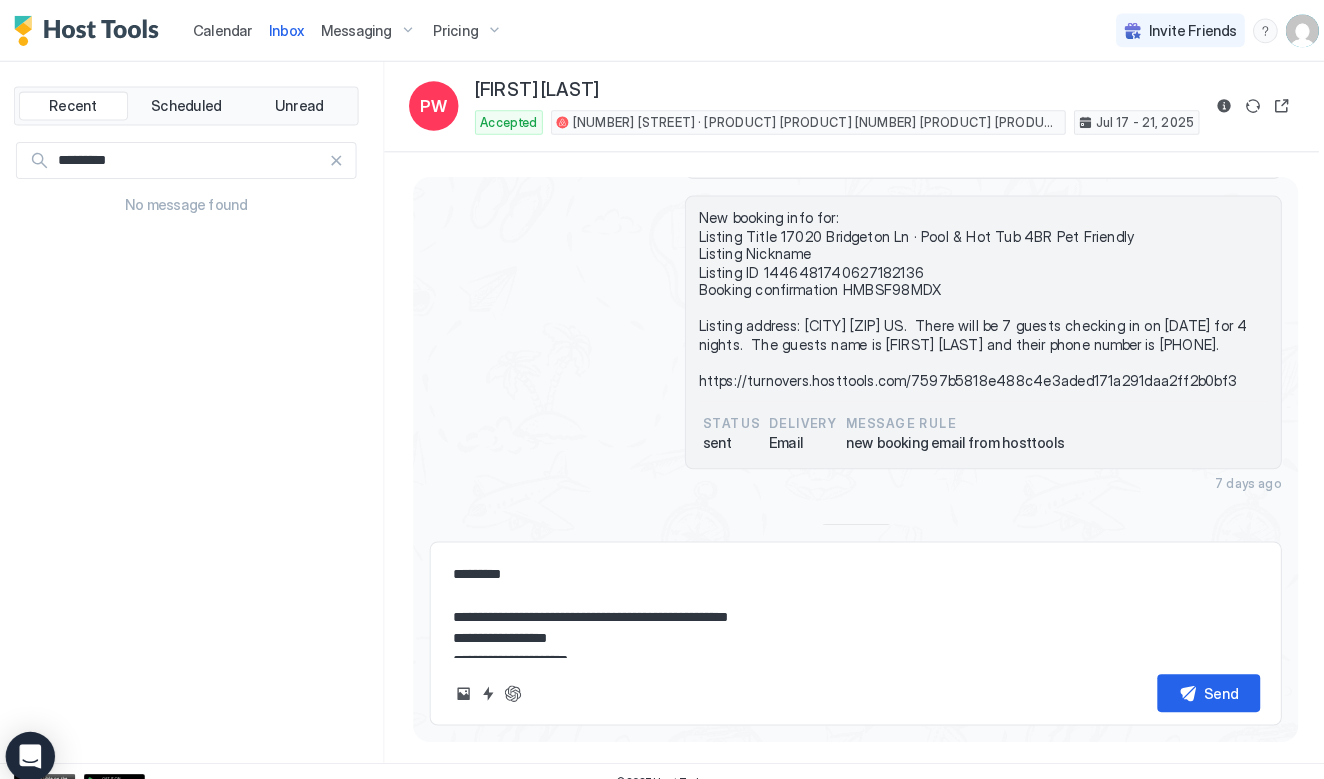 type on "*" 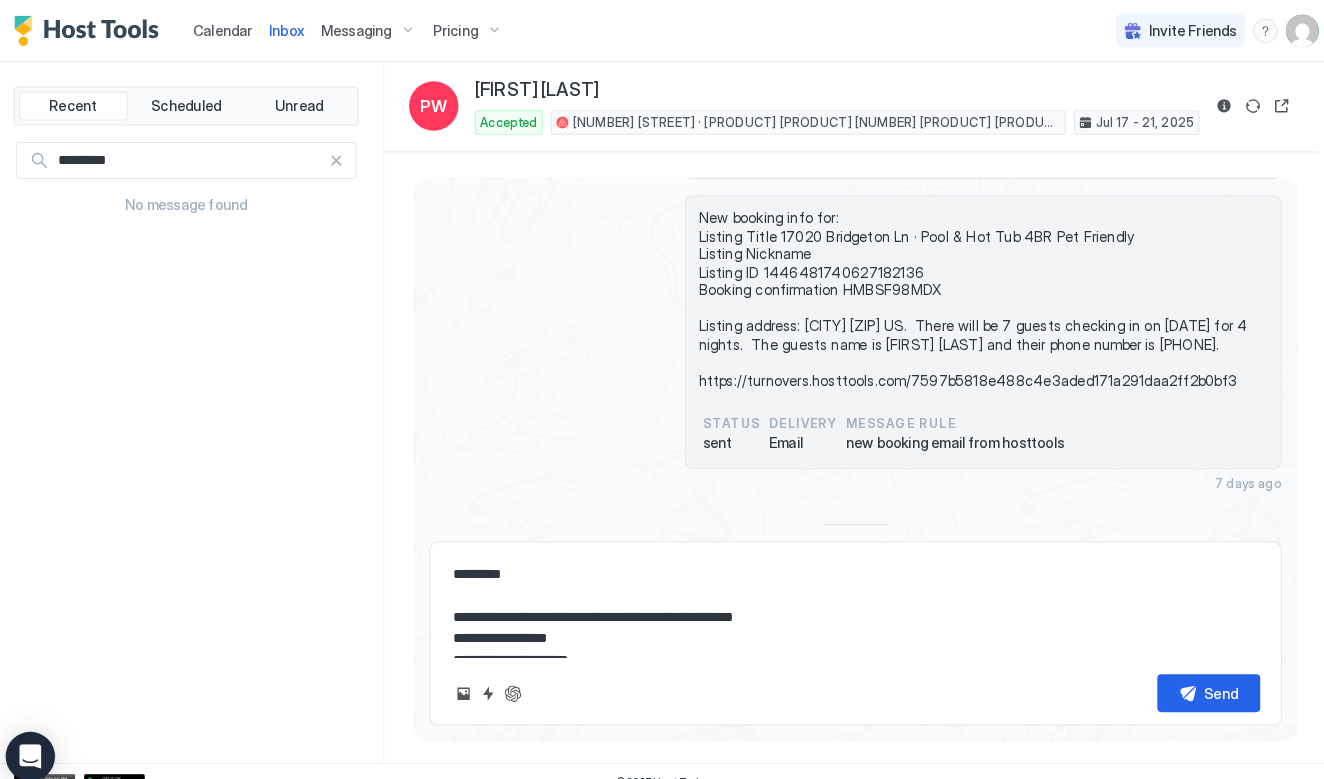 type on "*" 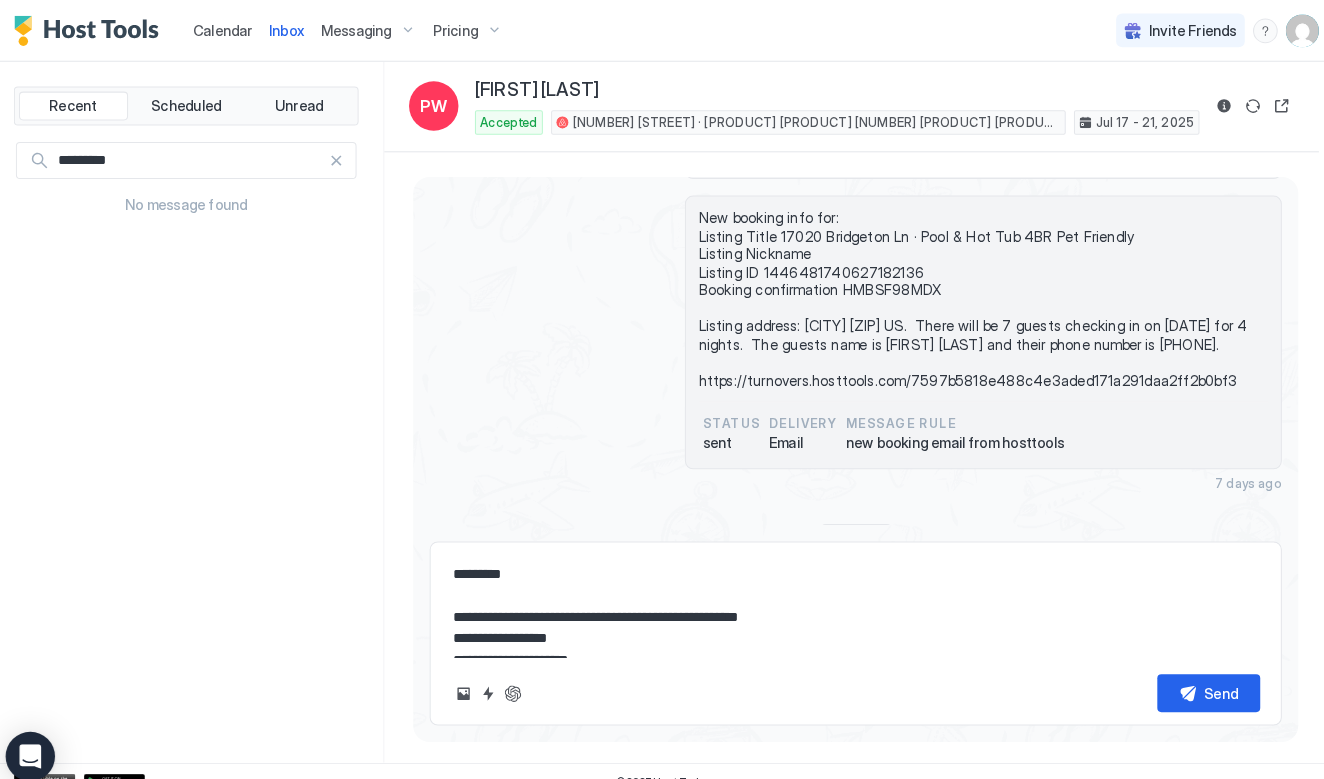type on "*" 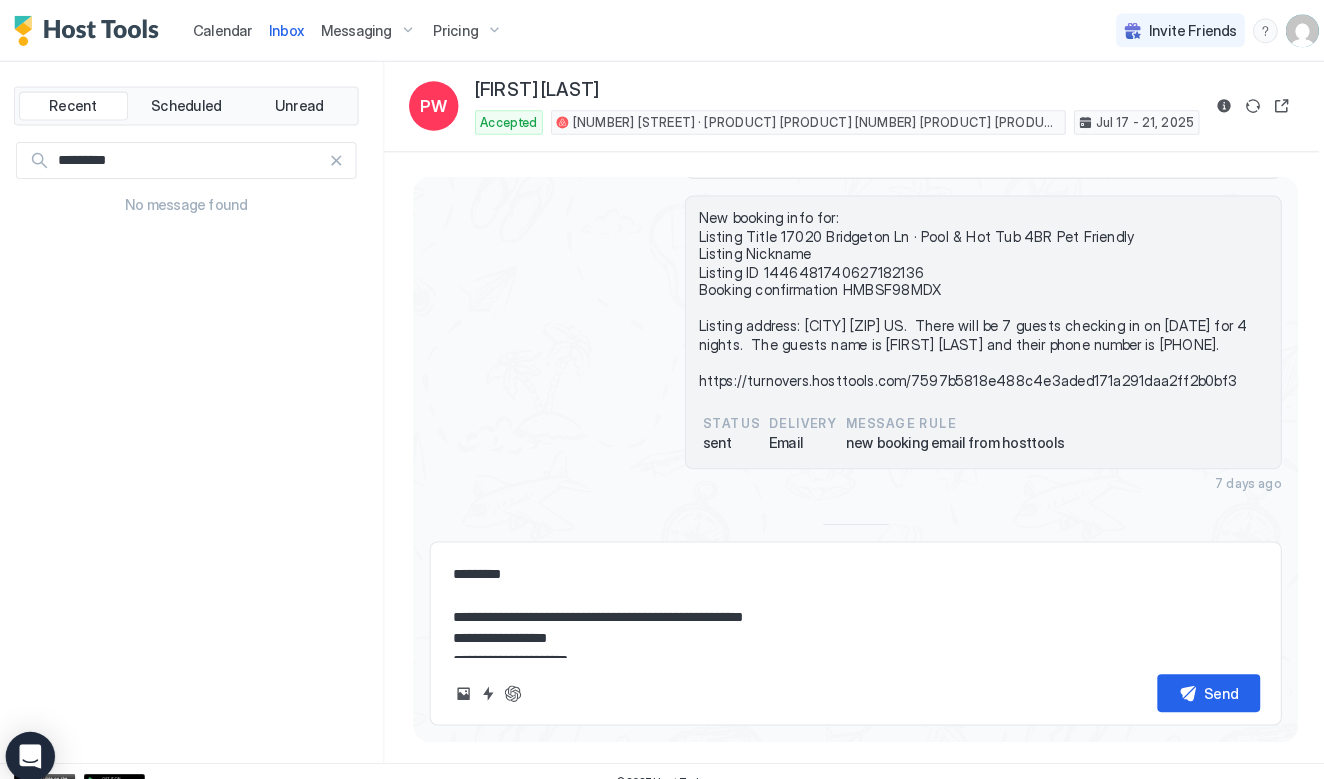 type on "*" 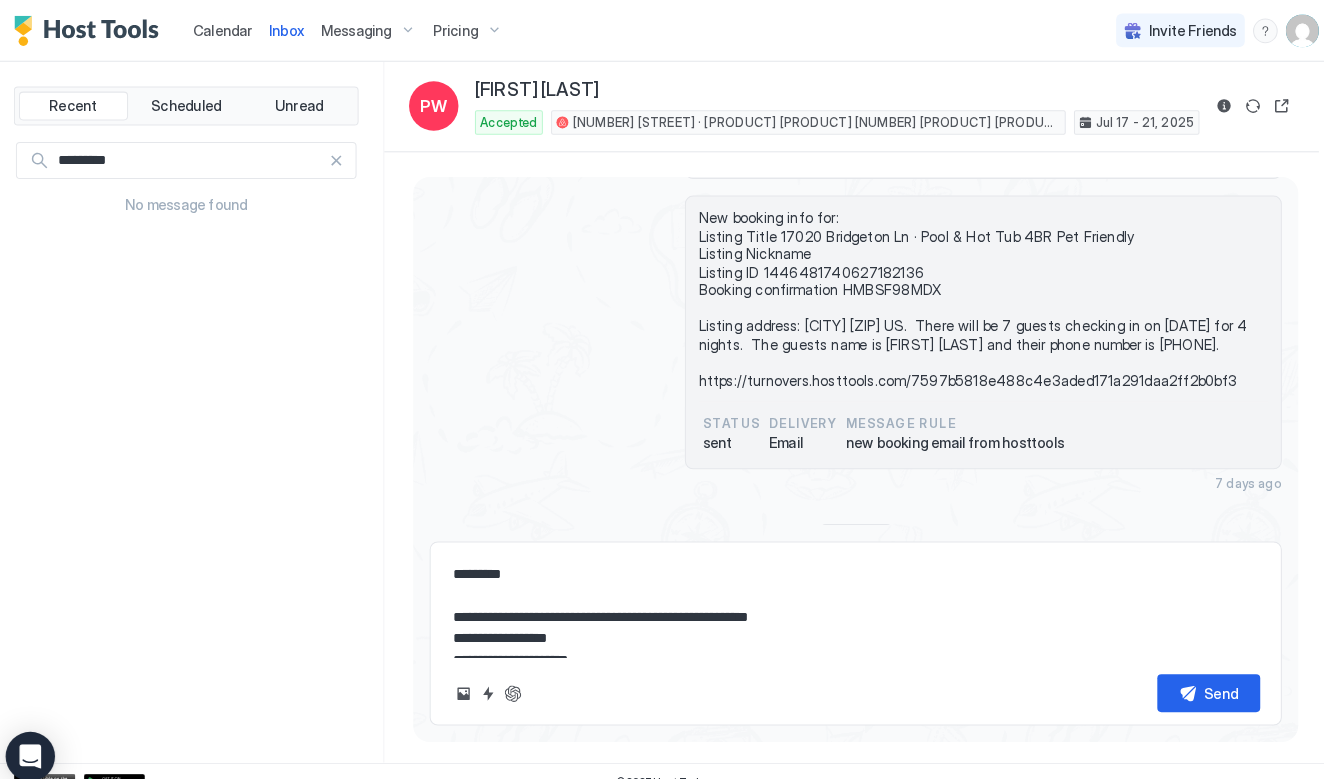type on "*" 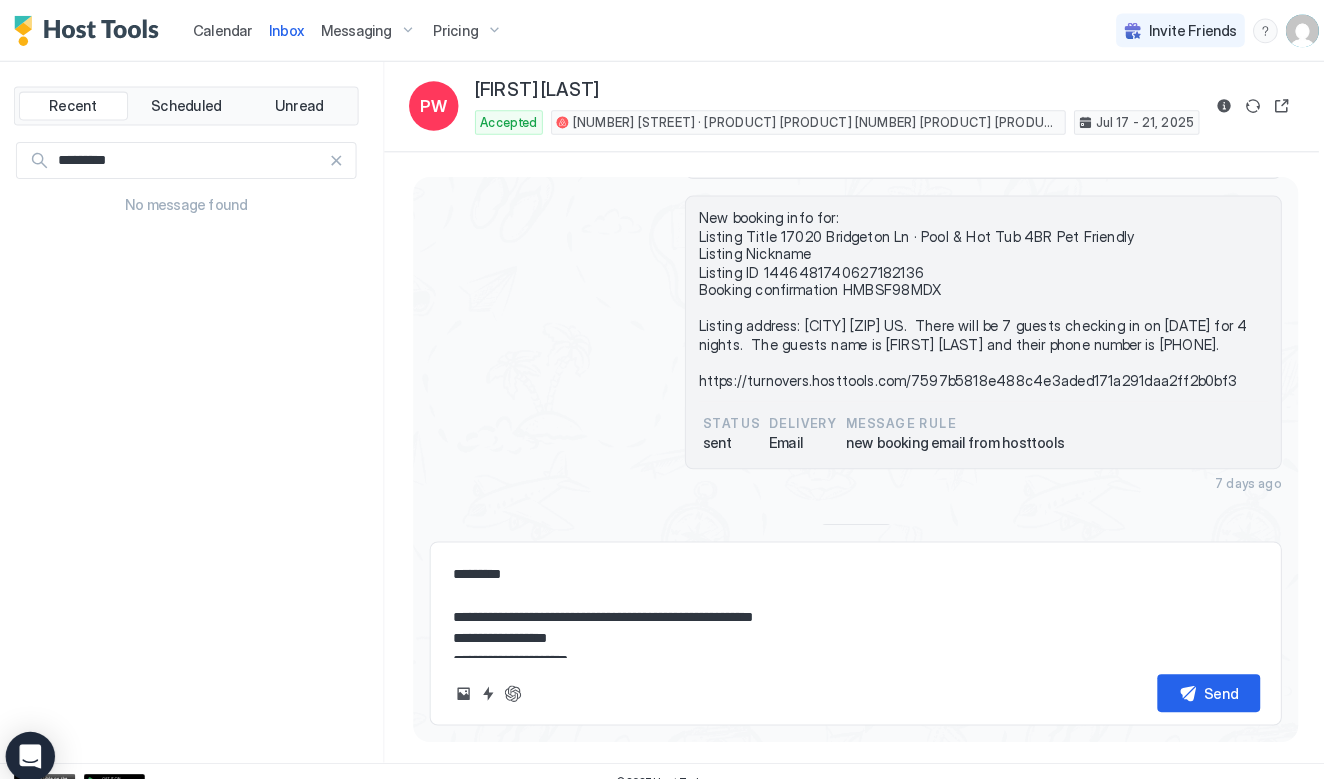 type on "*" 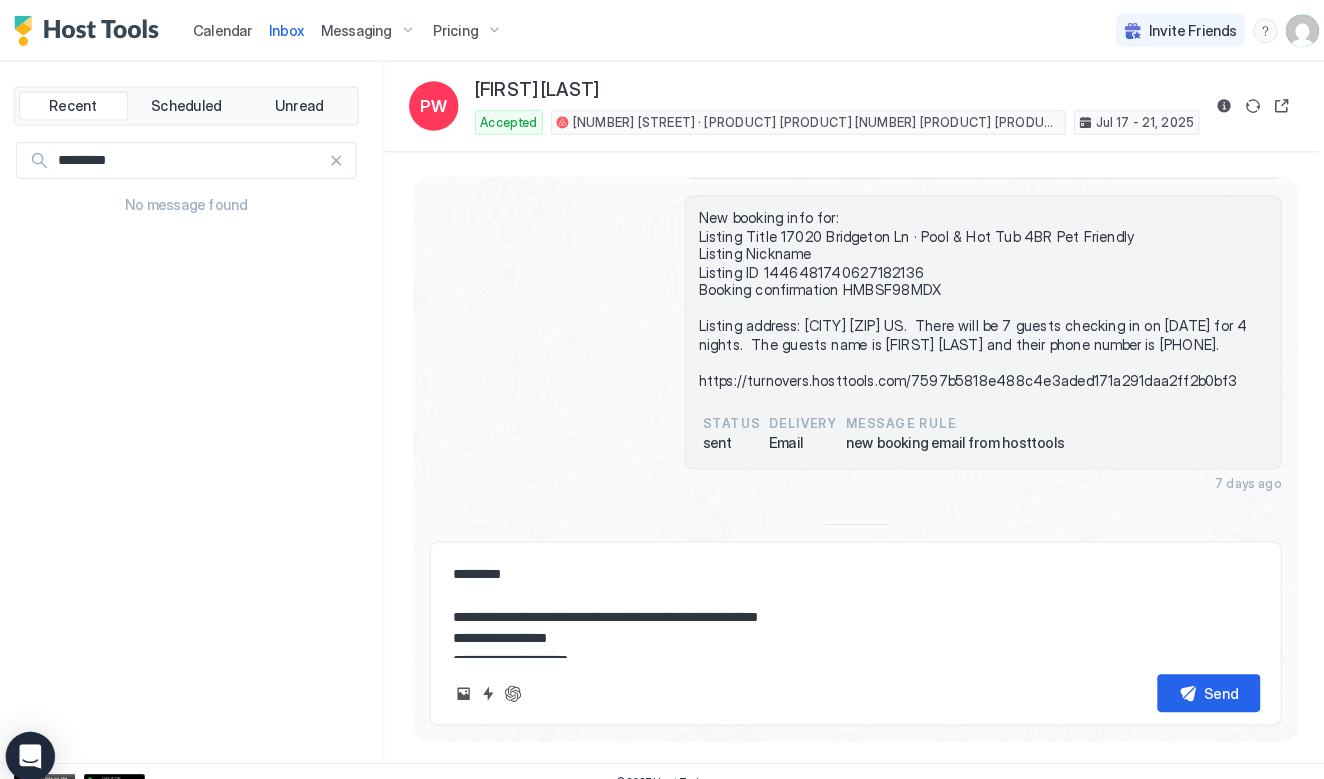 type on "*" 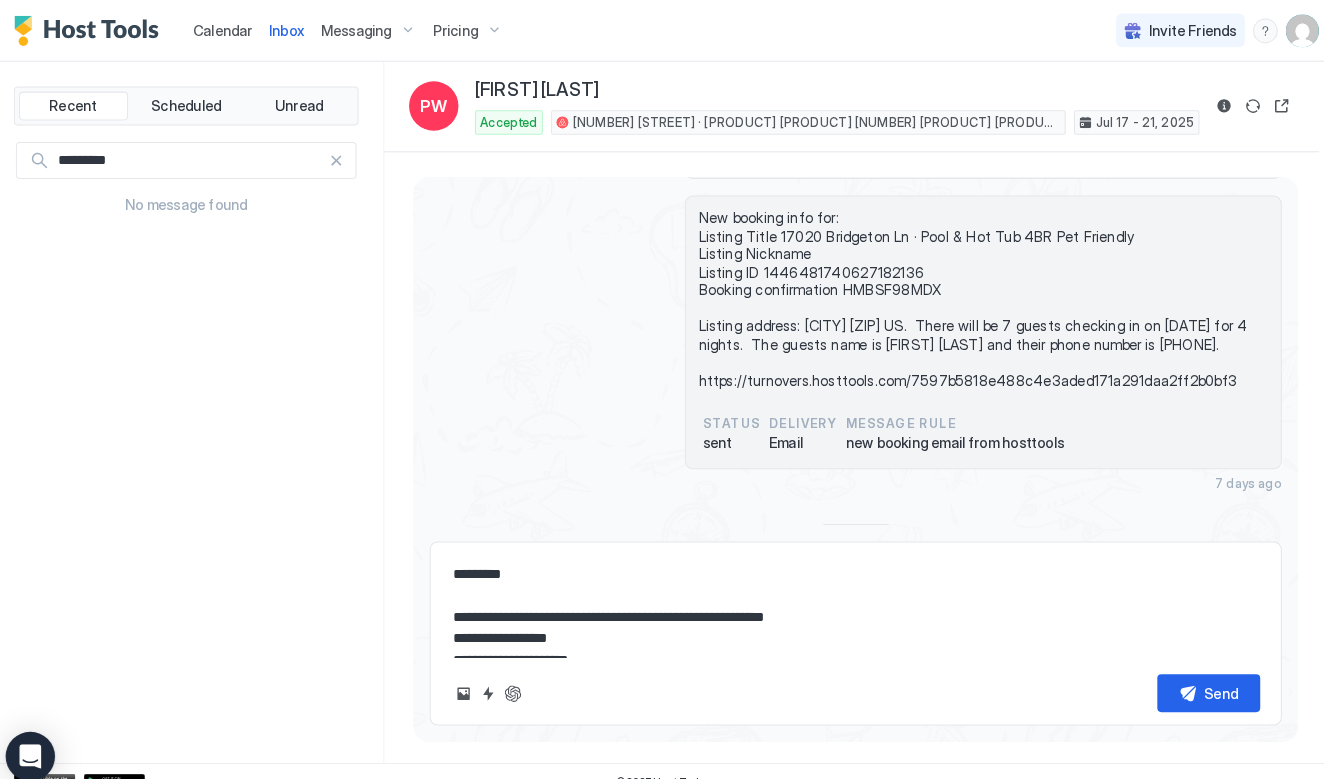 type on "*" 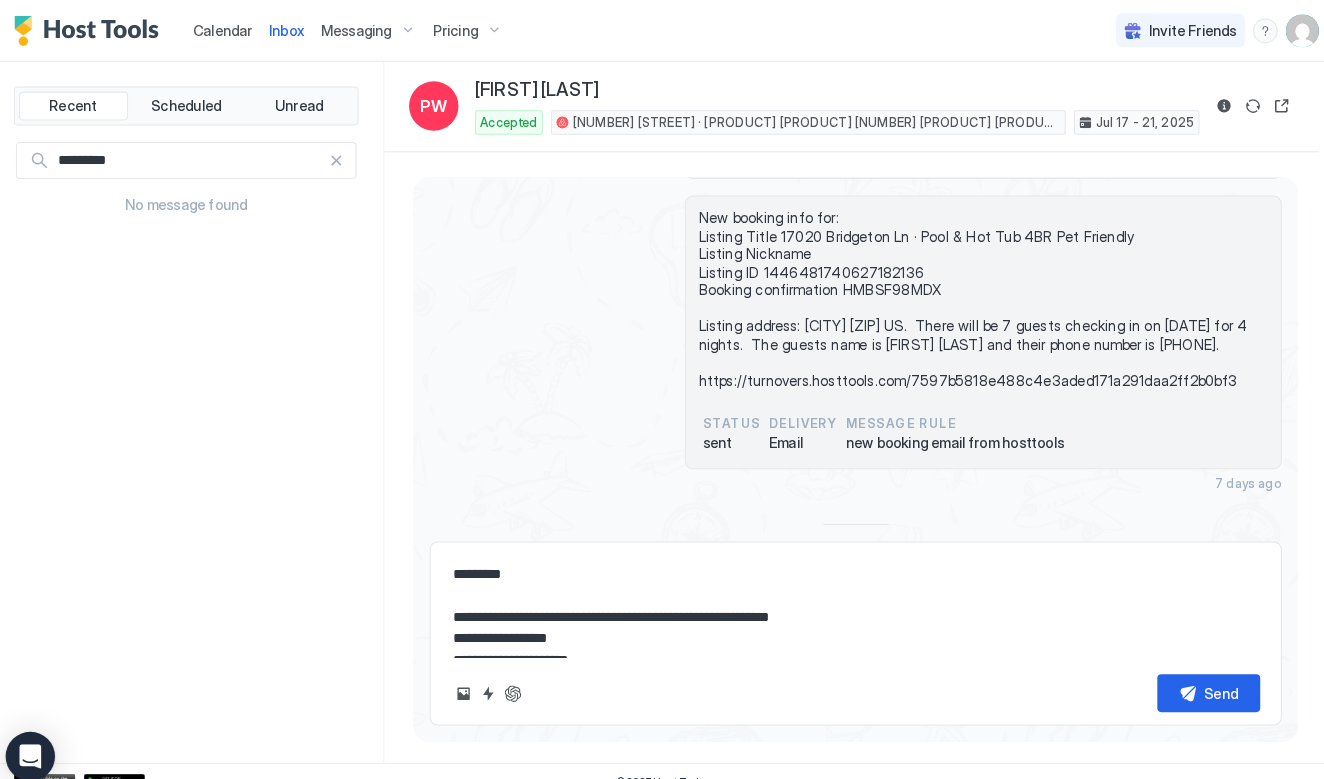 type on "*" 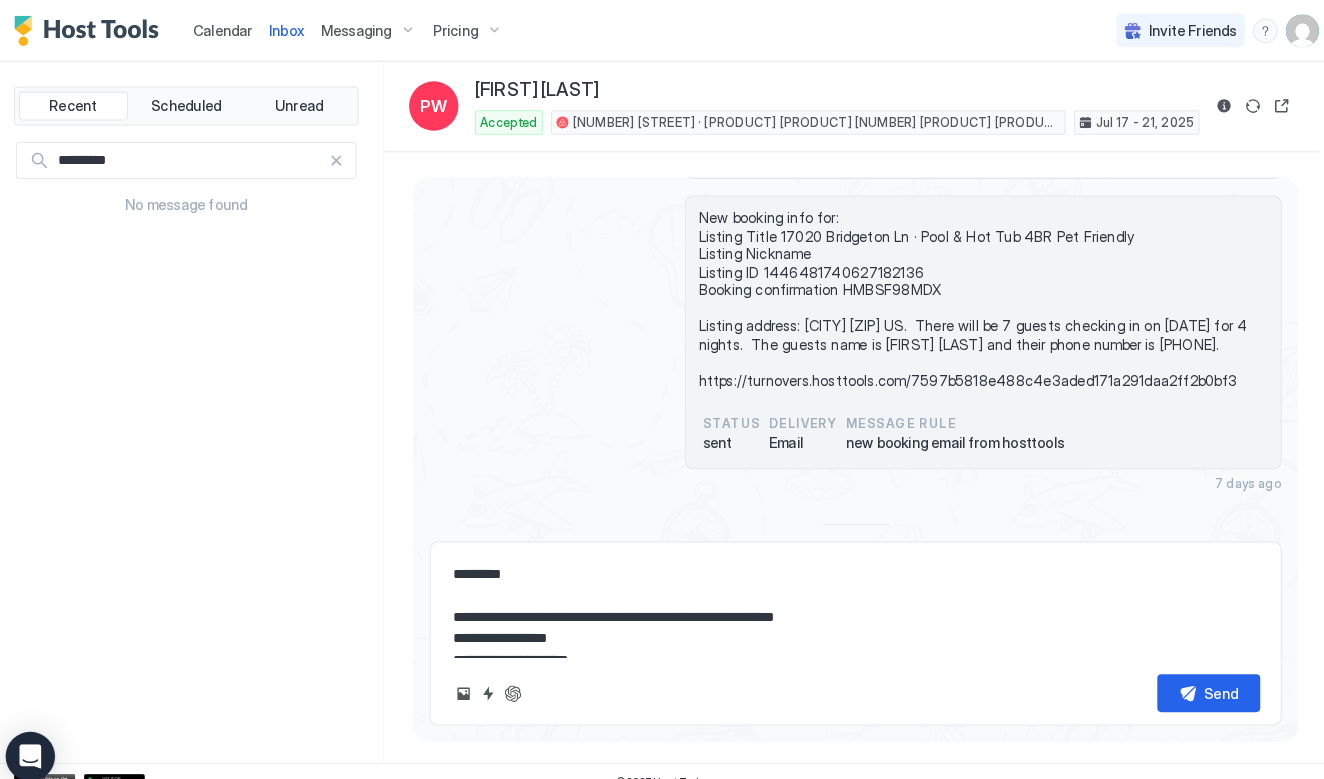 type on "*" 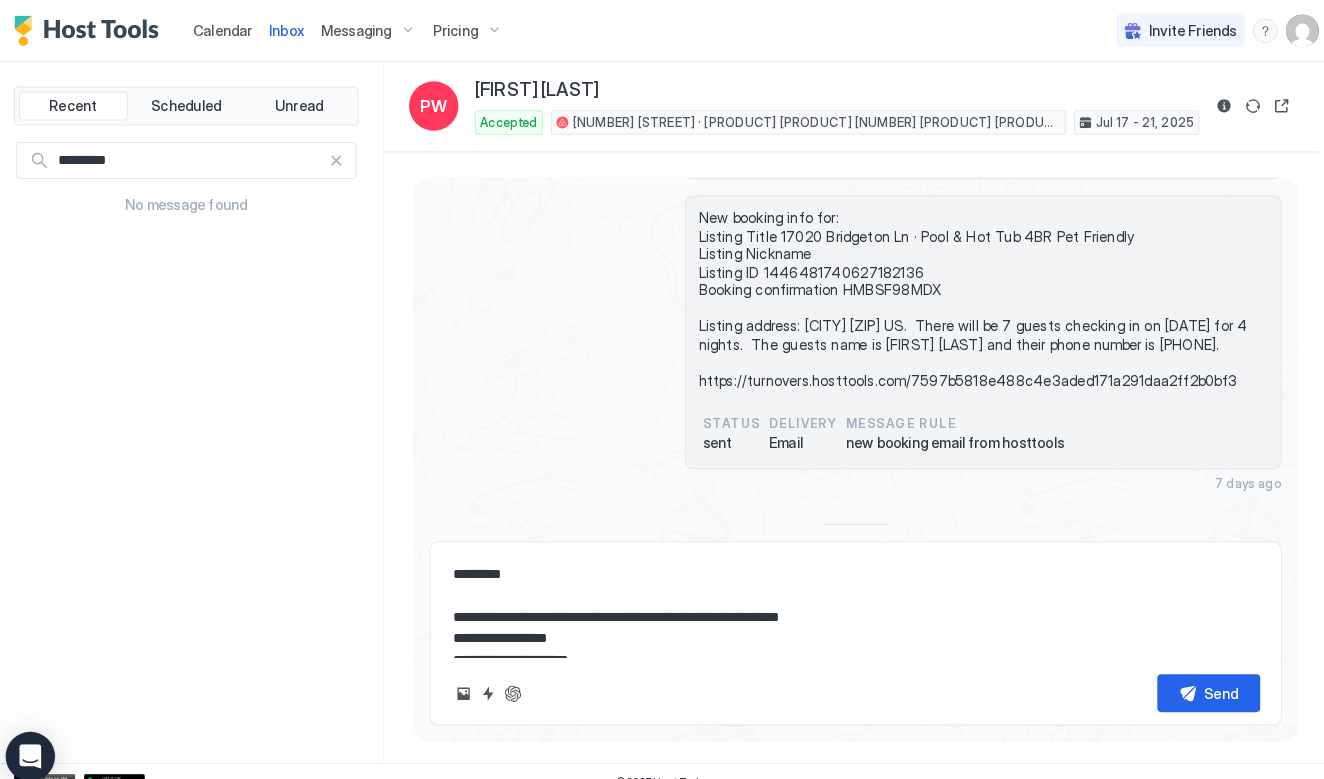 type on "*" 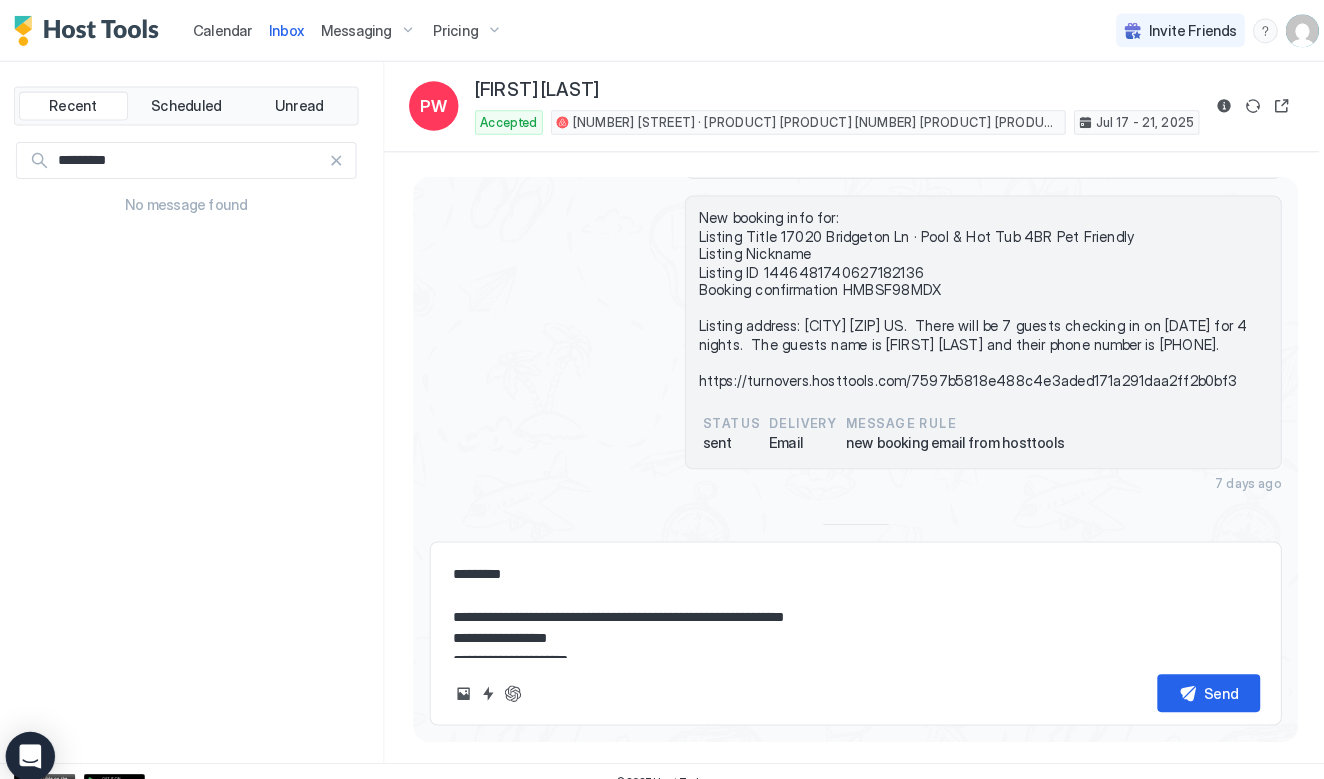 type on "*" 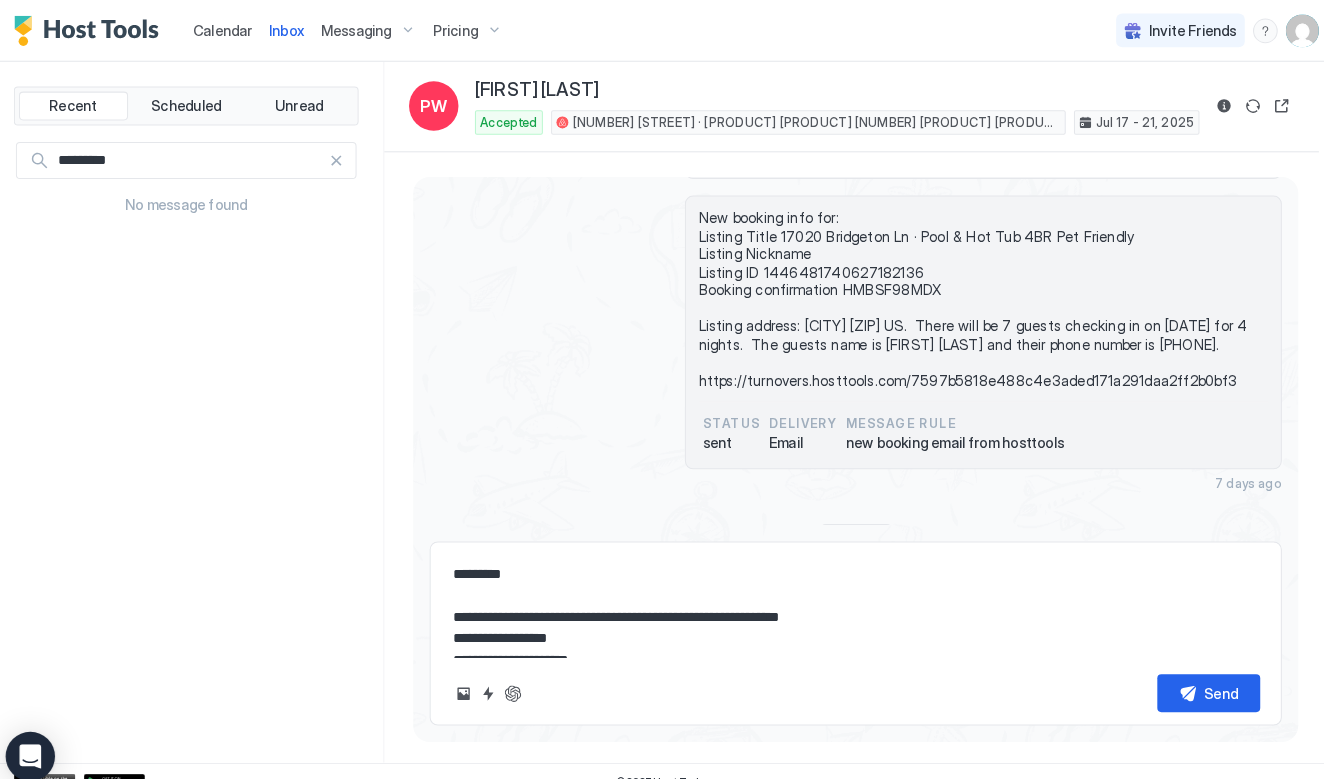 type on "*" 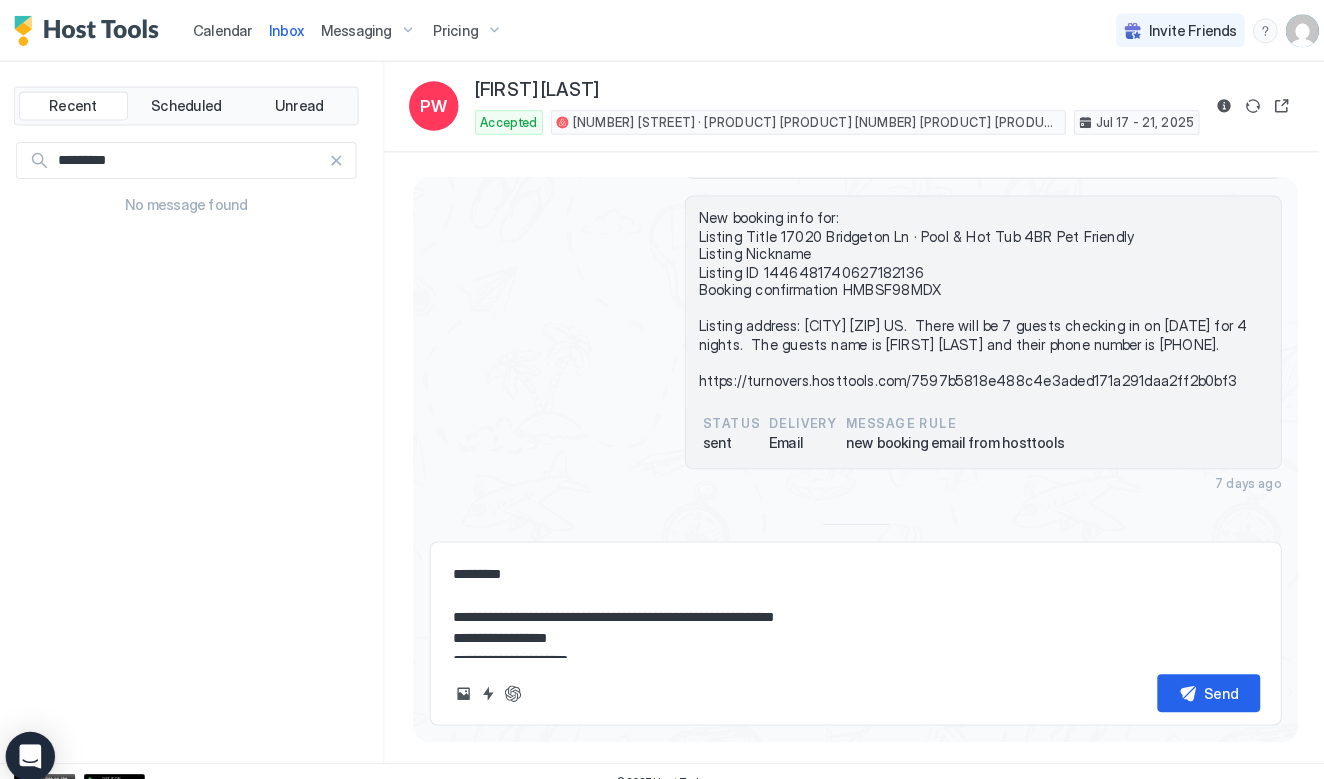 type on "*" 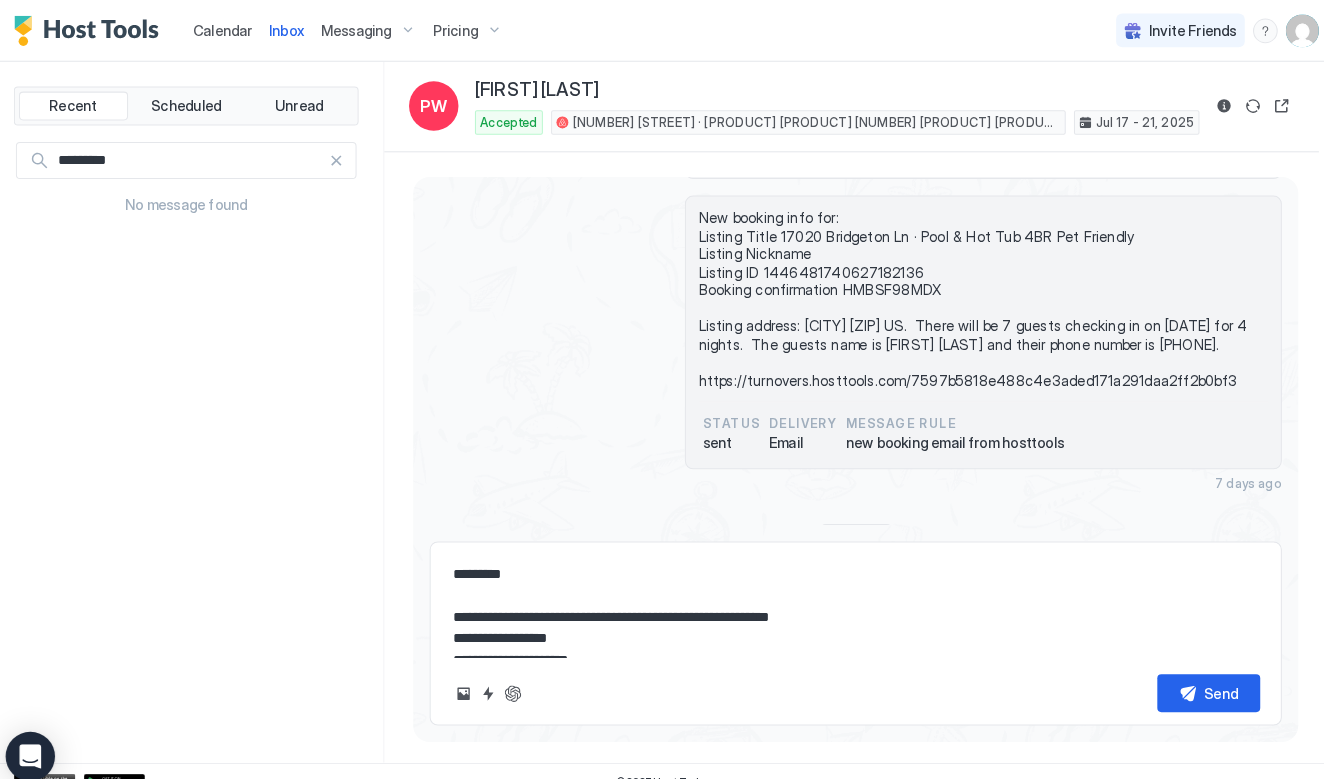 type on "*" 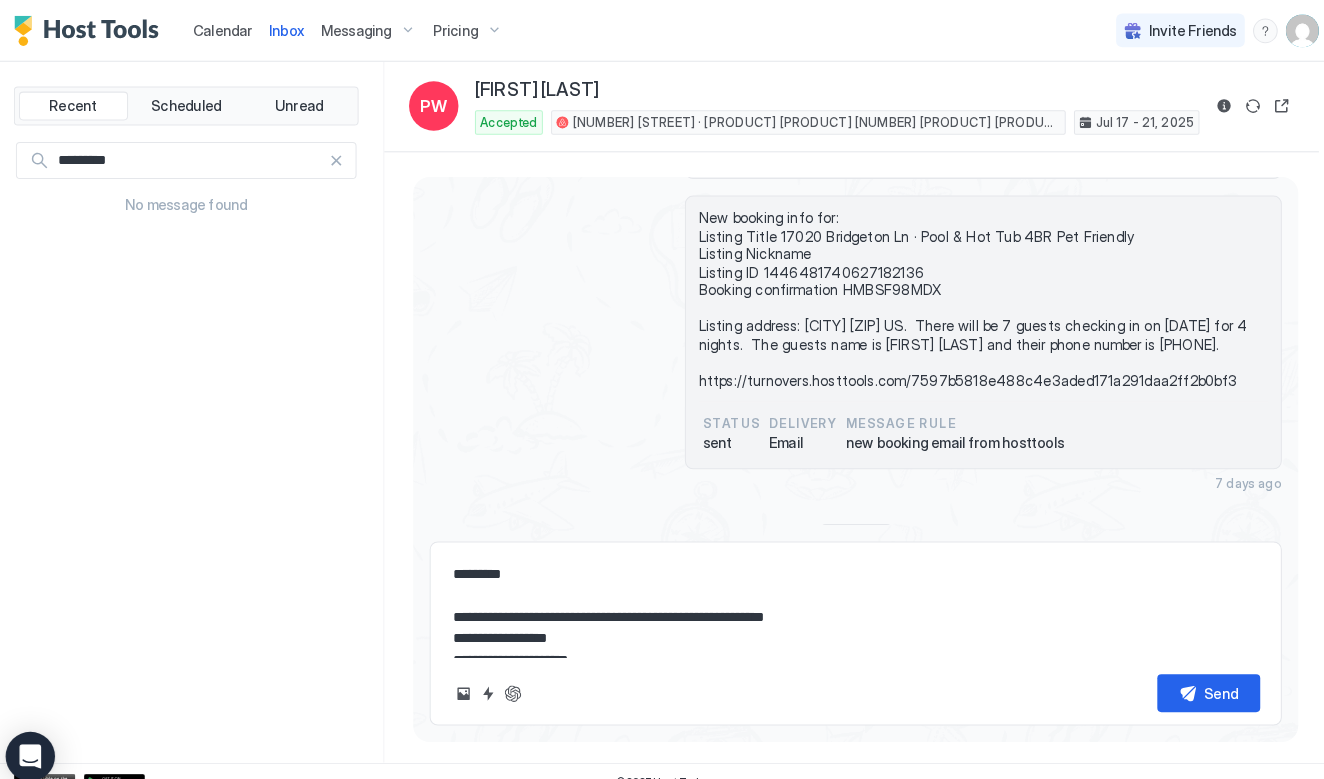 type on "*" 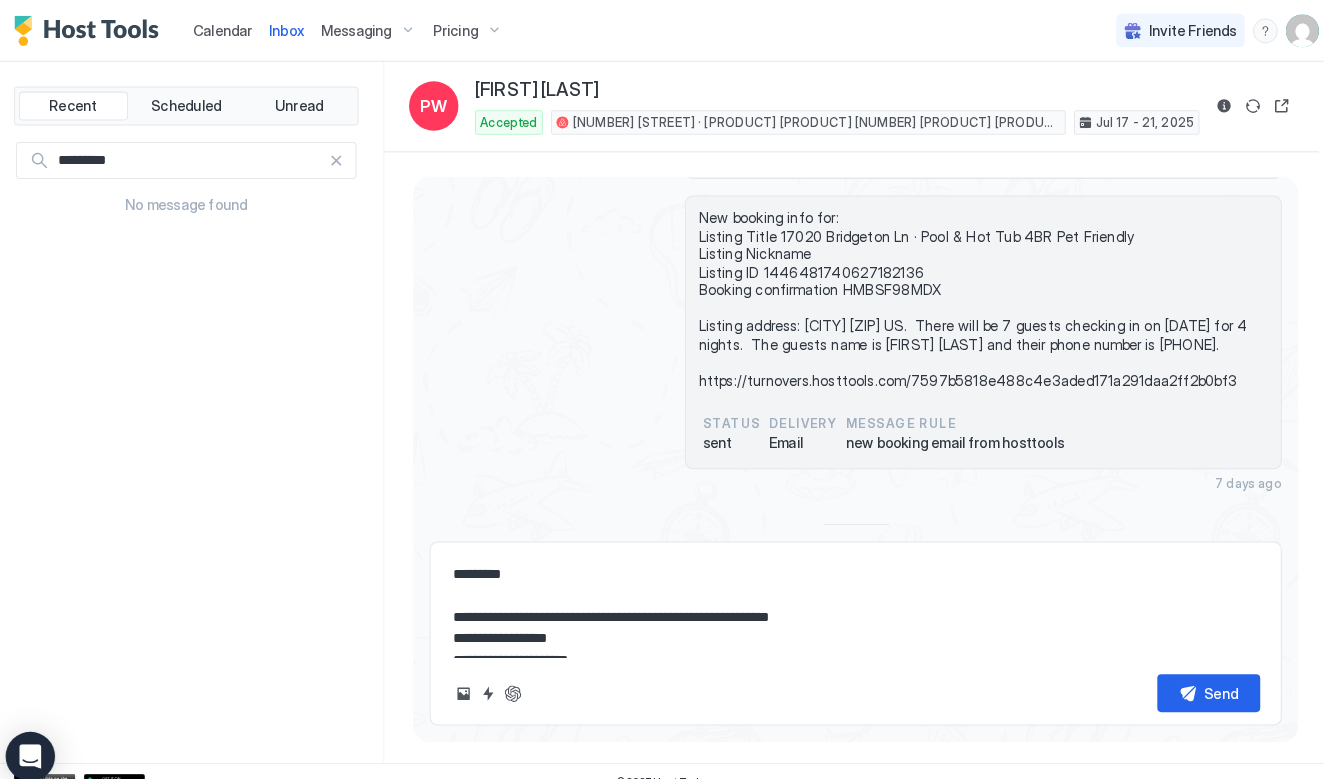 type on "*" 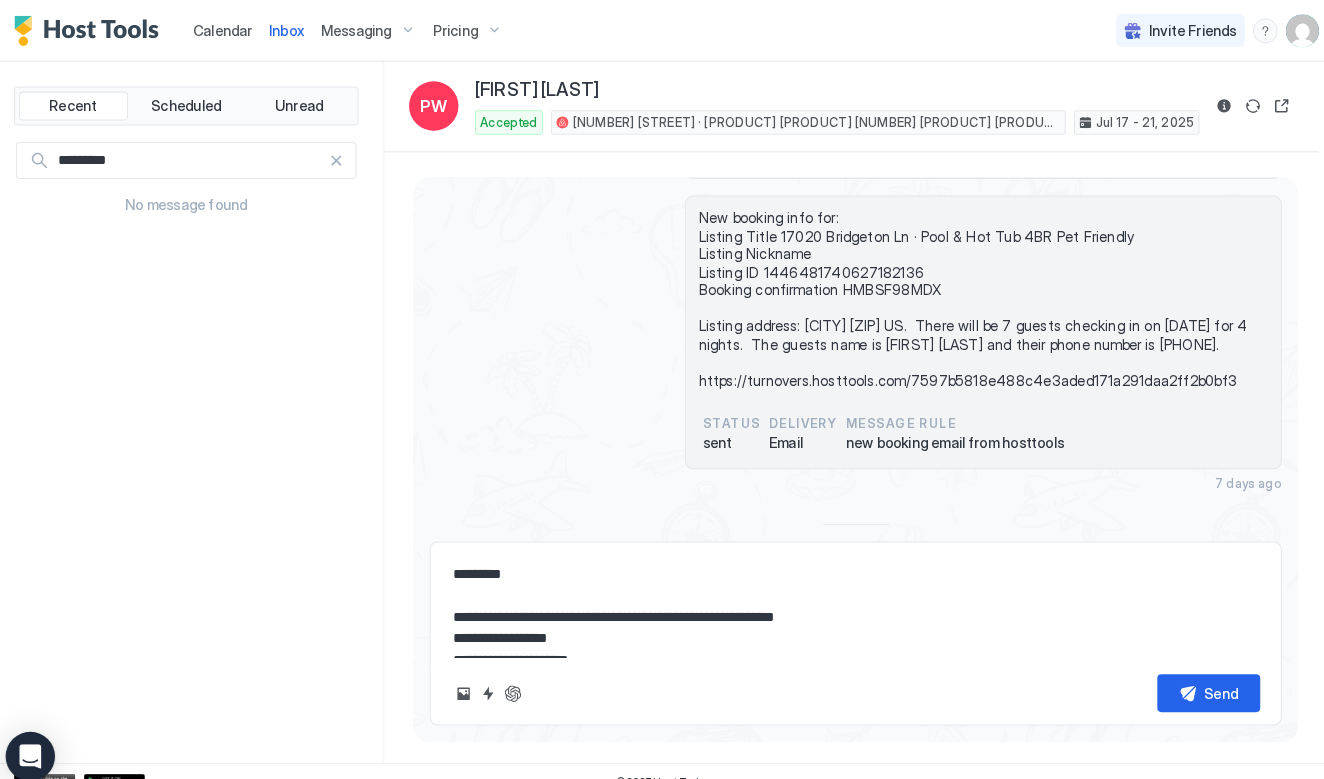 type on "*" 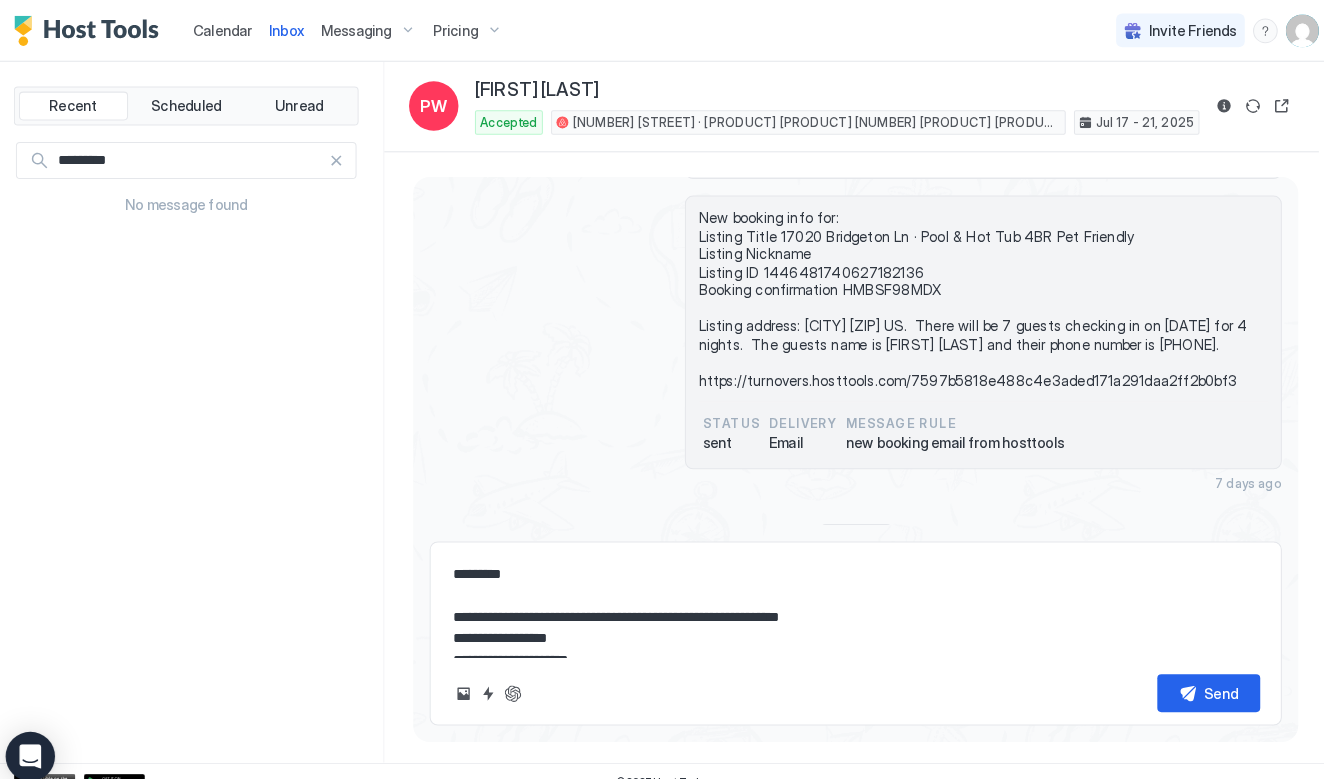 type on "*" 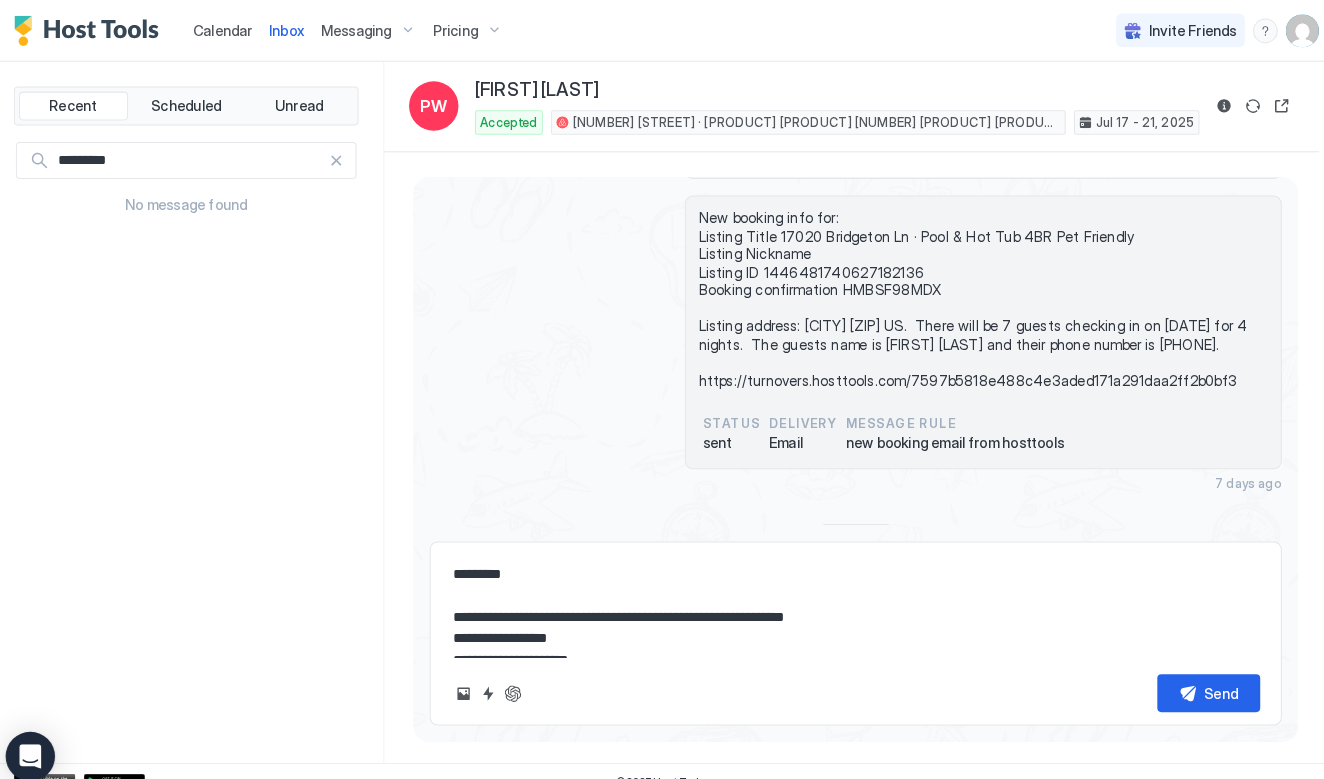 type on "*" 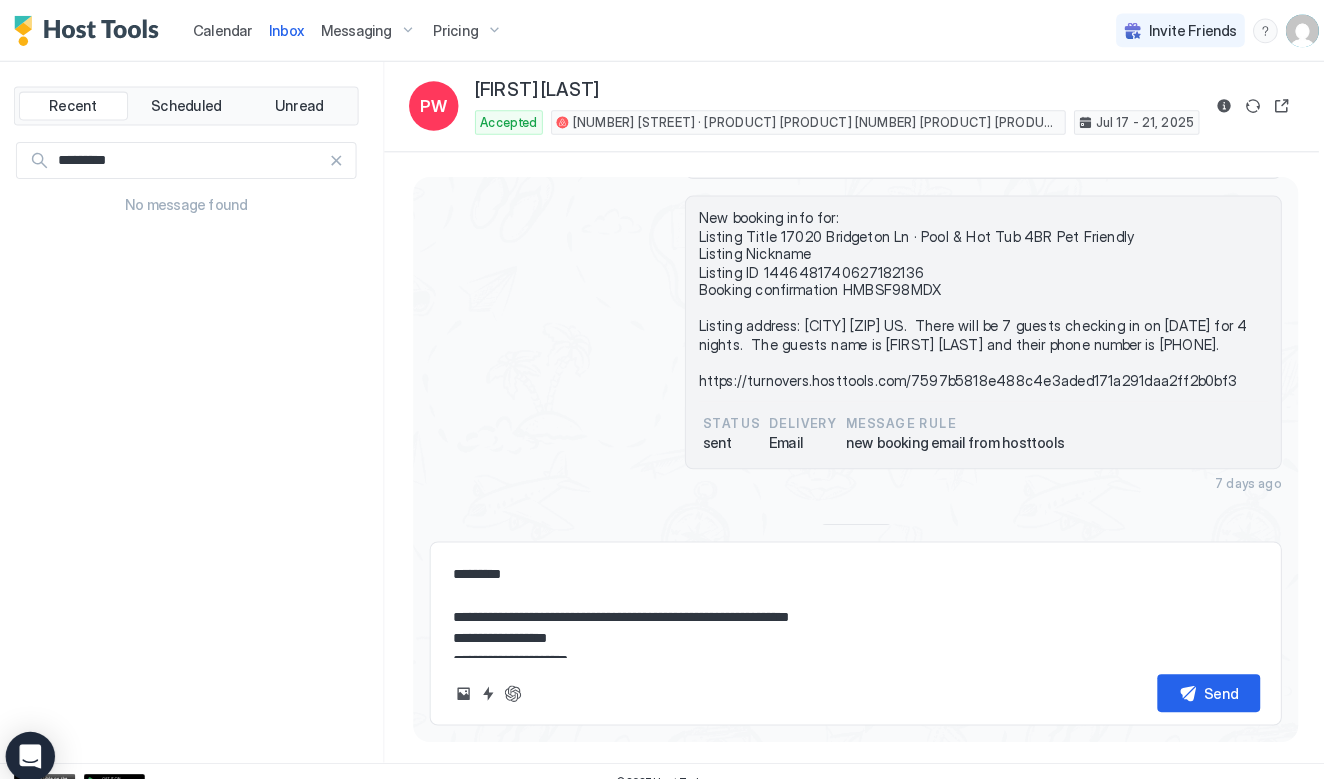 type on "*" 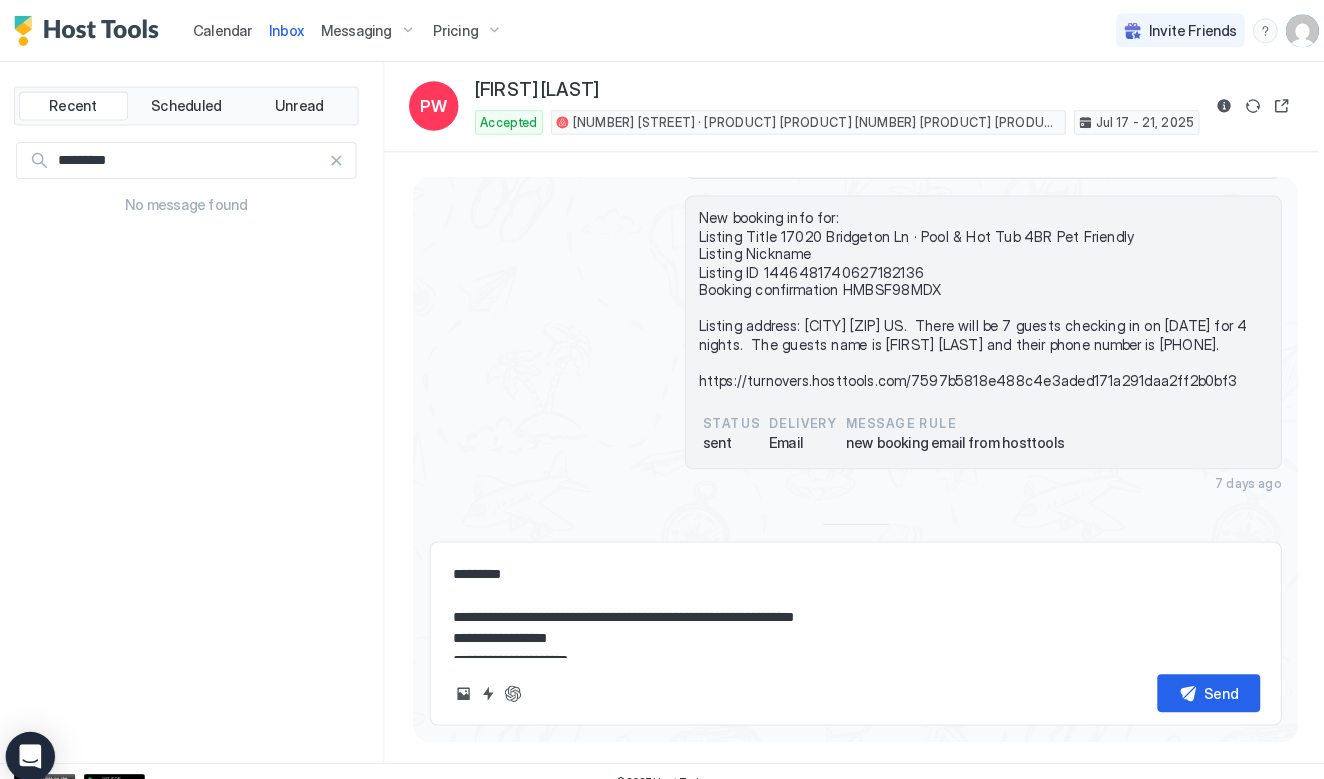 type on "*" 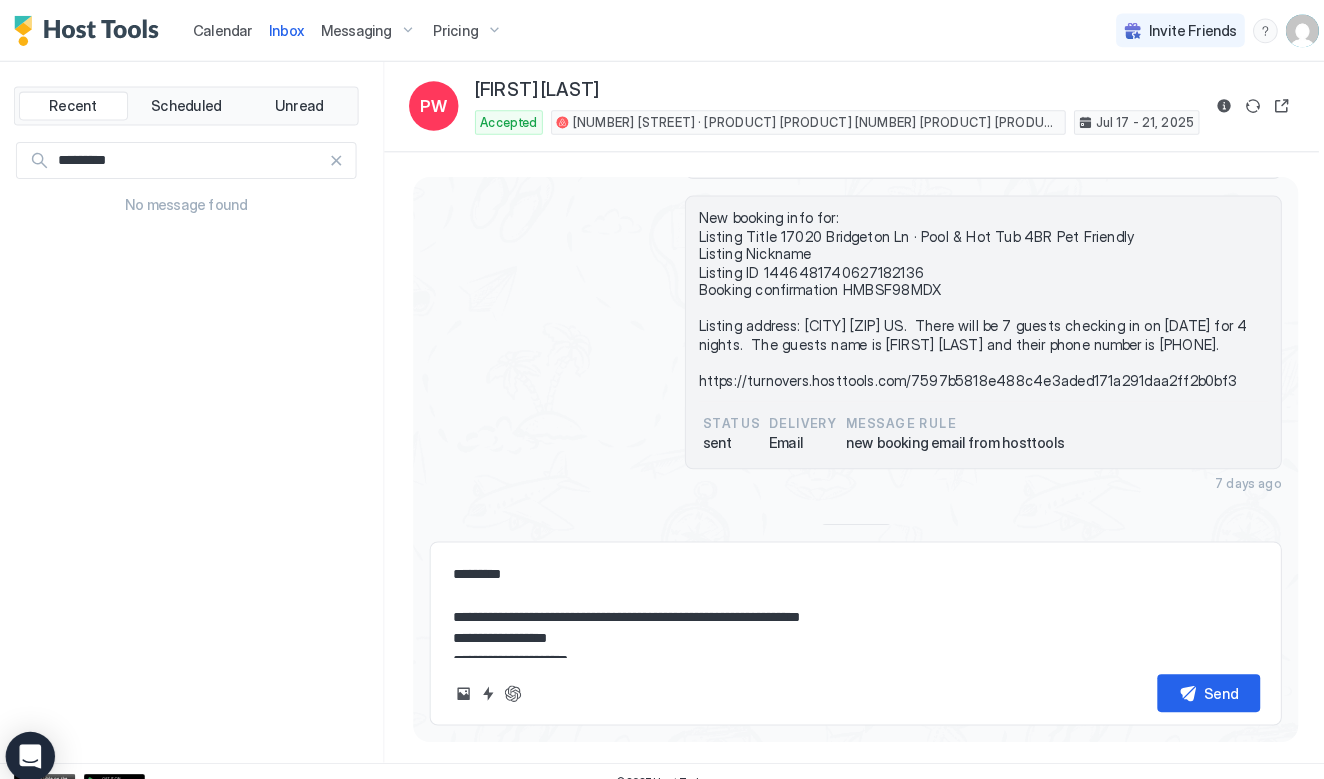 type on "*" 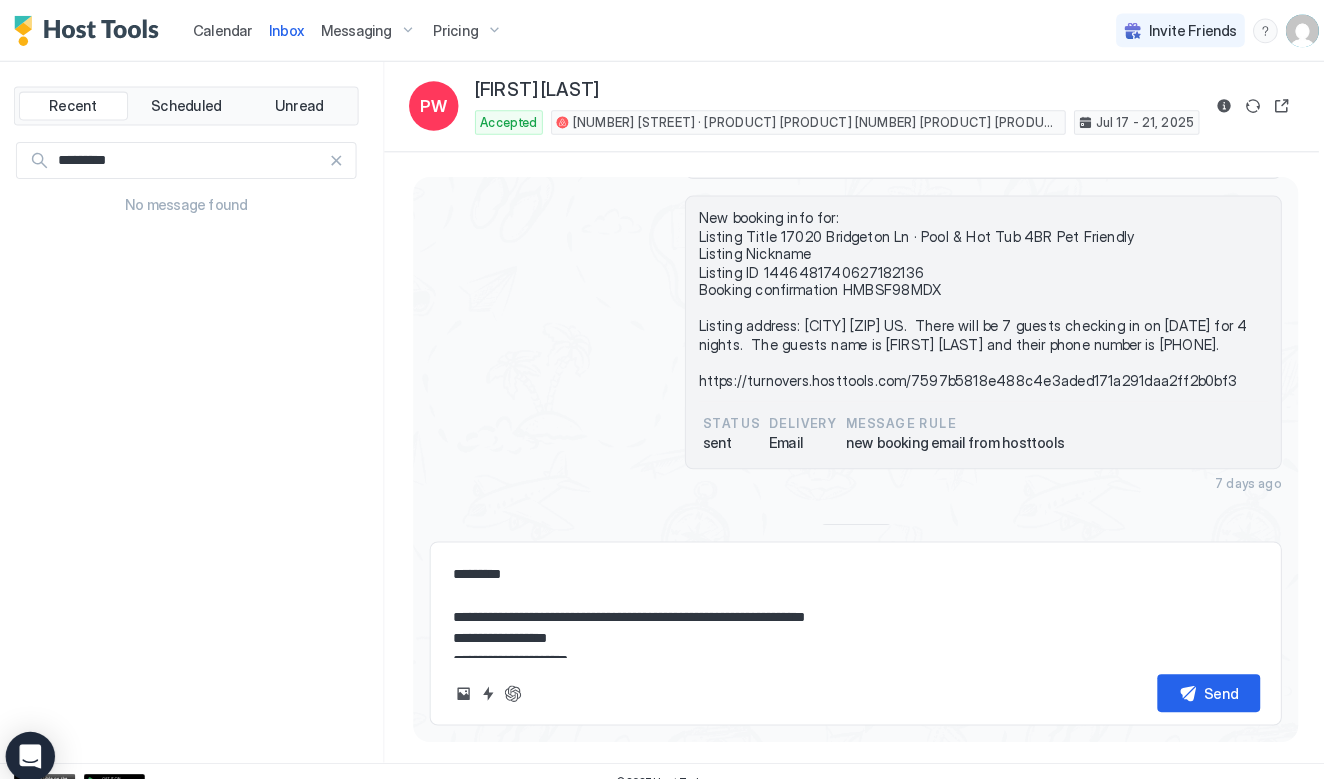 type on "*" 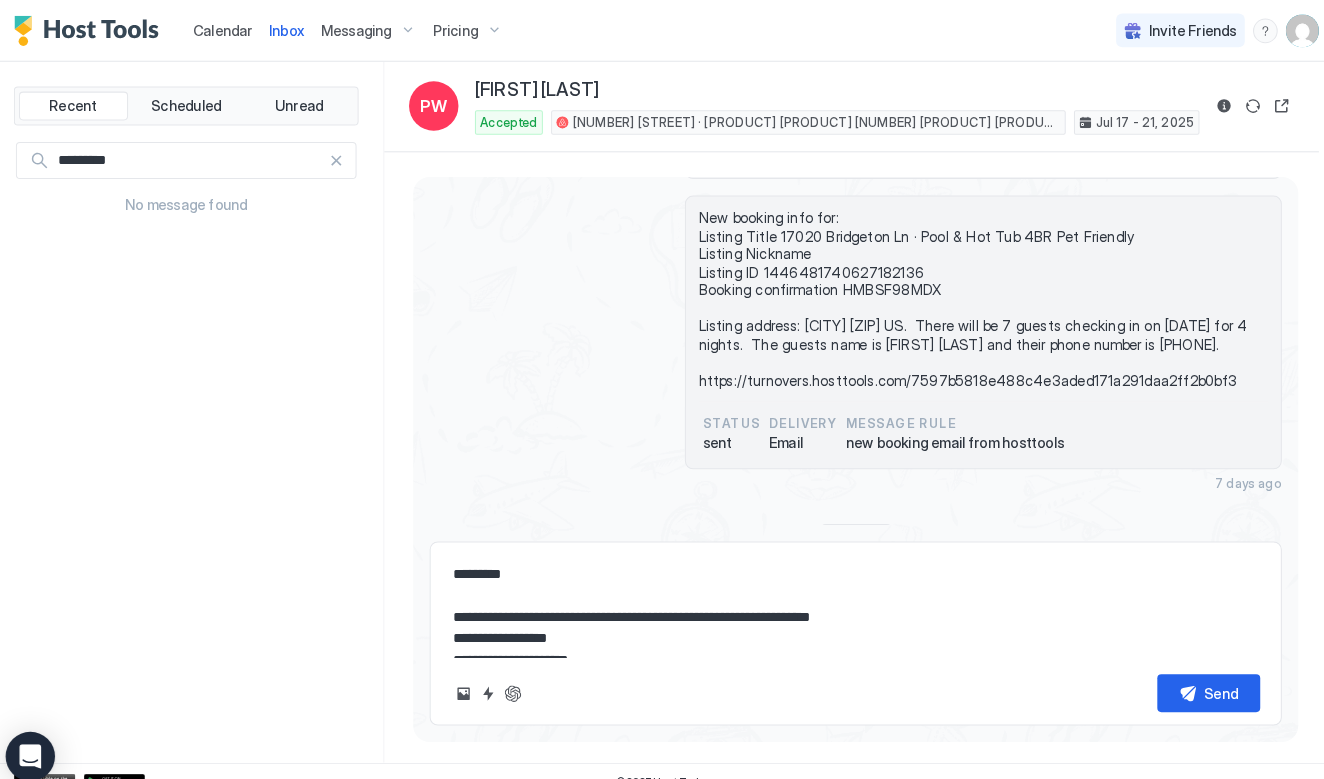 type on "*" 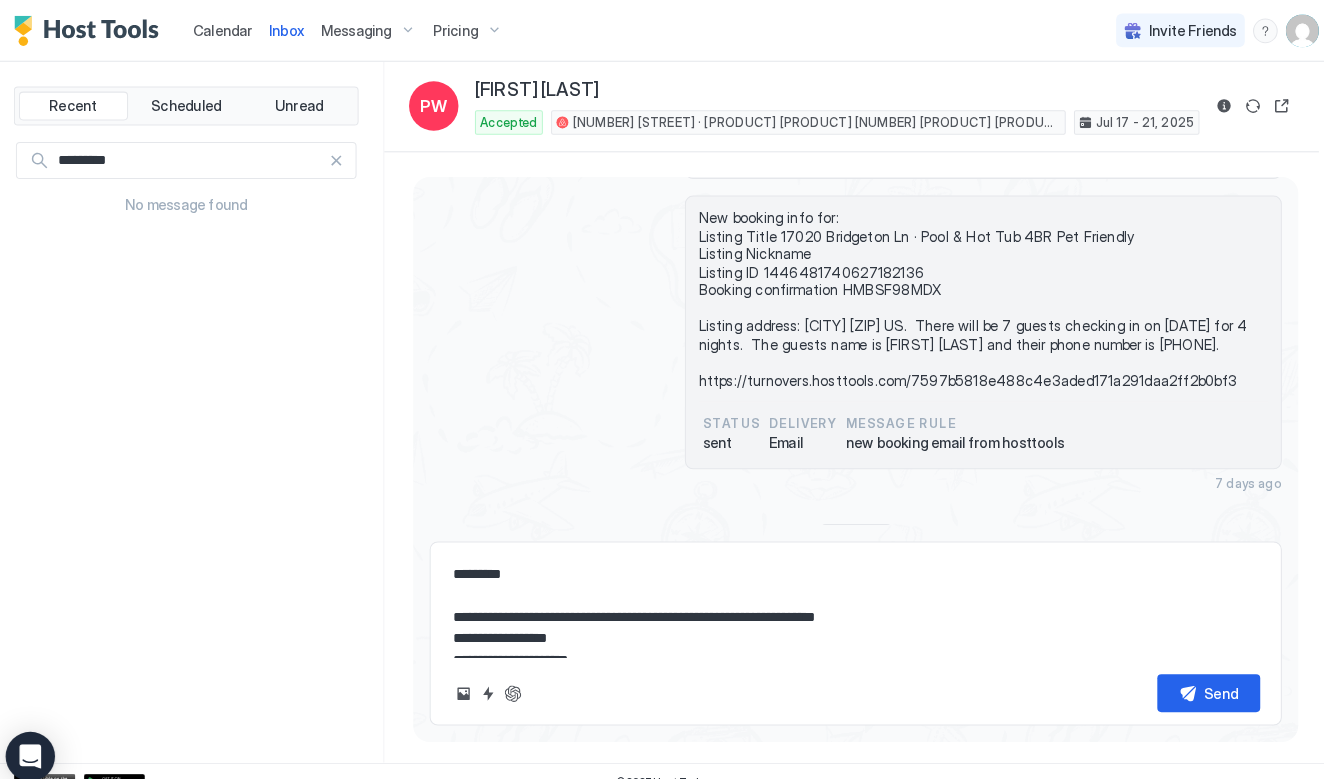 type on "*" 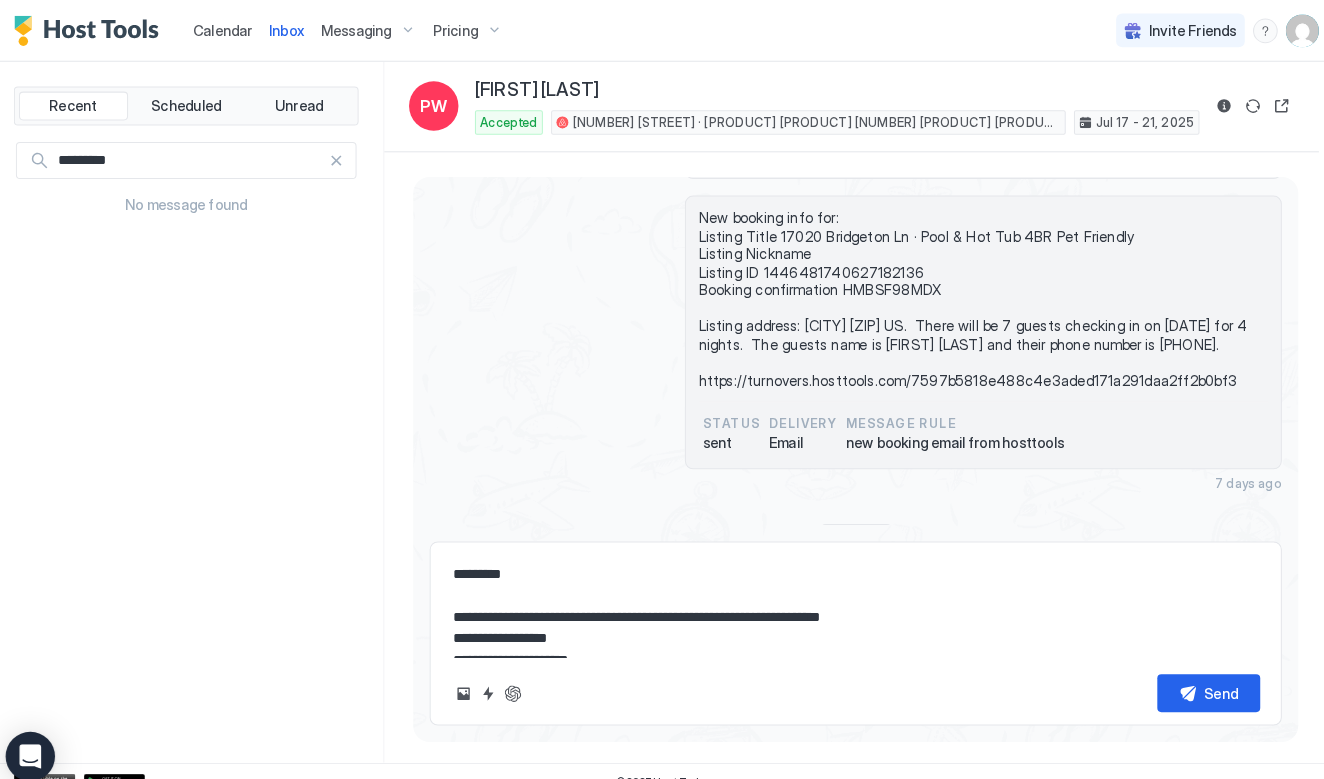 type on "*" 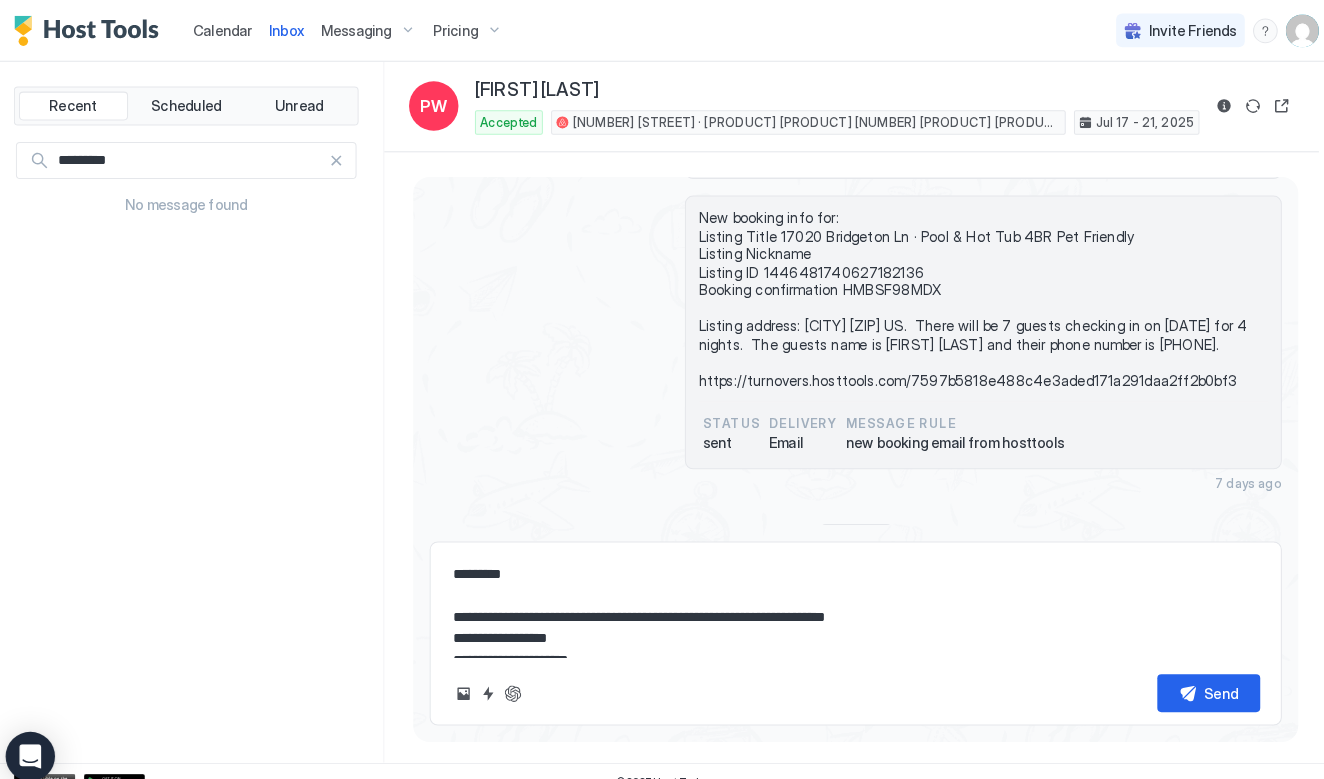 type on "*" 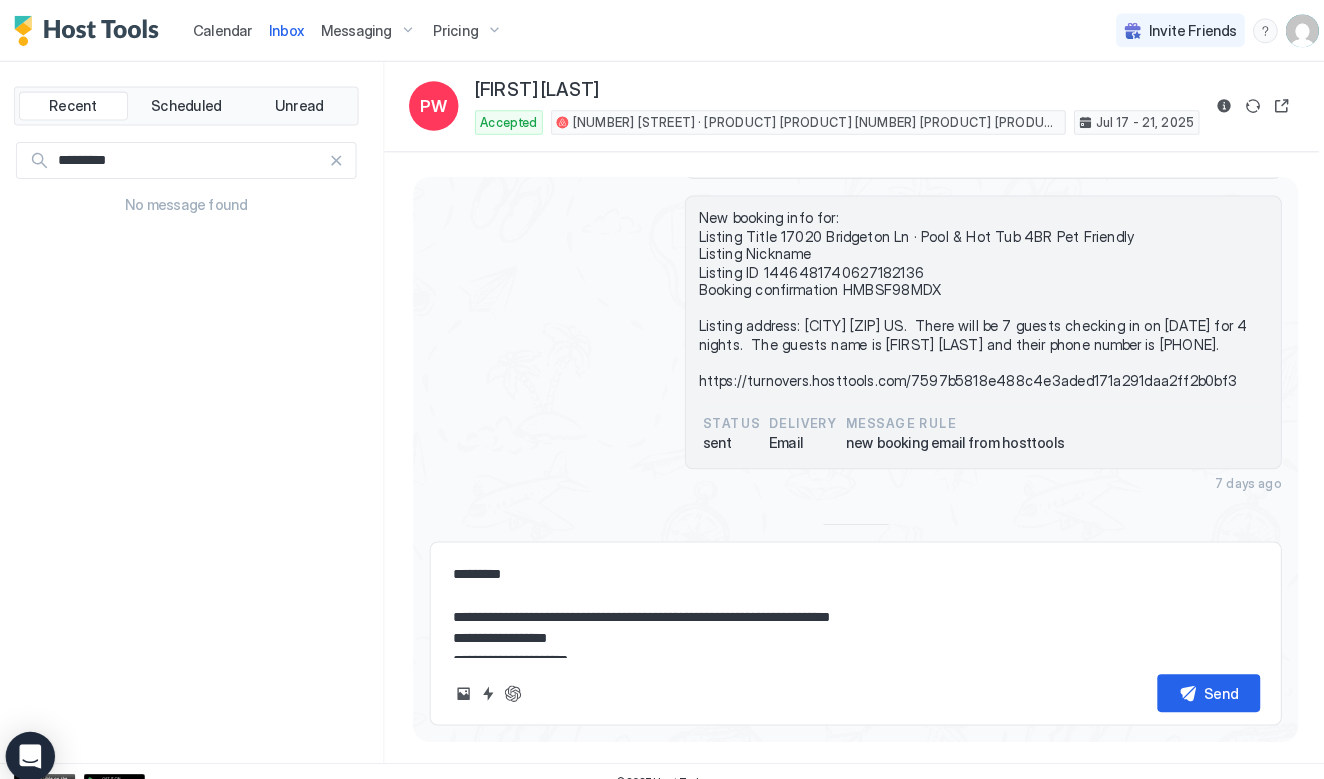 type on "*" 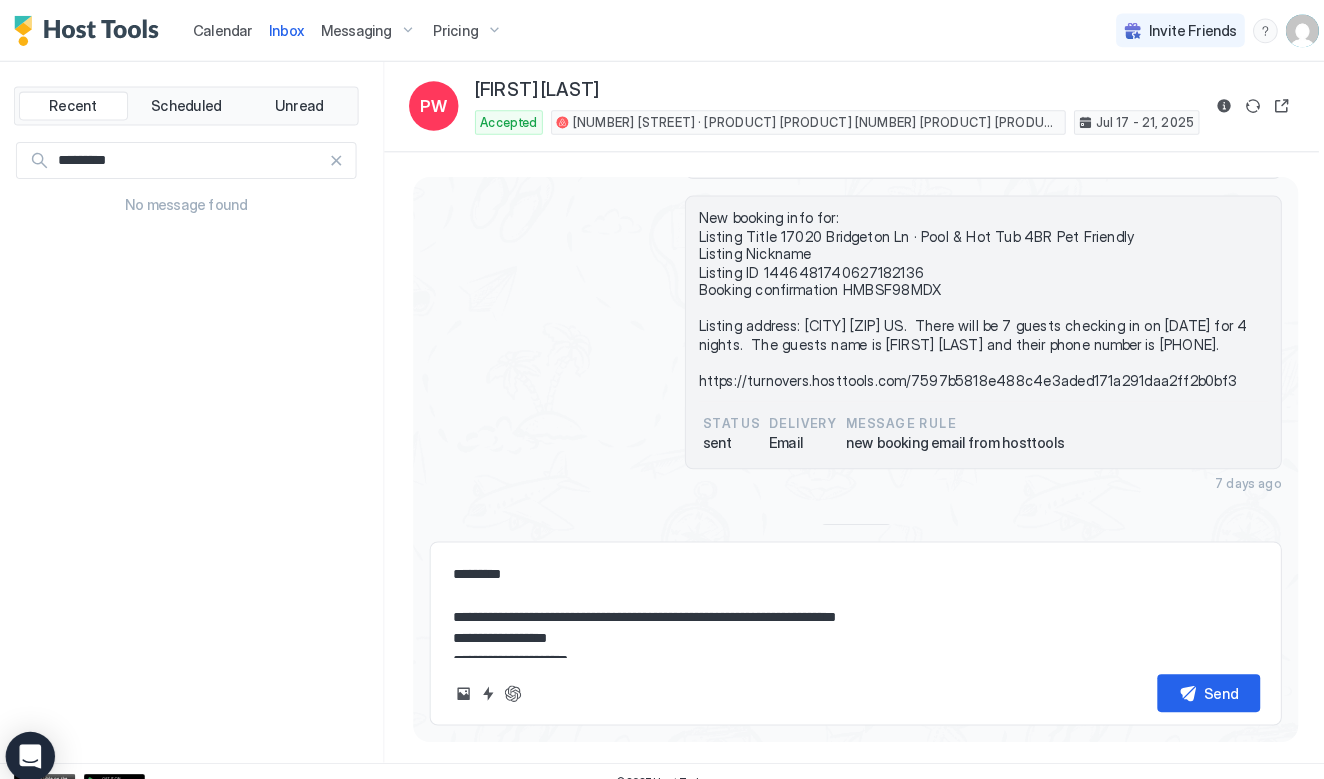 type on "*" 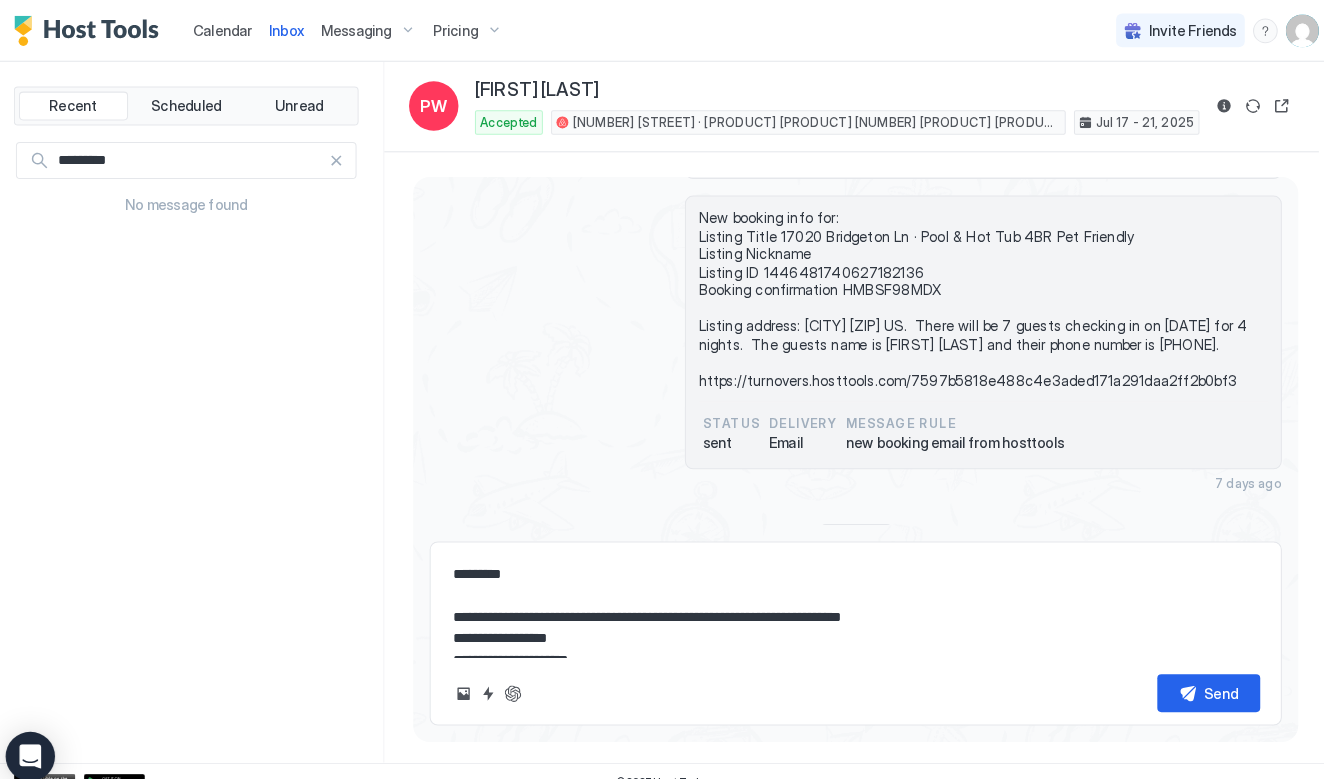 type on "*" 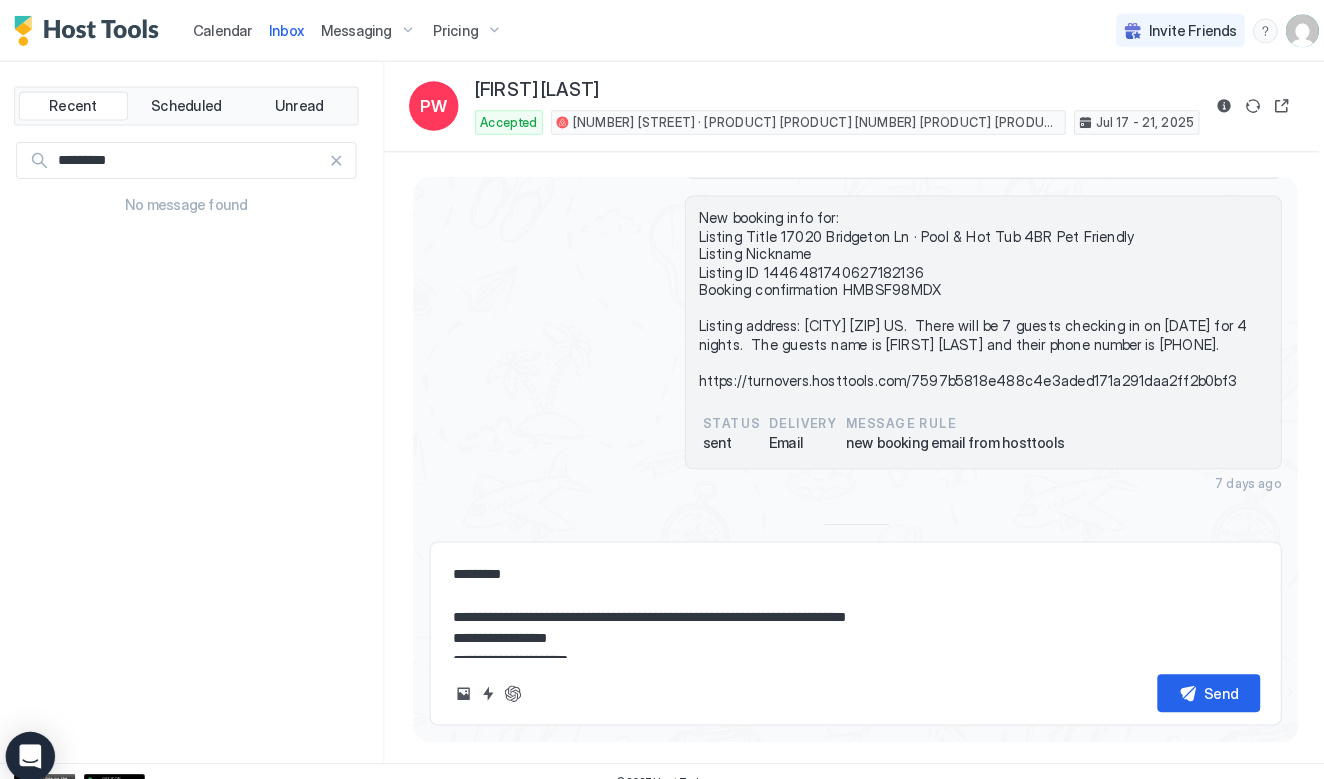 type on "*" 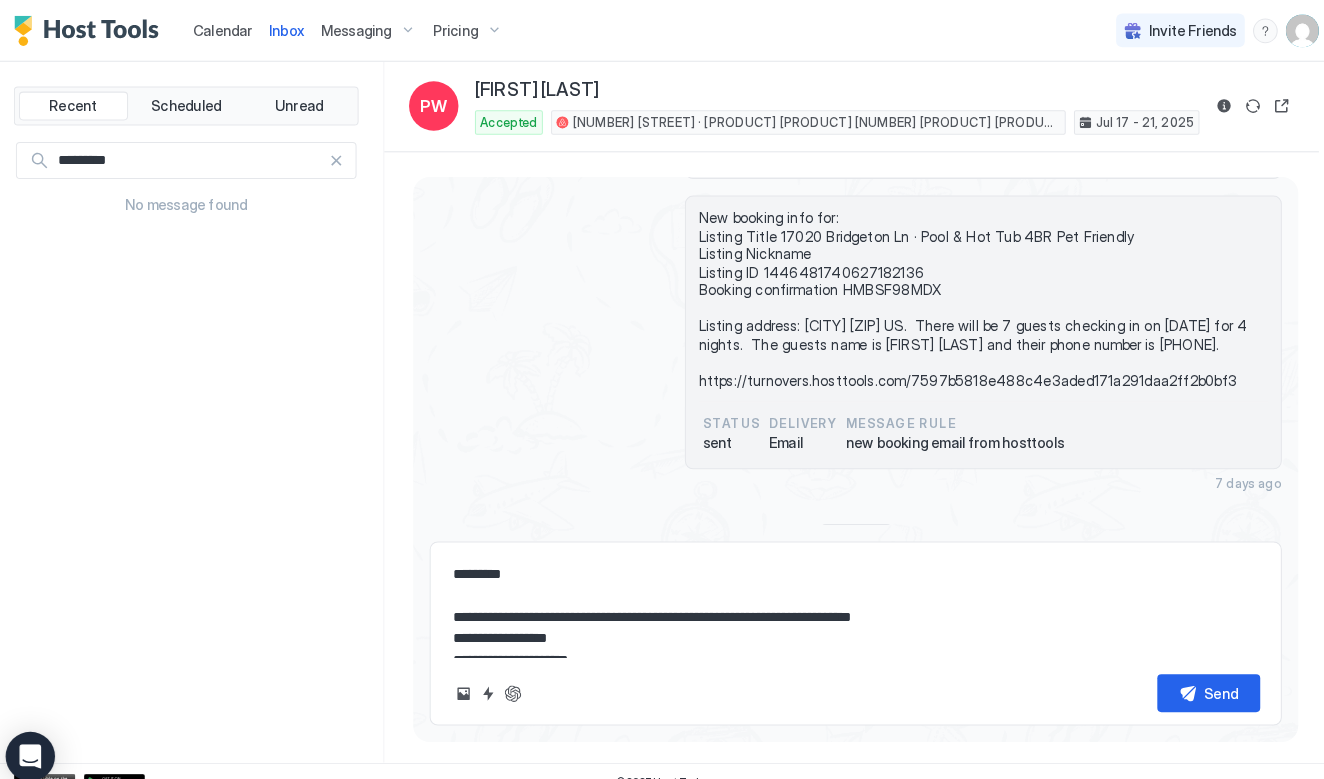 type on "*" 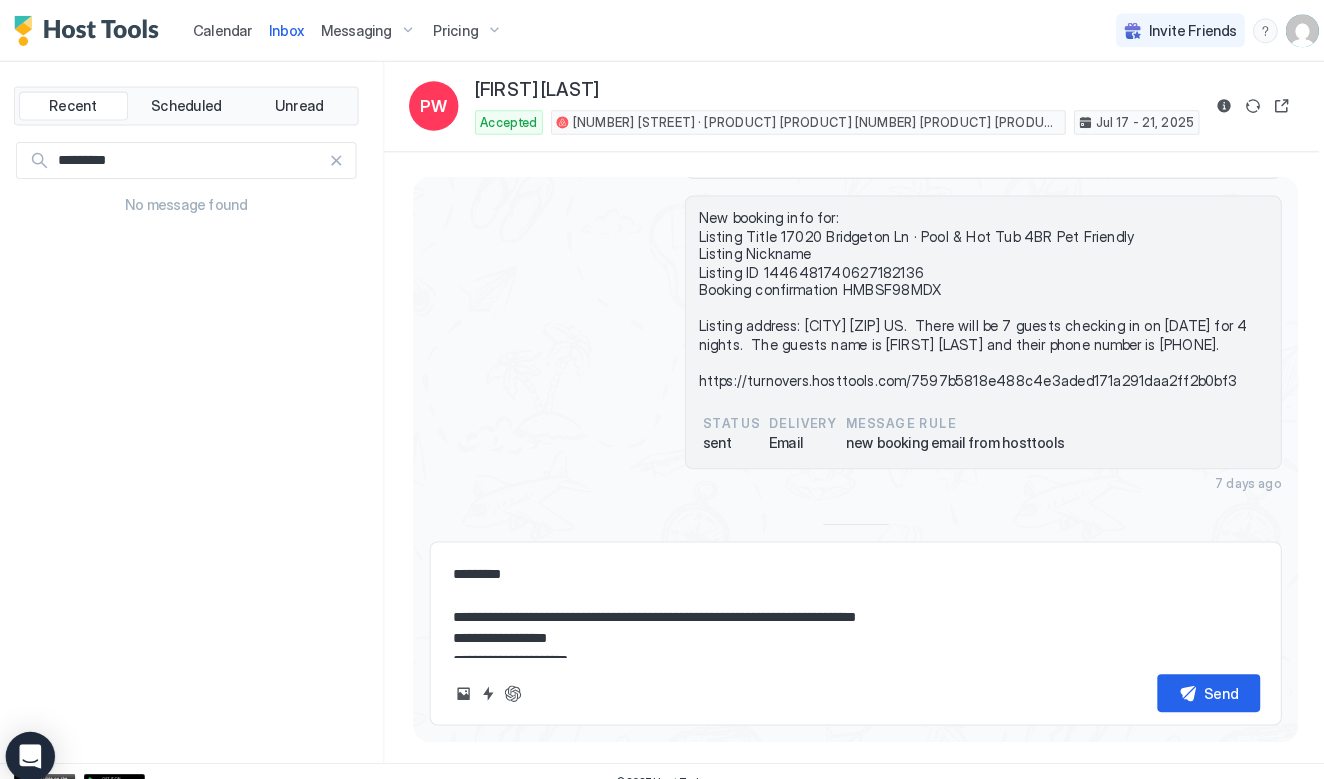 type on "*" 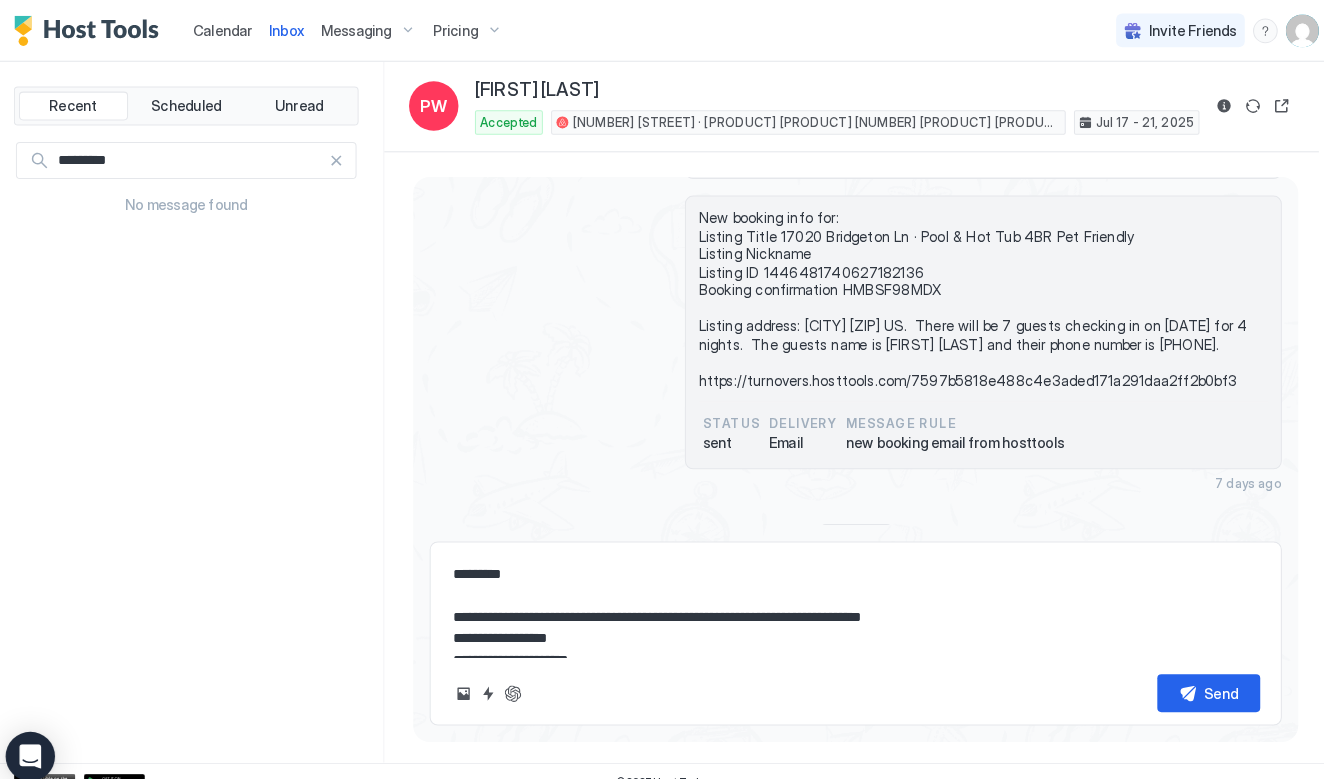 type 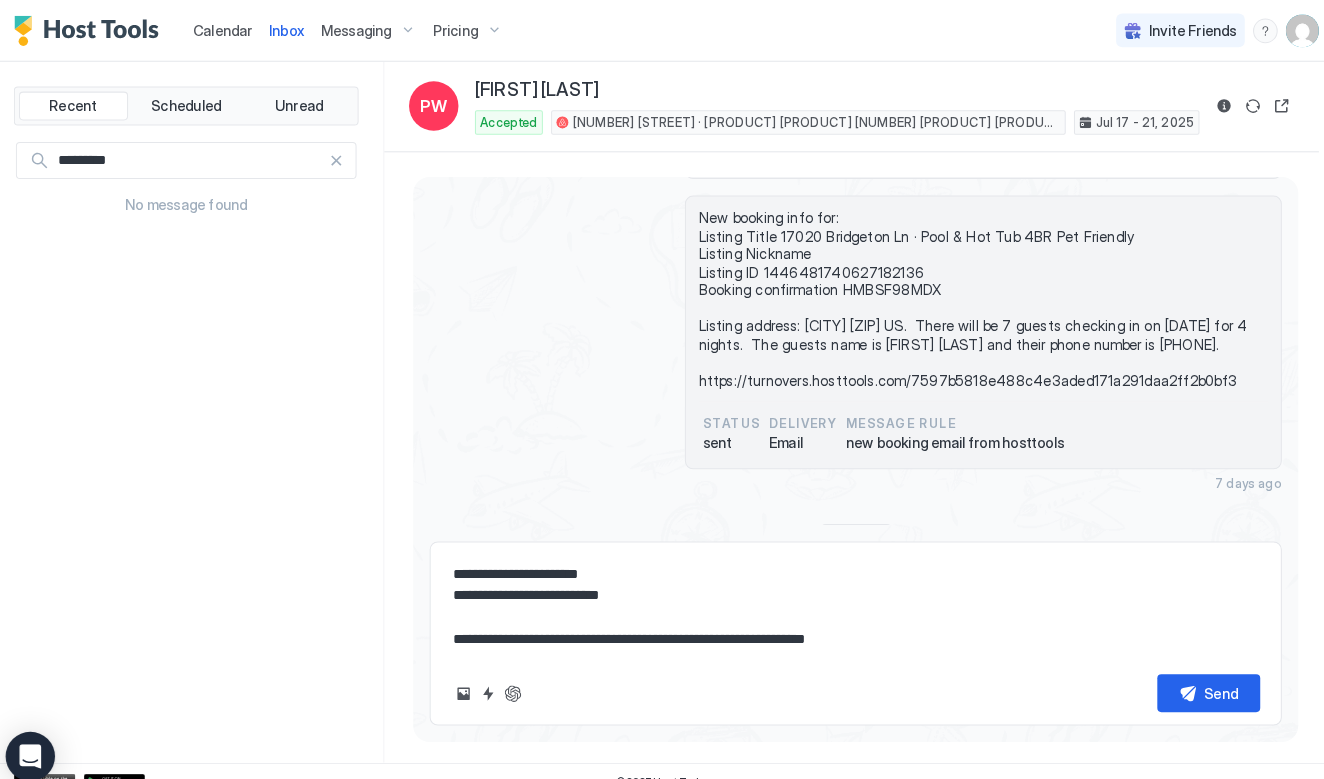 scroll, scrollTop: 210, scrollLeft: 0, axis: vertical 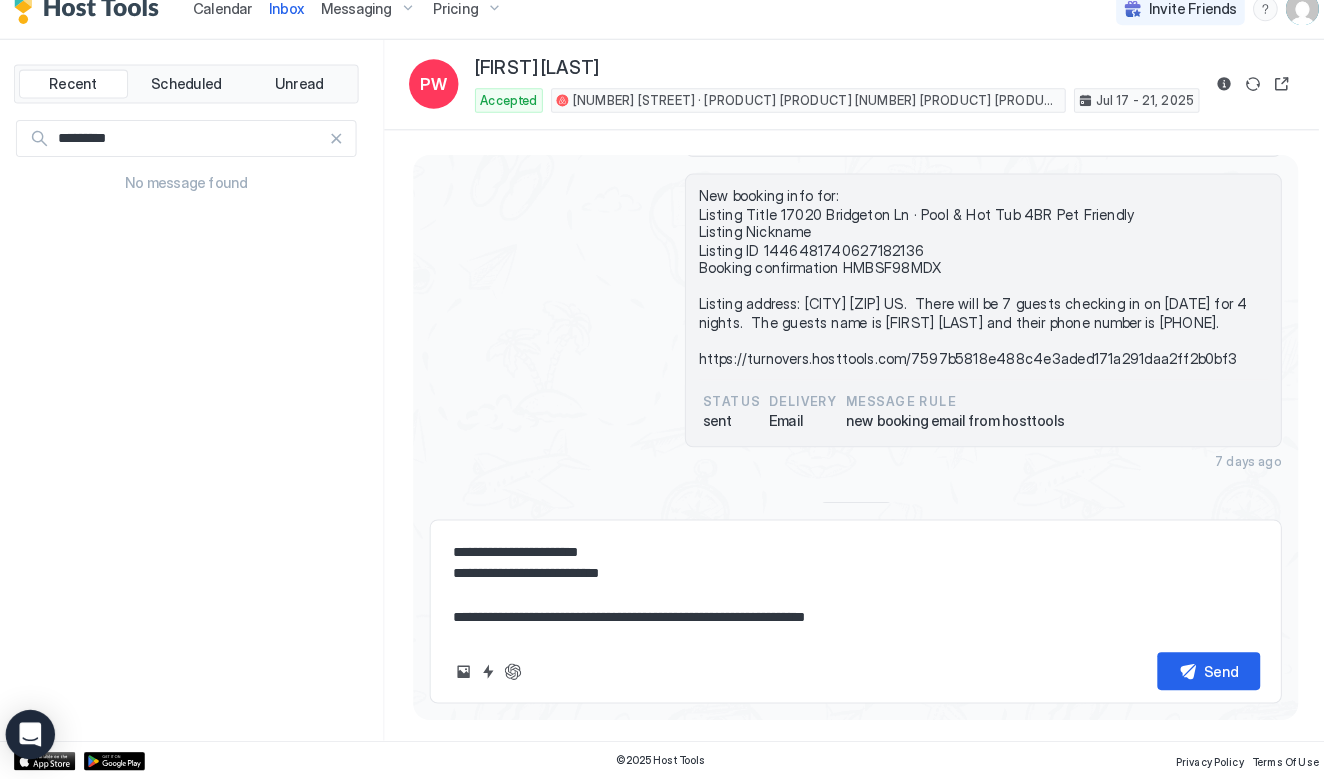 click on "**********" at bounding box center [846, 589] 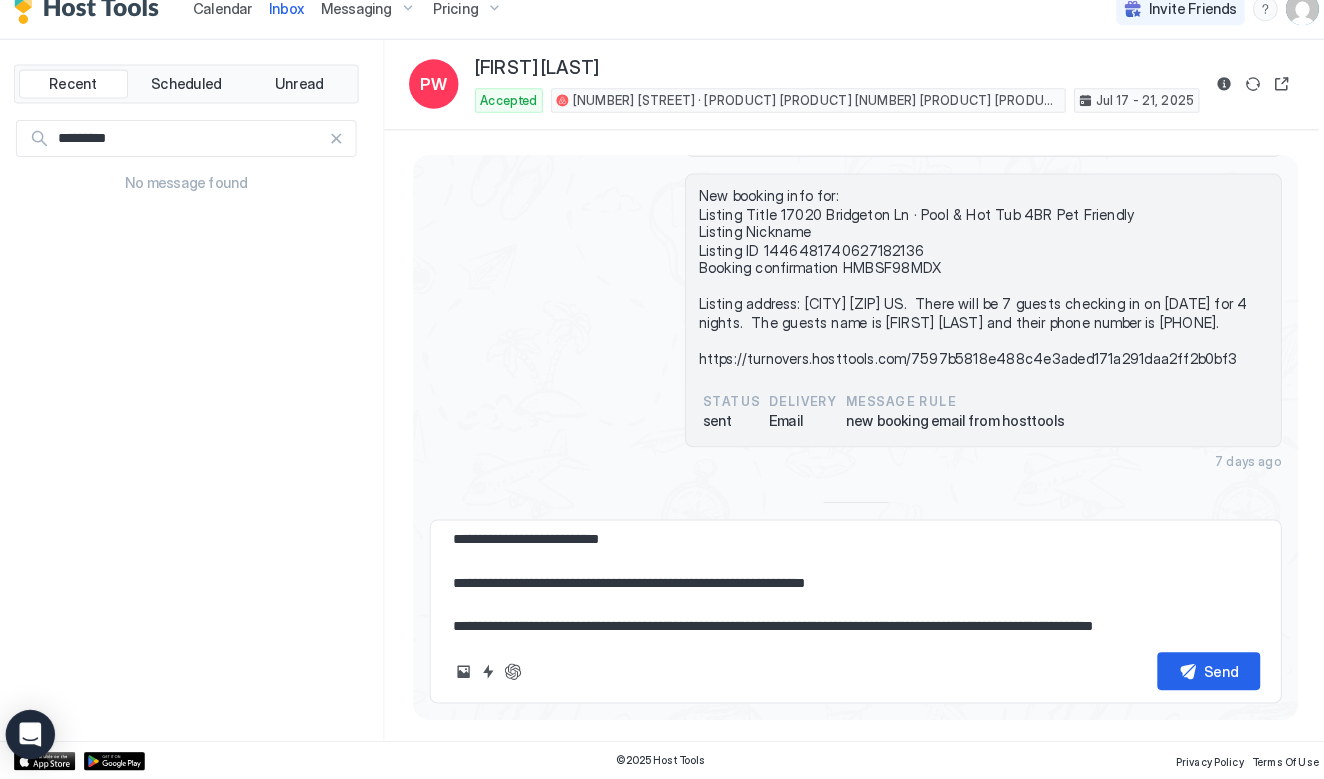 scroll, scrollTop: 264, scrollLeft: 0, axis: vertical 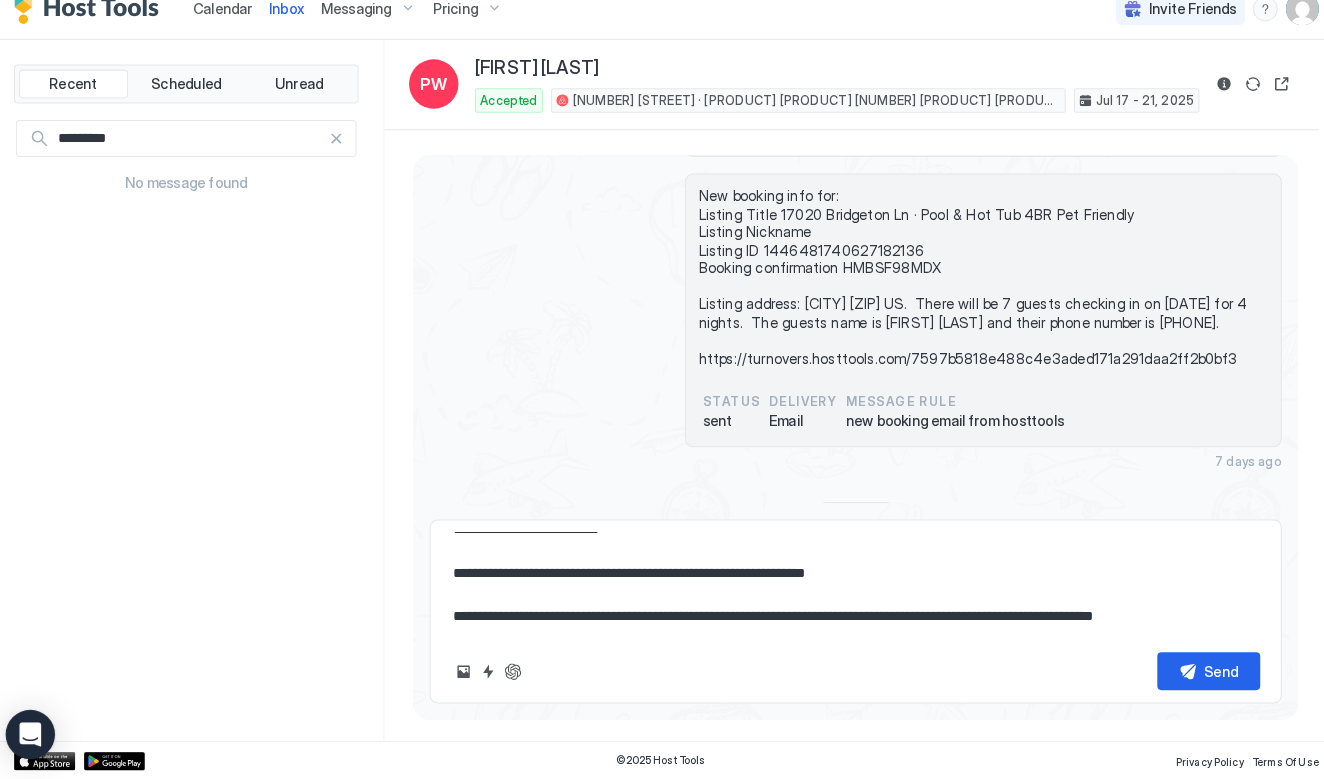 click on "**********" at bounding box center [846, 589] 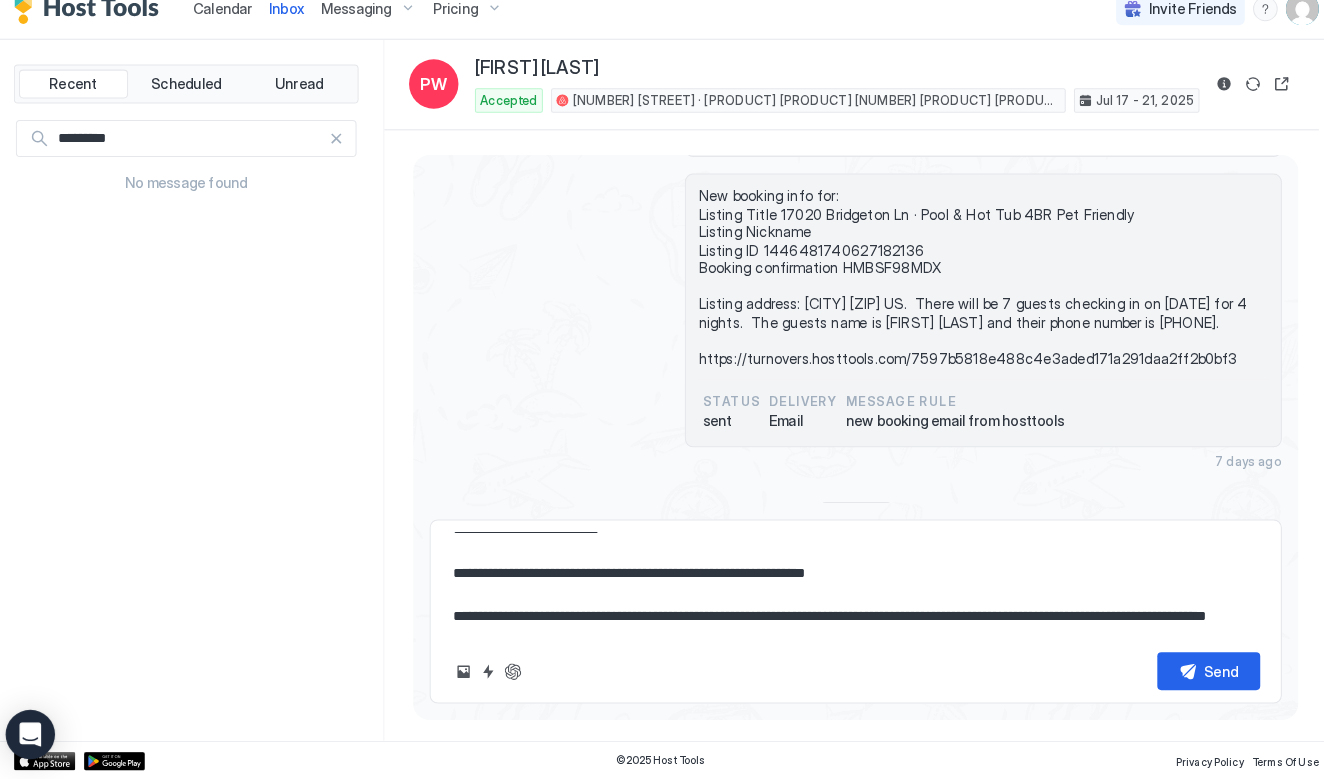 click on "**********" at bounding box center (846, 589) 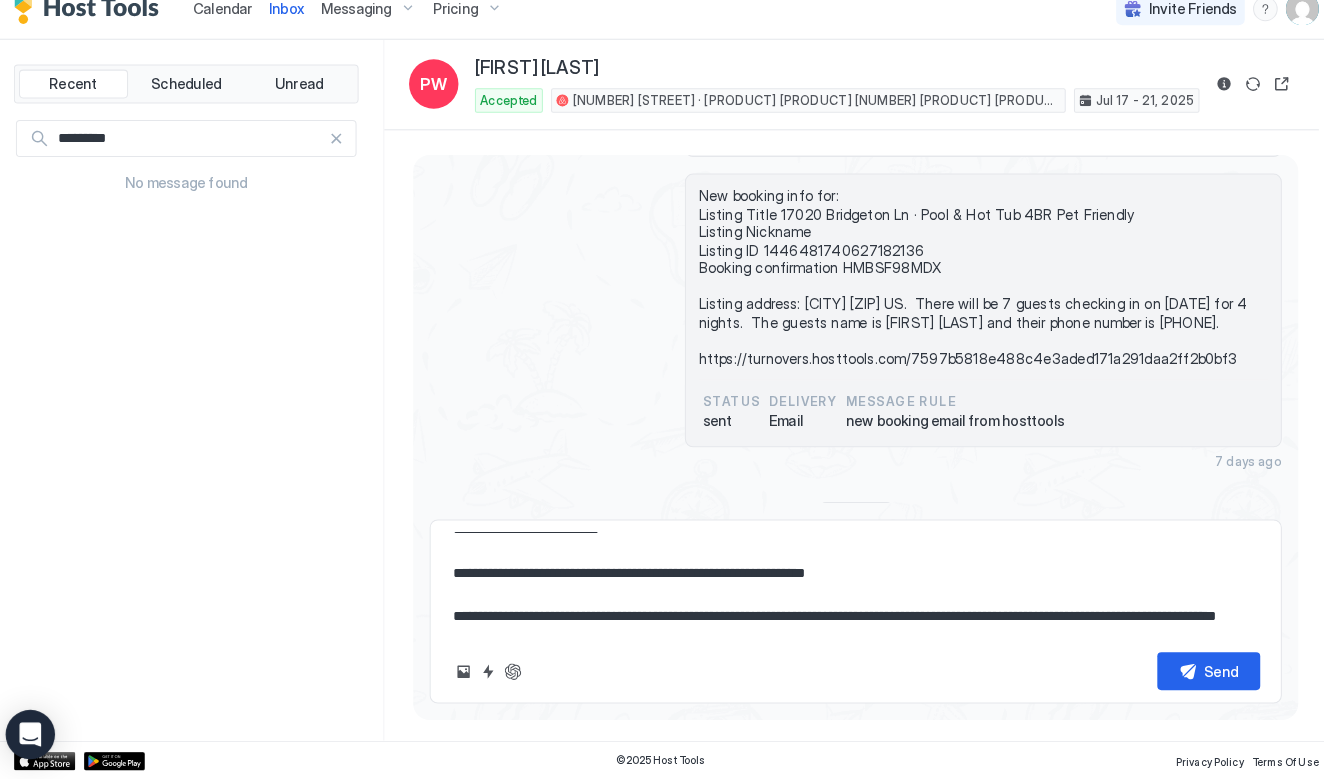 scroll, scrollTop: 306, scrollLeft: 0, axis: vertical 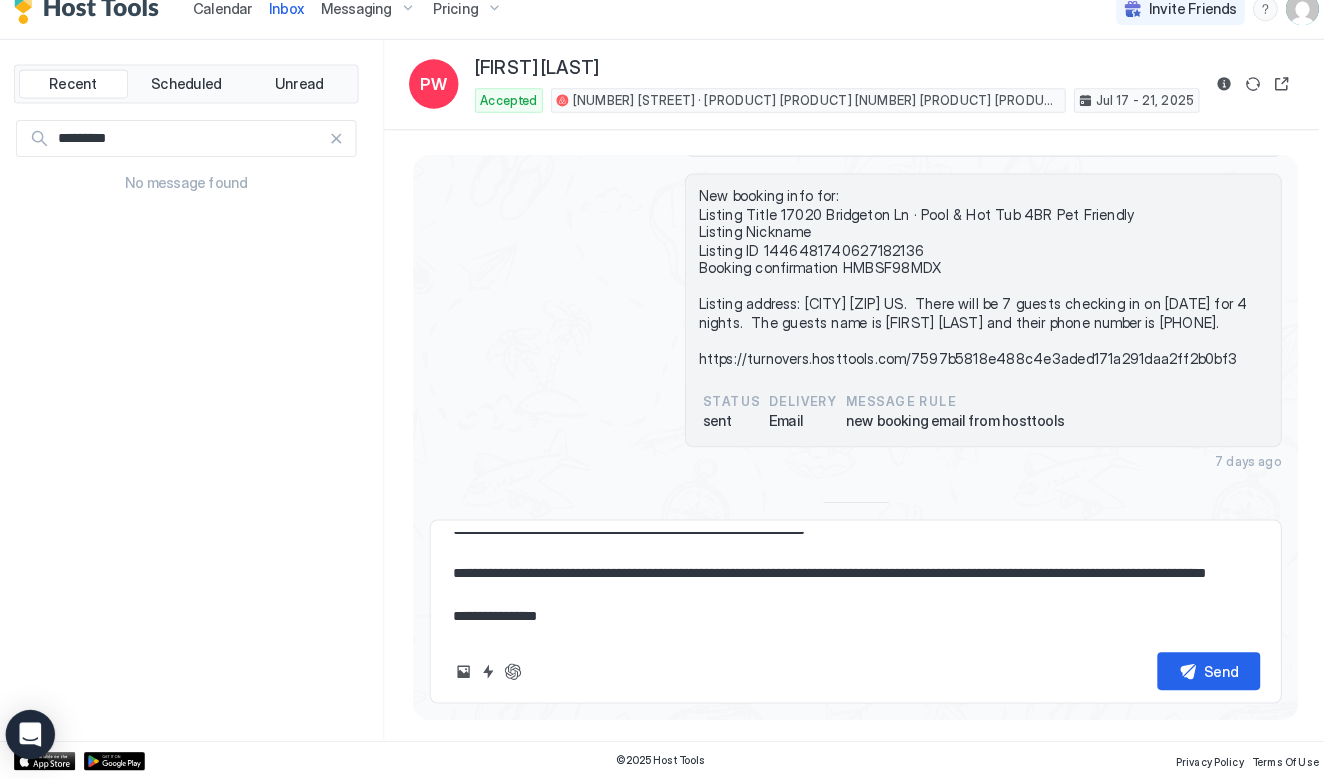 drag, startPoint x: 1141, startPoint y: 93, endPoint x: 699, endPoint y: 617, distance: 685.5217 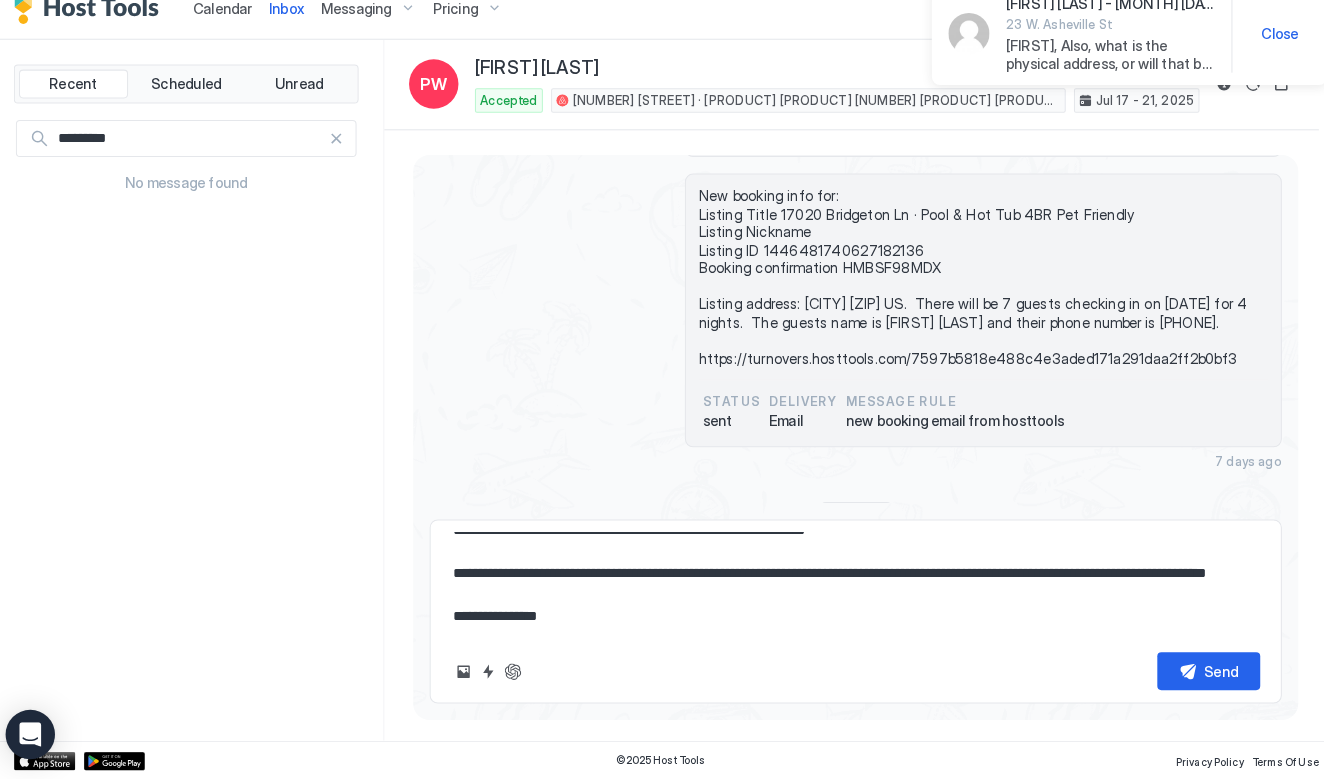 click on "**********" at bounding box center [846, 589] 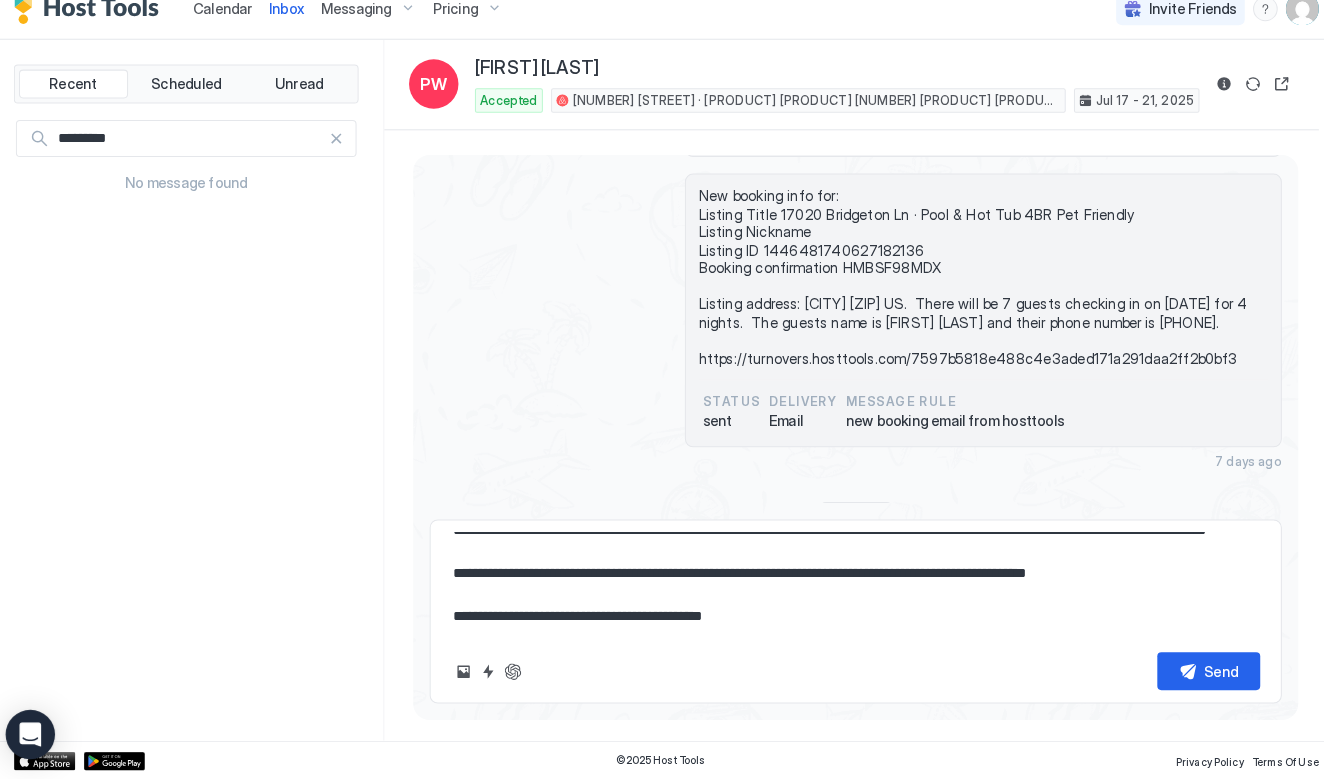 scroll, scrollTop: 357, scrollLeft: 0, axis: vertical 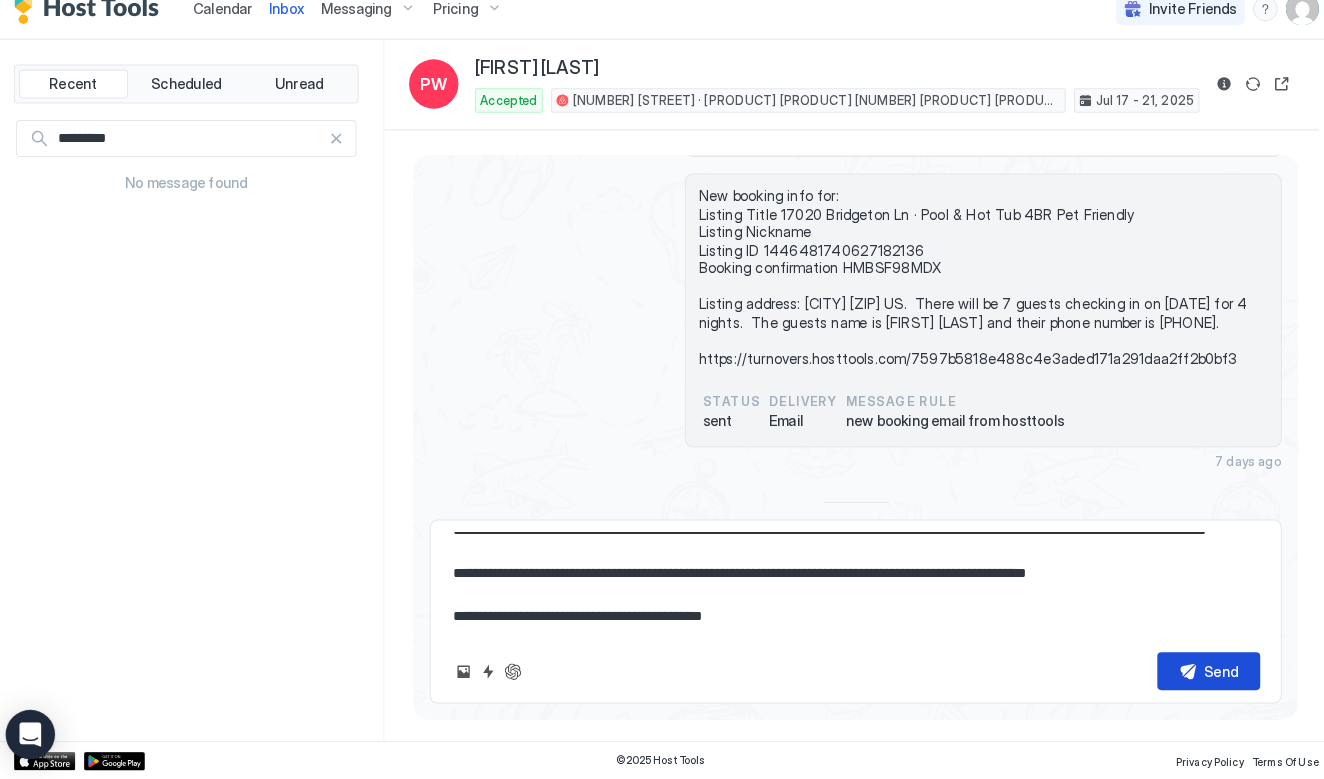 click on "Send" at bounding box center (1201, 673) 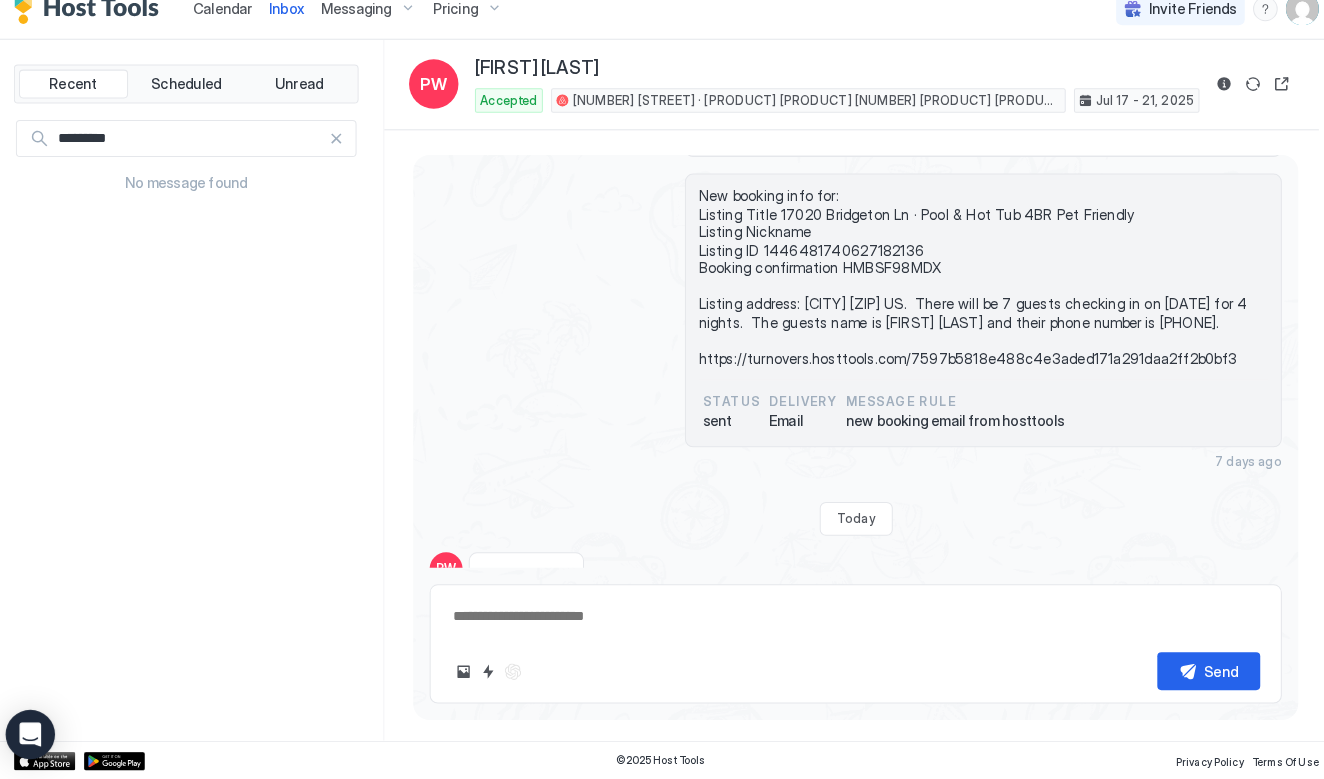 scroll, scrollTop: 0, scrollLeft: 0, axis: both 